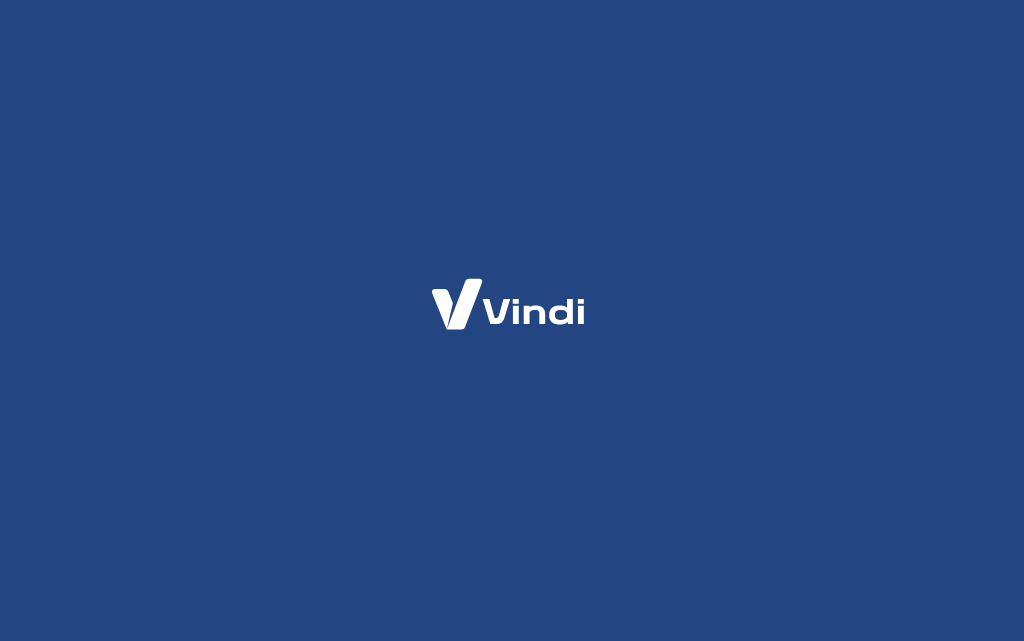 scroll, scrollTop: 0, scrollLeft: 0, axis: both 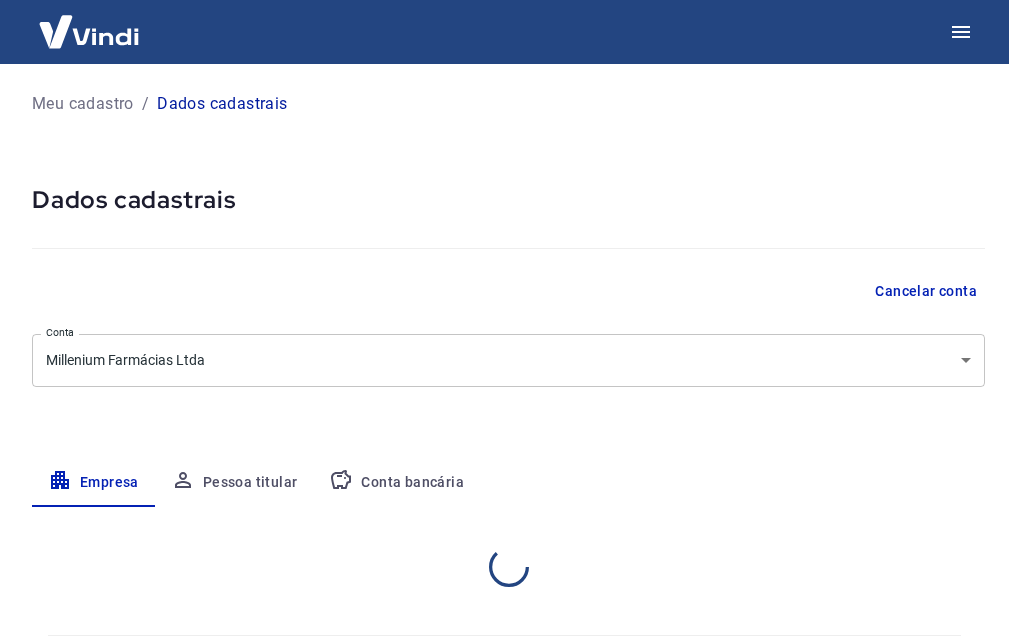 select on "MG" 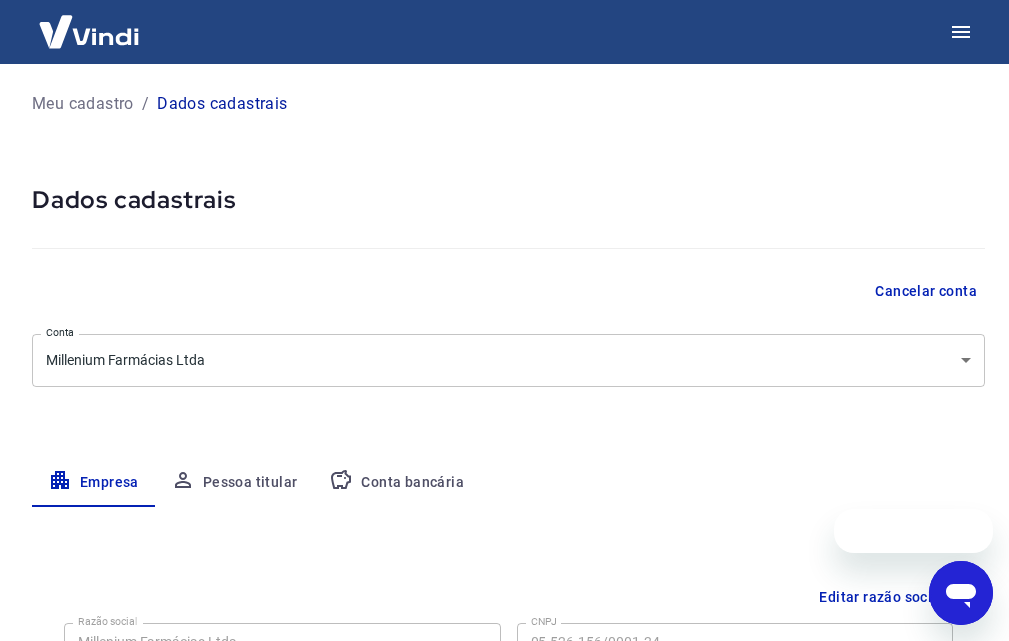 scroll, scrollTop: 0, scrollLeft: 0, axis: both 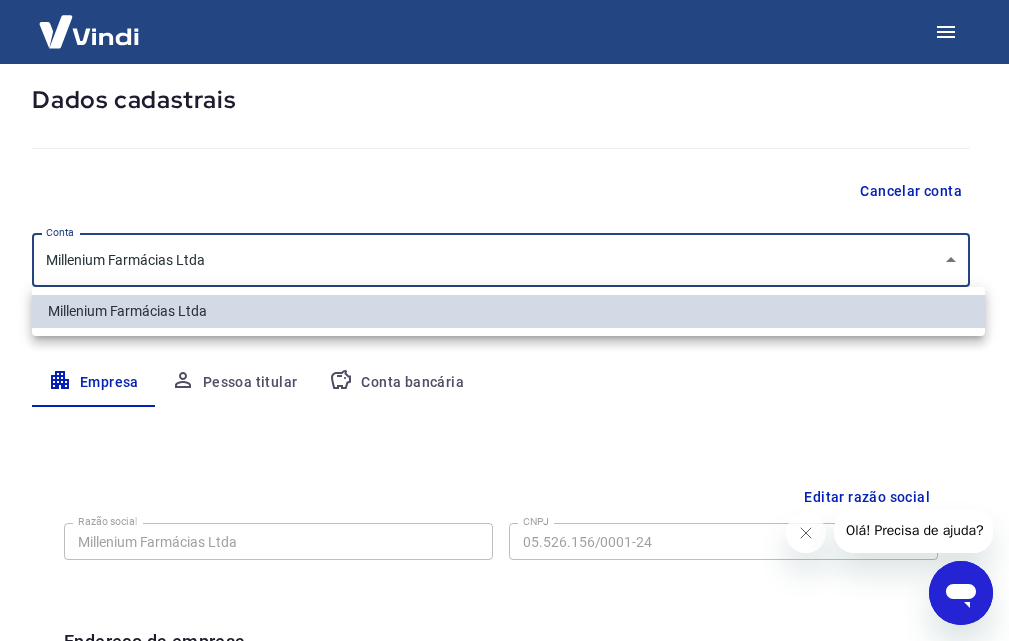 click on "Meu cadastro / Dados cadastrais Dados cadastrais Cancelar conta Conta Millenium Farmácias Ltda [object Object] Conta Empresa Pessoa titular Conta bancária Editar razão social Razão social Millenium Farmácias Ltda Razão social CNPJ 05.526.156/0001-24 CNPJ Endereço da empresa Editar endereço CEP 39442-022 CEP [GEOGRAPHIC_DATA] Antunes Rua Número 81 Número Complemento Complemento [GEOGRAPHIC_DATA] [GEOGRAPHIC_DATA] [GEOGRAPHIC_DATA] [GEOGRAPHIC_DATA] [GEOGRAPHIC_DATA] [GEOGRAPHIC_DATA] [GEOGRAPHIC_DATA] [GEOGRAPHIC_DATA] [GEOGRAPHIC_DATA] [GEOGRAPHIC_DATA] [GEOGRAPHIC_DATA] [GEOGRAPHIC_DATA] [GEOGRAPHIC_DATA] [GEOGRAPHIC_DATA] [GEOGRAPHIC_DATA] [GEOGRAPHIC_DATA] [GEOGRAPHIC_DATA] [GEOGRAPHIC_DATA] [GEOGRAPHIC_DATA] [GEOGRAPHIC_DATA] [GEOGRAPHIC_DATA] [GEOGRAPHIC_DATA] [GEOGRAPHIC_DATA] [GEOGRAPHIC_DATA] [GEOGRAPHIC_DATA] [GEOGRAPHIC_DATA] [GEOGRAPHIC_DATA] [GEOGRAPHIC_DATA] Estado Dados da empresa Editar dados da empresa Nome fantasia Millenium Farmácias Ltda Nome fantasia Data de abertura da empresa Data de abertura da empresa Tipo de telefone Residencial Comercial Tipo de telefone Telefone [PHONE_NUMBER] Telefone 2025  ©   Vindi Pagamentos" at bounding box center (504, 220) 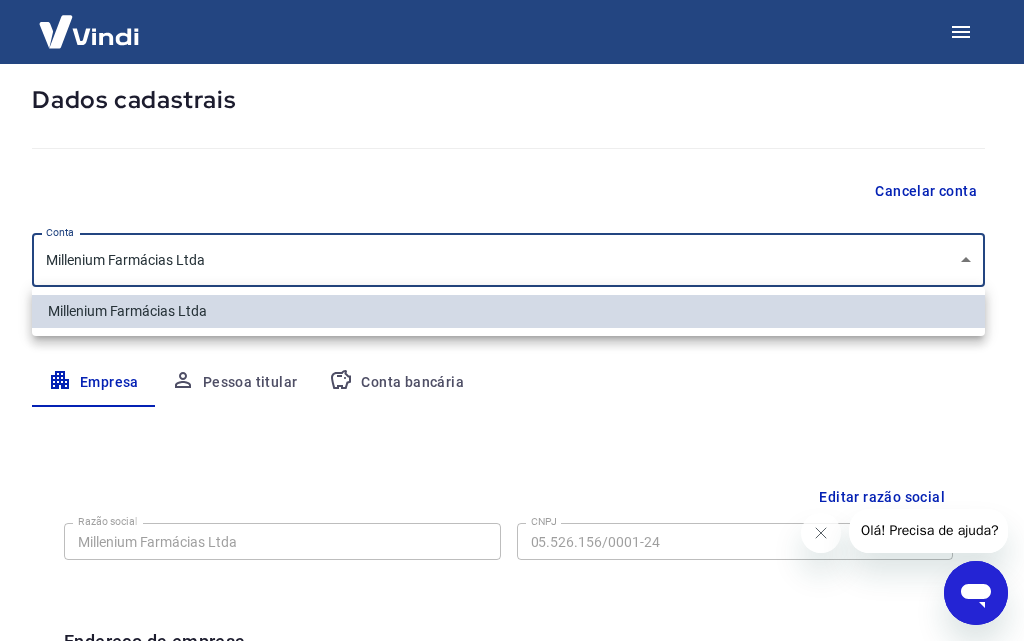 click at bounding box center (512, 320) 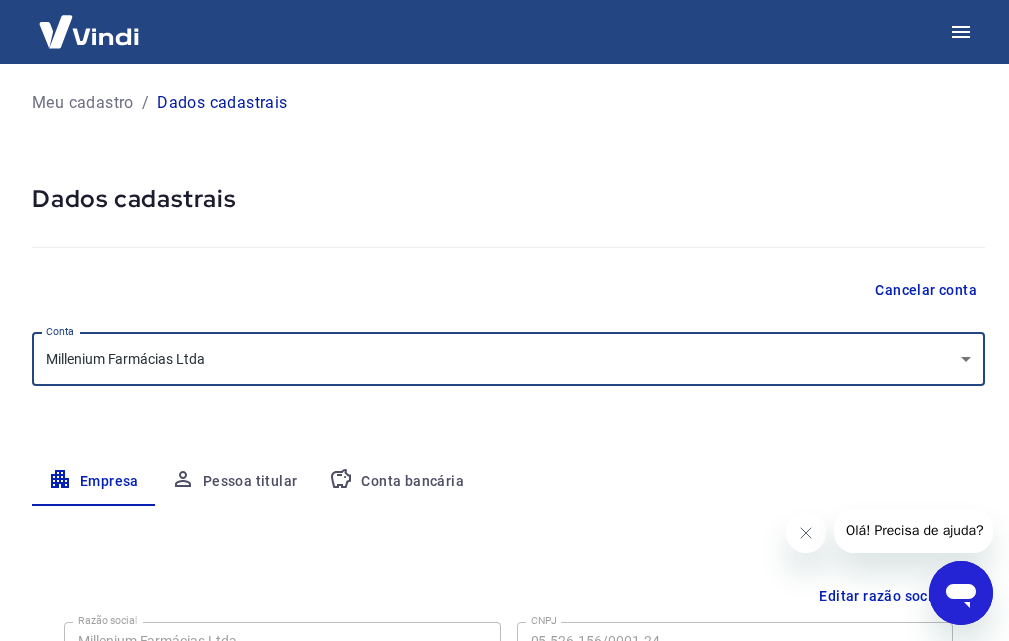 scroll, scrollTop: 0, scrollLeft: 0, axis: both 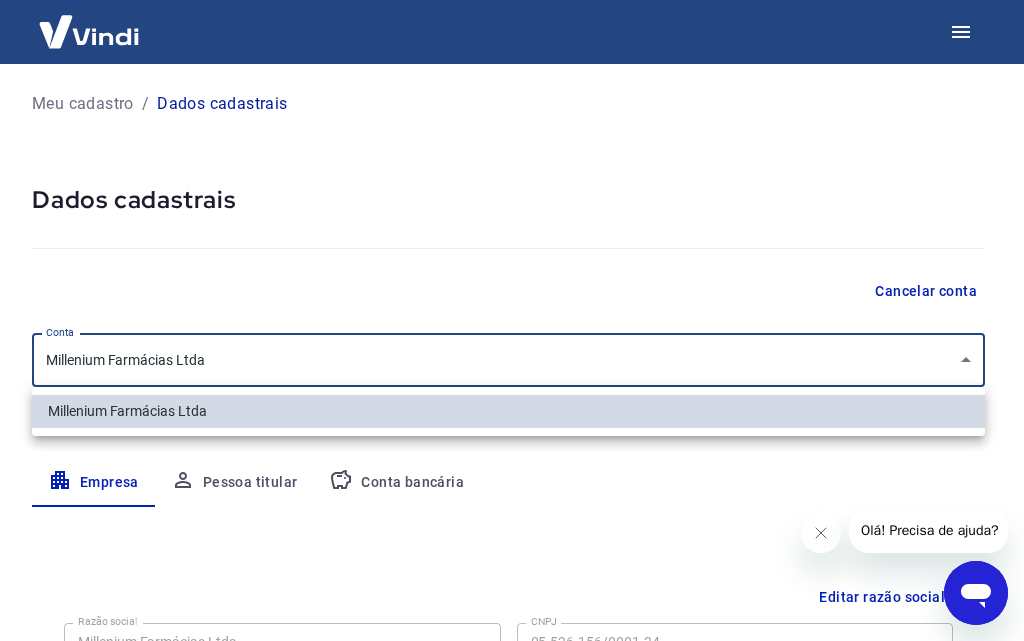 click on "Meu cadastro / Dados cadastrais Dados cadastrais Cancelar conta Conta Millenium Farmácias Ltda [object Object] Conta Empresa Pessoa titular Conta bancária Editar razão social Razão social Millenium Farmácias Ltda Razão social CNPJ 05.526.156/0001-24 CNPJ Endereço da empresa Editar endereço CEP 39442-022 CEP Rua Rua Felisberto Antunes Rua Número 81 Número Complemento Complemento Bairro Centro Bairro Cidade Janaúba Cidade Estado Acre Alagoas Amapá Amazonas Bahia Ceará Distrito Federal Espírito Santo Goiás Maranhão Mato Grosso Mato Grosso do Sul Minas Gerais Pará Paraíba Paraná Pernambuco Piauí Rio de Janeiro Rio Grande do Norte Rio Grande do Sul Rondônia Roraima Santa Catarina São Paulo Sergipe Tocantins Estado Dados da empresa Editar dados da empresa Nome fantasia Millenium Farmácias Ltda Nome fantasia Data de abertura da empresa Data de abertura da empresa Tipo de telefone Residencial Comercial Tipo de telefone Telefone (38) 98436-6670 Telefone 2025  ©   Vindi Pagamentos" at bounding box center (512, 320) 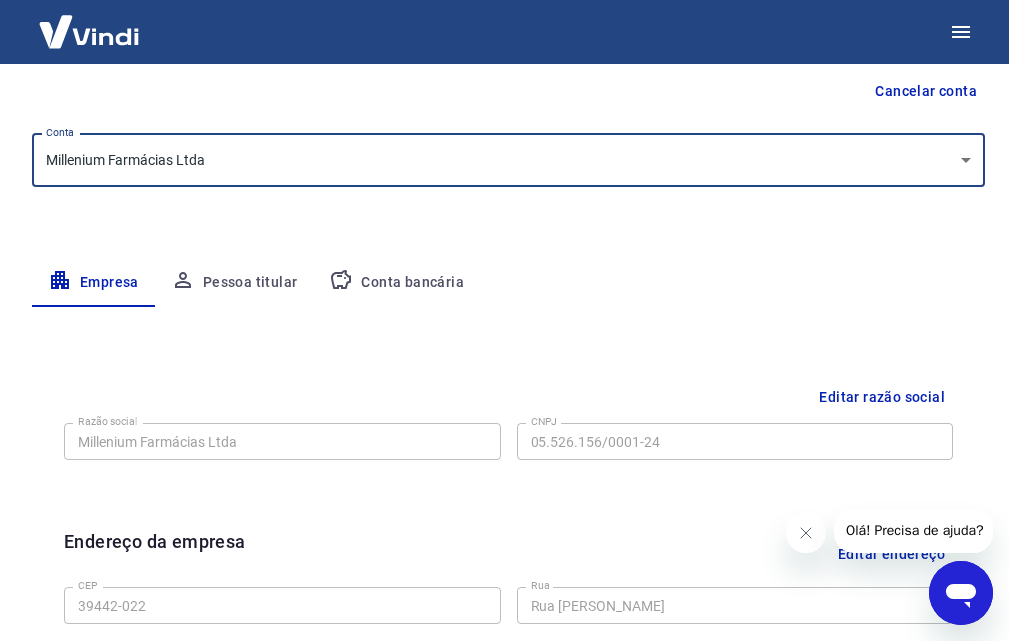 scroll, scrollTop: 300, scrollLeft: 0, axis: vertical 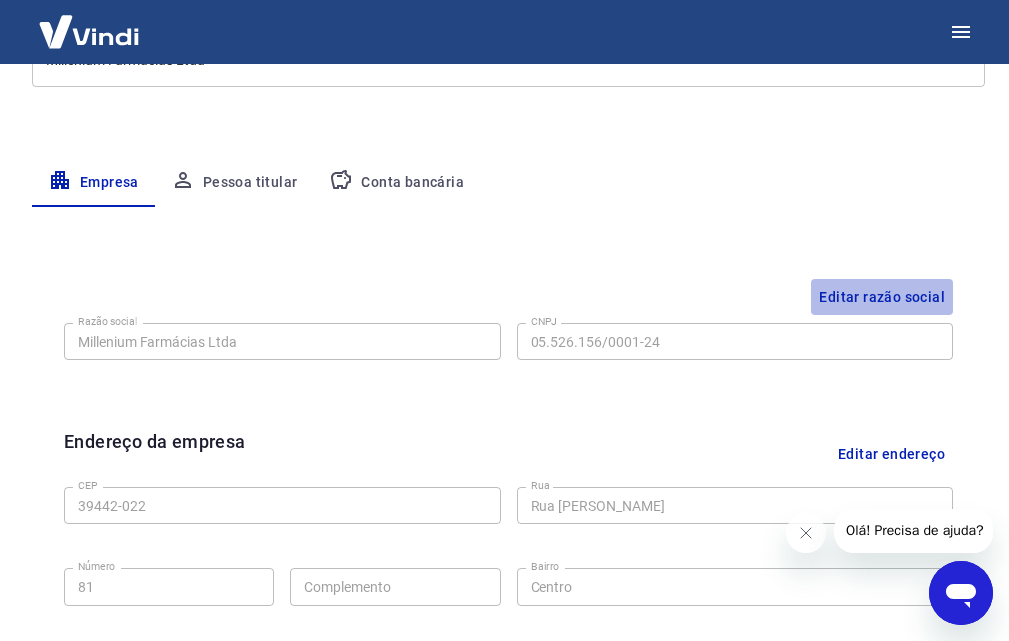 click on "Editar razão social" at bounding box center [882, 297] 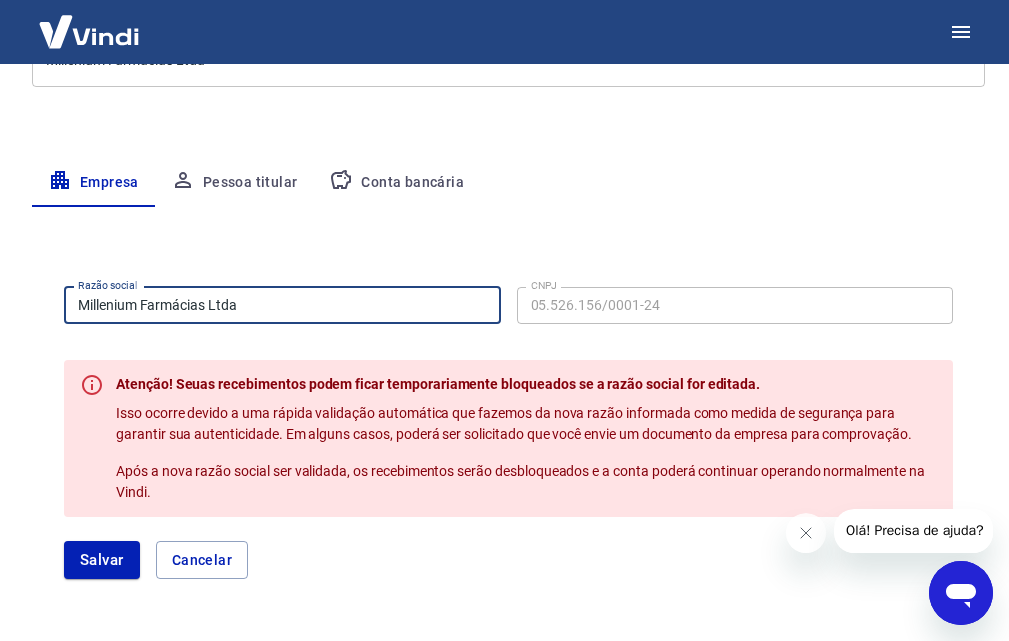 click on "Millenium Farmácias Ltda" at bounding box center [282, 305] 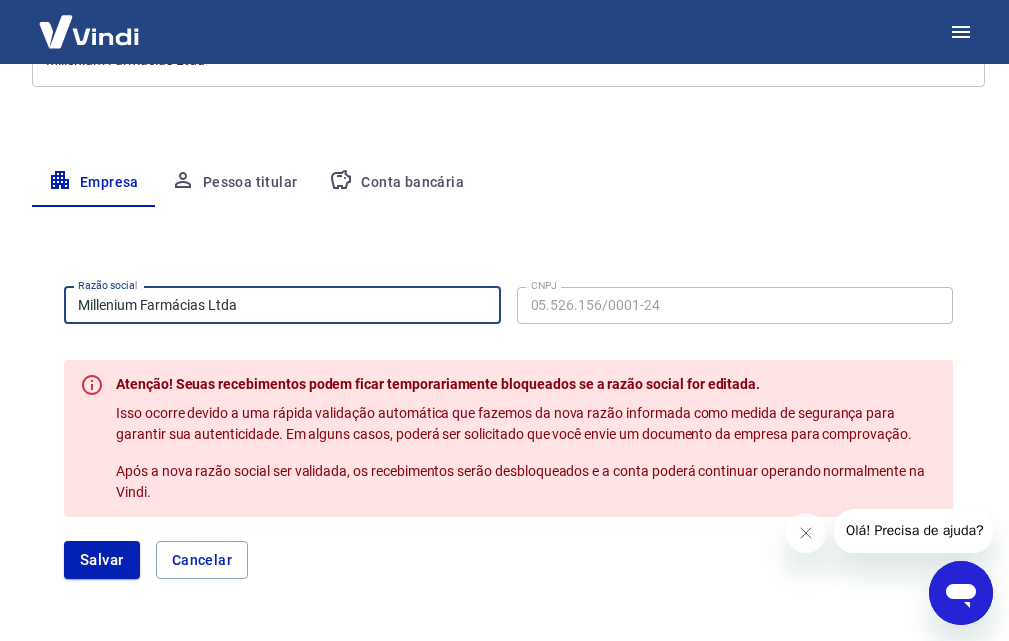 drag, startPoint x: 205, startPoint y: 303, endPoint x: 151, endPoint y: 306, distance: 54.08327 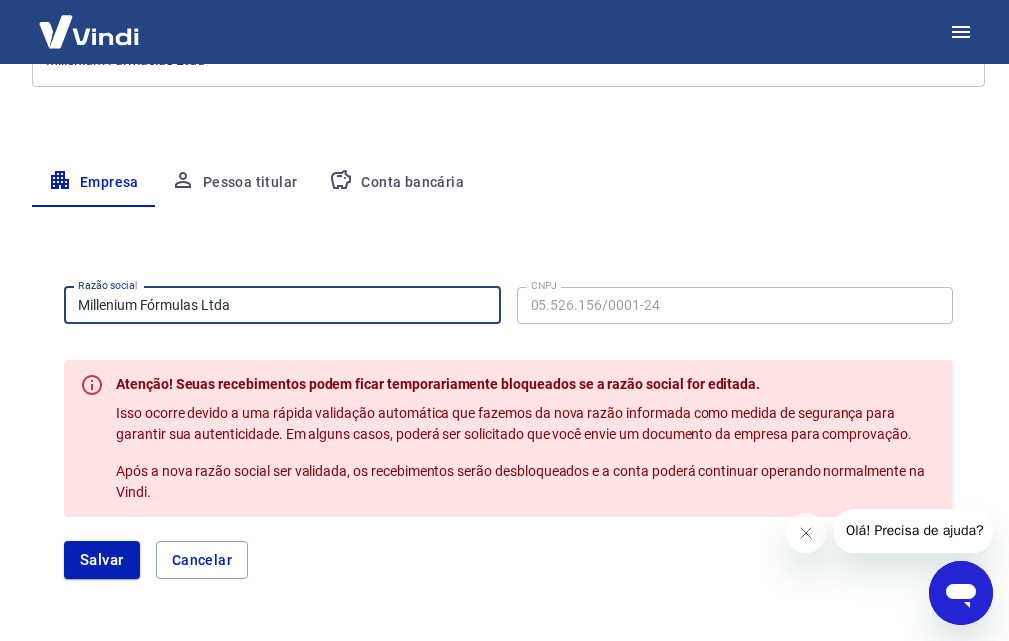 type on "Millenium Fórmulas Ltda" 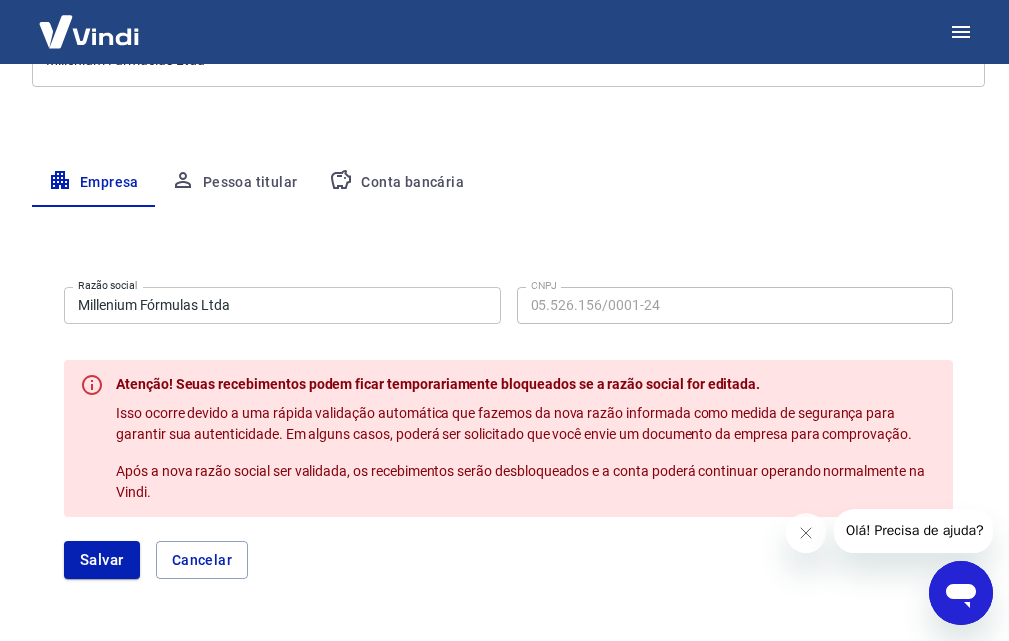 click on "Millenium Fórmulas Ltda" at bounding box center (282, 305) 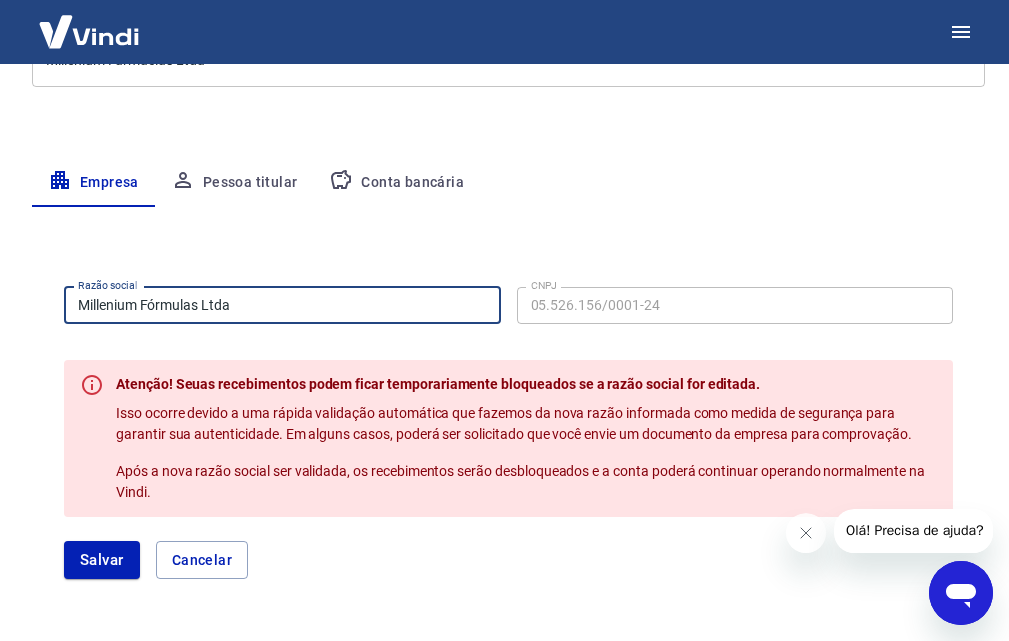 type 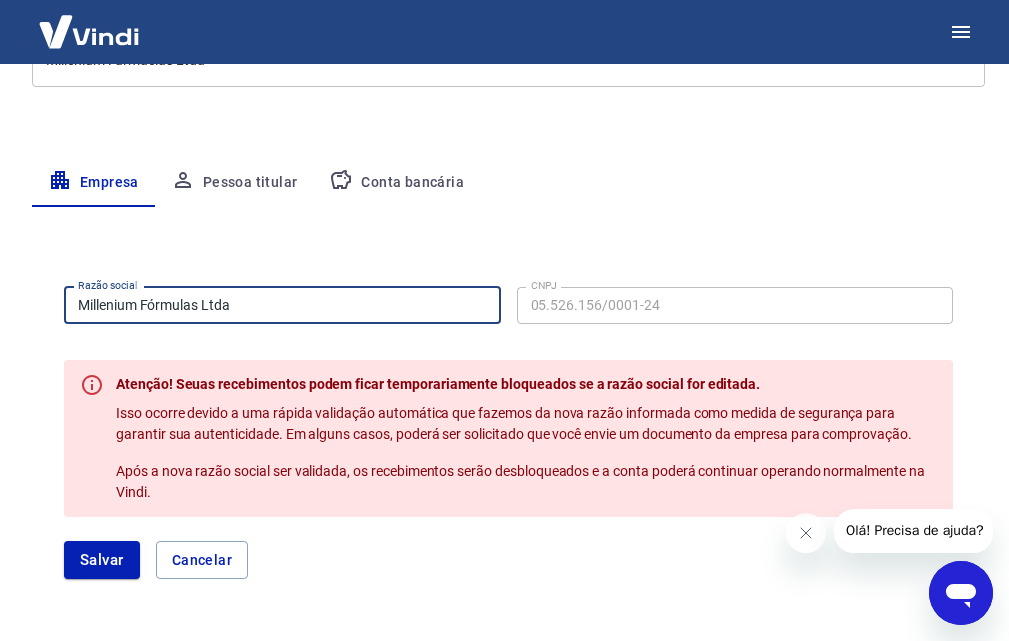 click on "Millenium Fórmulas Ltda" at bounding box center [282, 305] 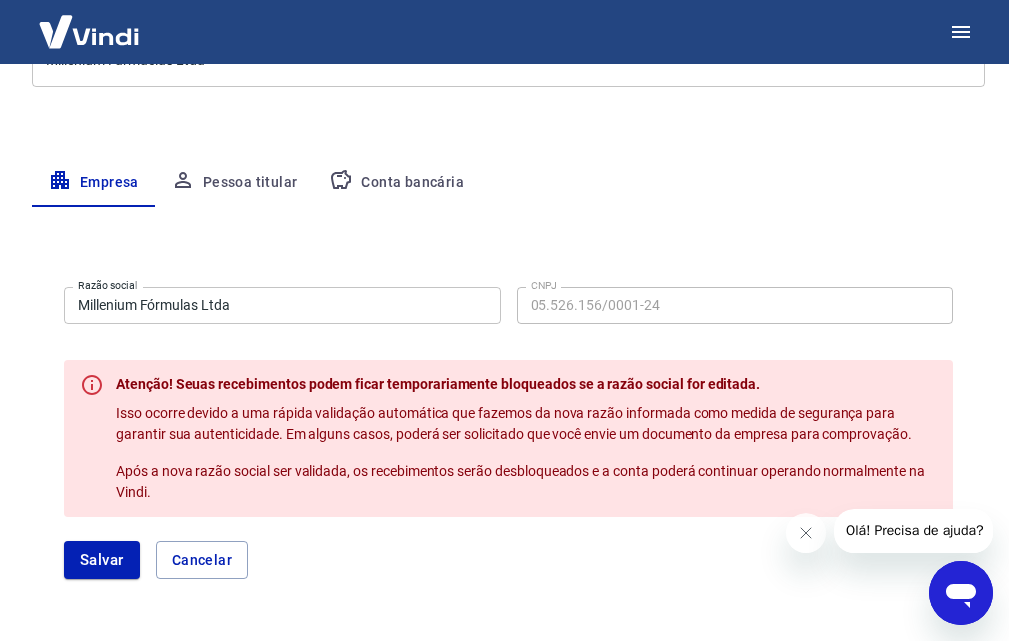 click on "Millenium Fórmulas Ltda" at bounding box center [282, 305] 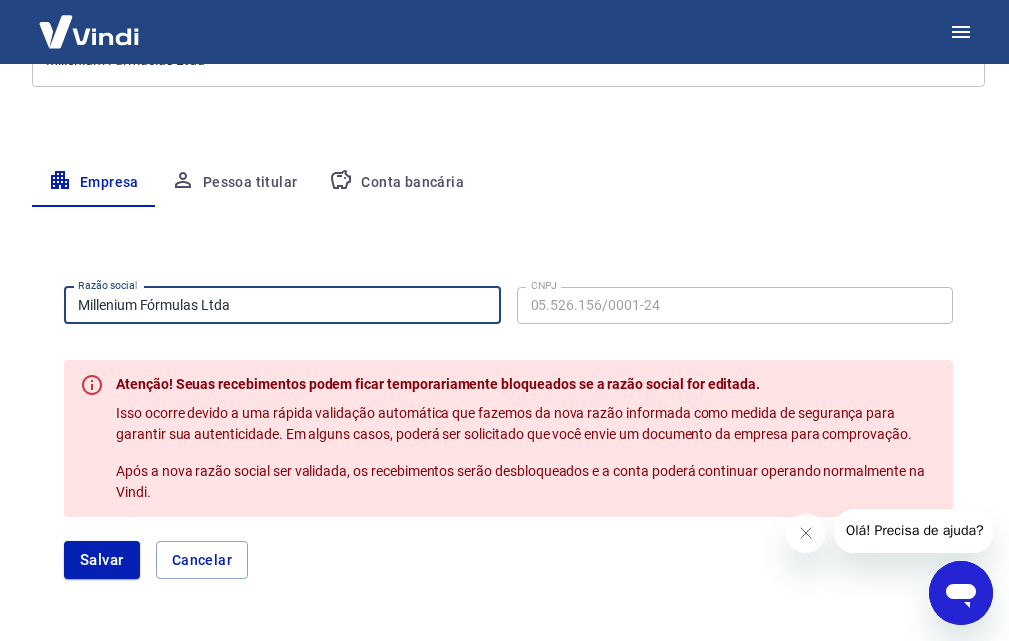 click on "Millenium Fórmulas Ltda" at bounding box center [282, 305] 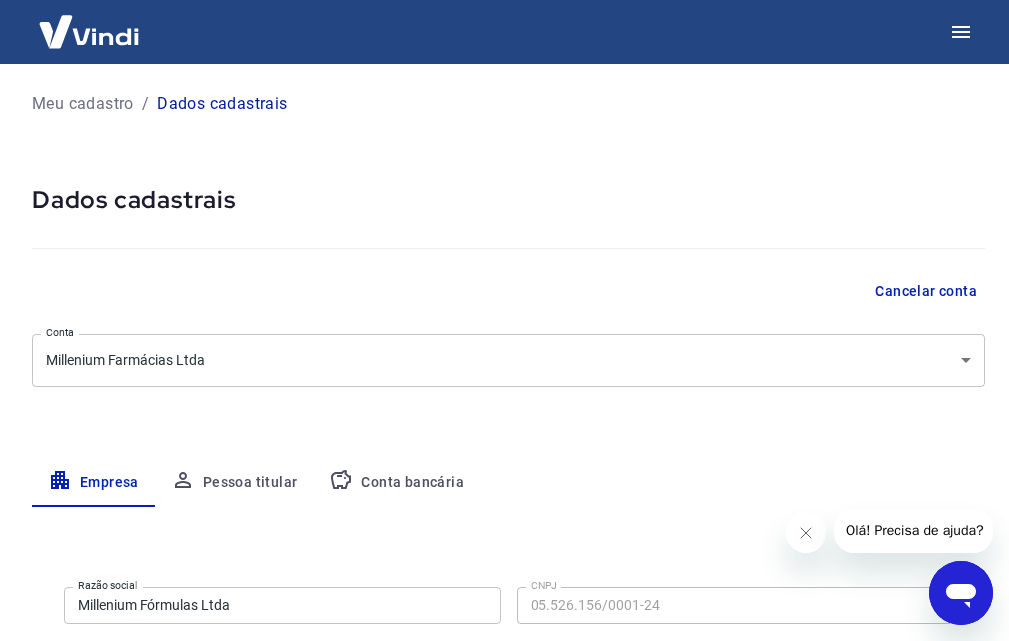 scroll, scrollTop: 300, scrollLeft: 0, axis: vertical 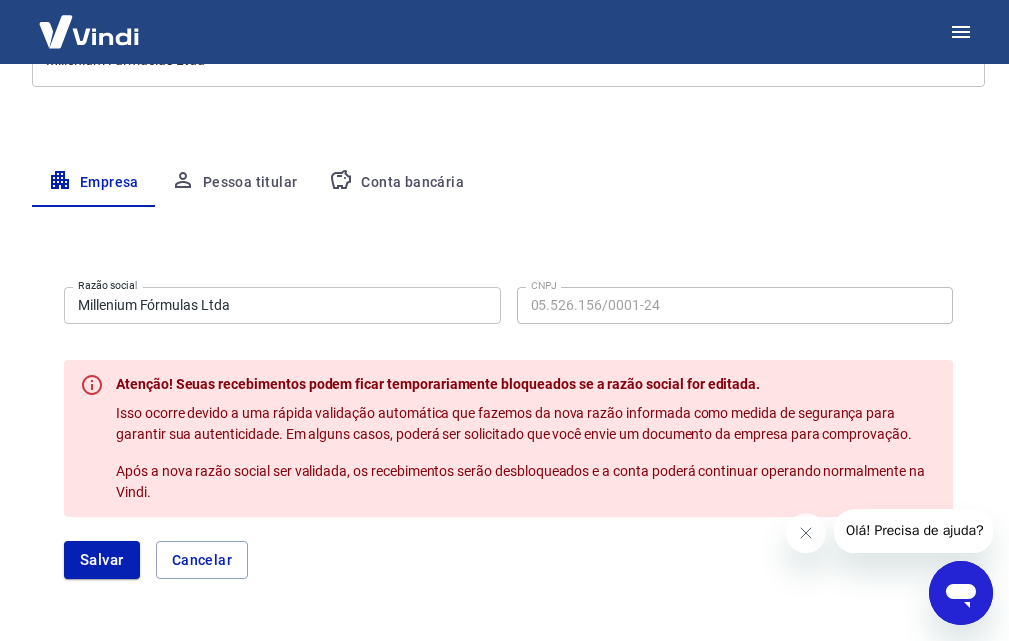 click on "Millenium Fórmulas Ltda" at bounding box center (282, 305) 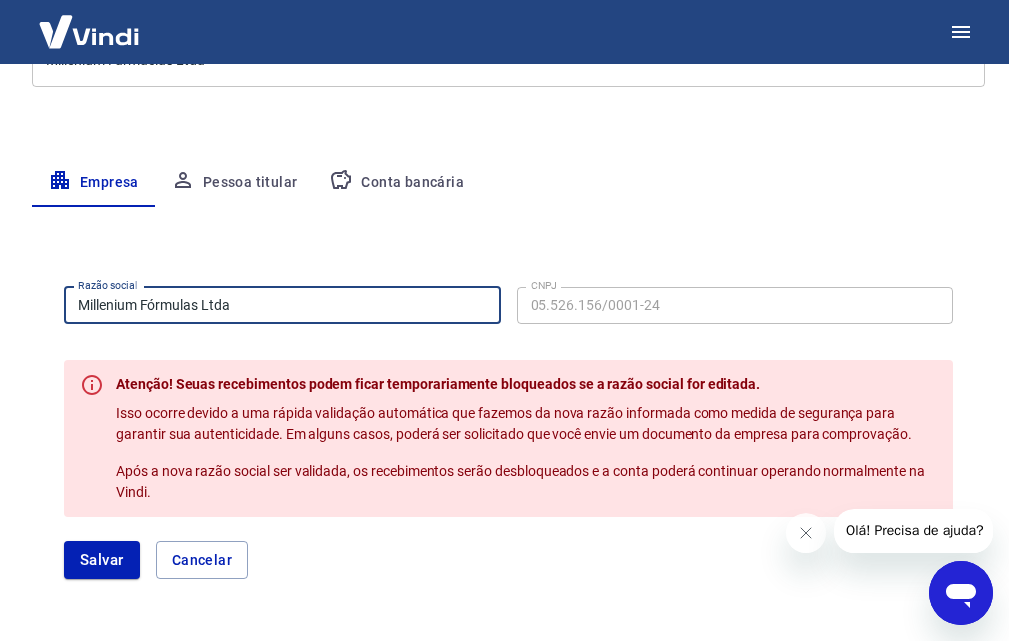 click on "Millenium Fórmulas Ltda" at bounding box center [282, 305] 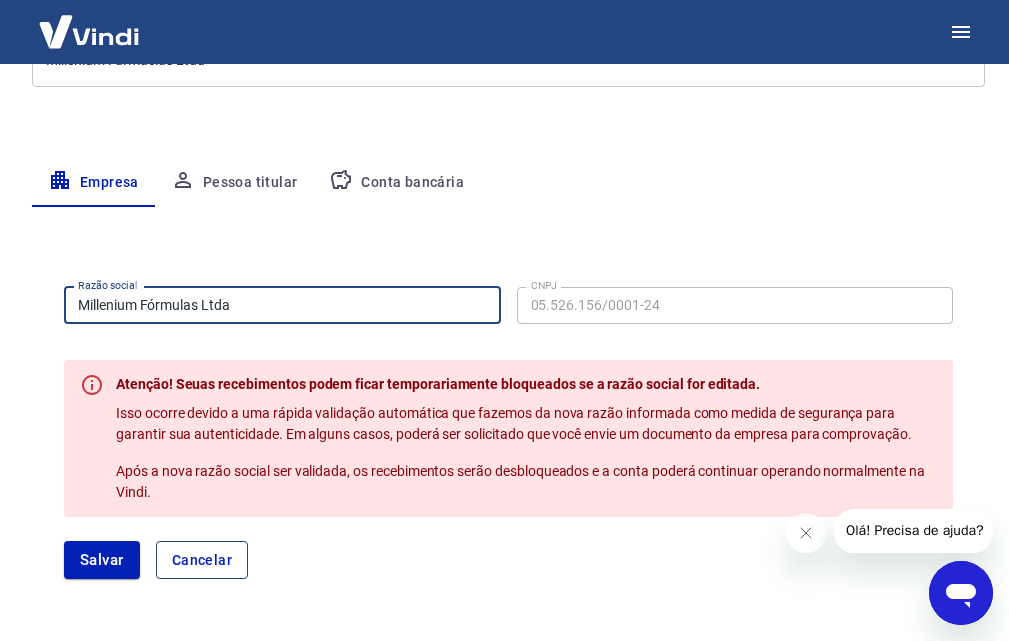 click on "Cancelar" at bounding box center [202, 560] 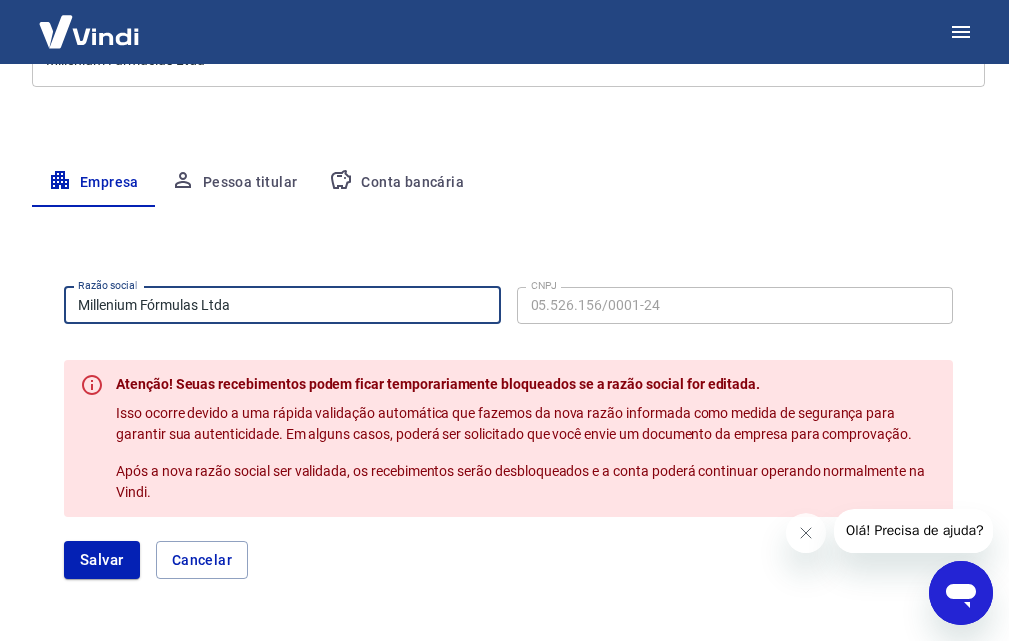 type on "Millenium Farmácias Ltda" 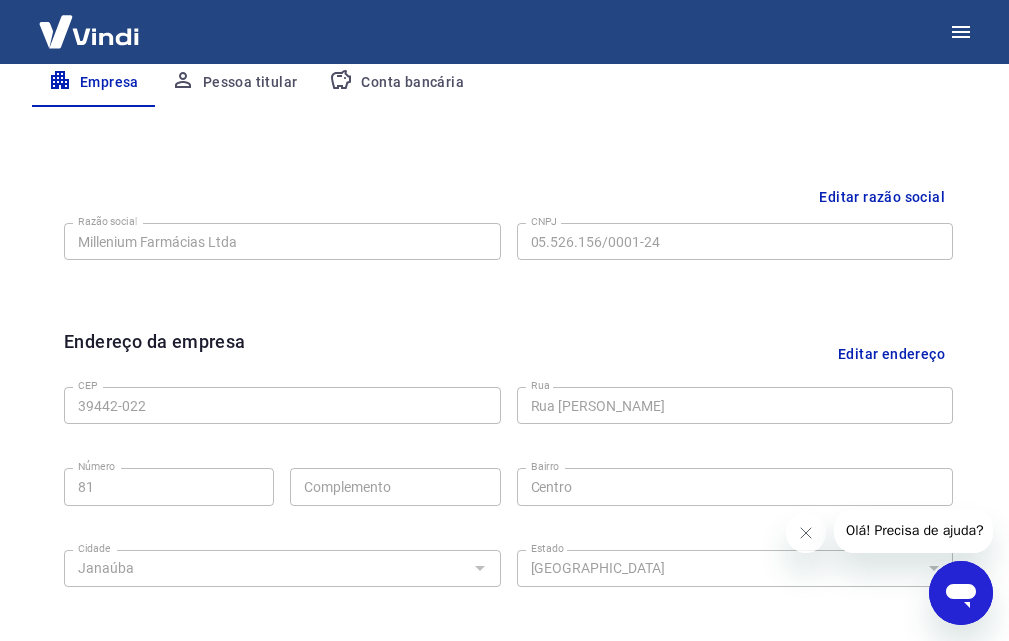 scroll, scrollTop: 600, scrollLeft: 0, axis: vertical 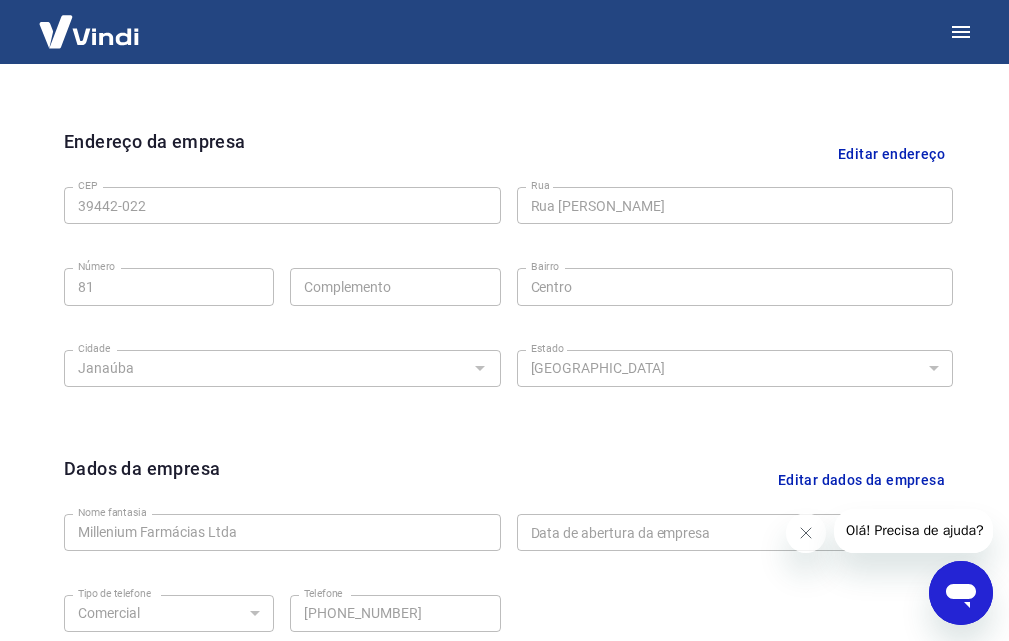 click 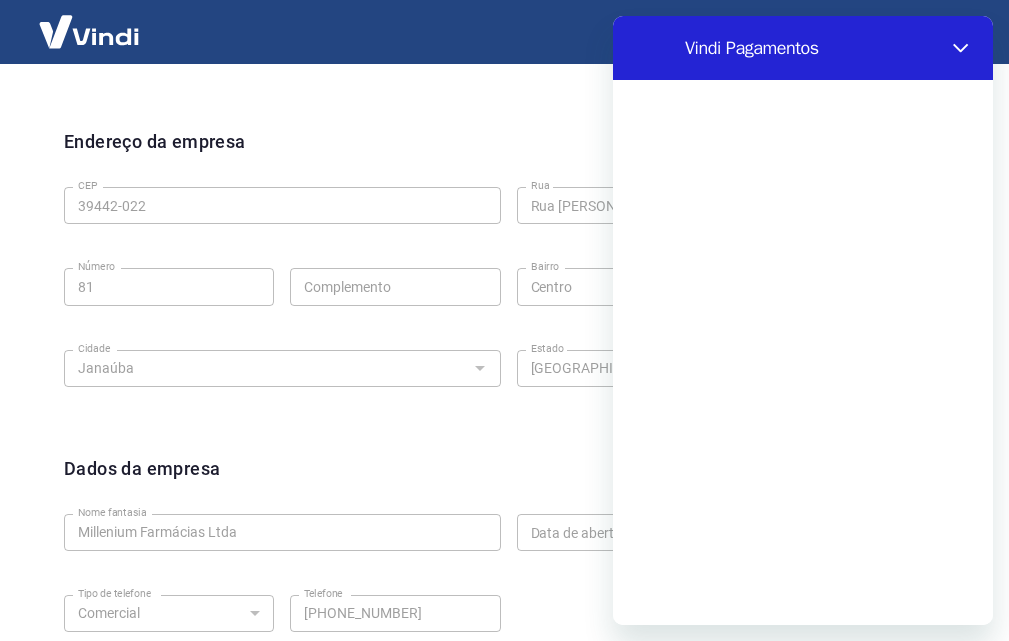 scroll, scrollTop: 0, scrollLeft: 0, axis: both 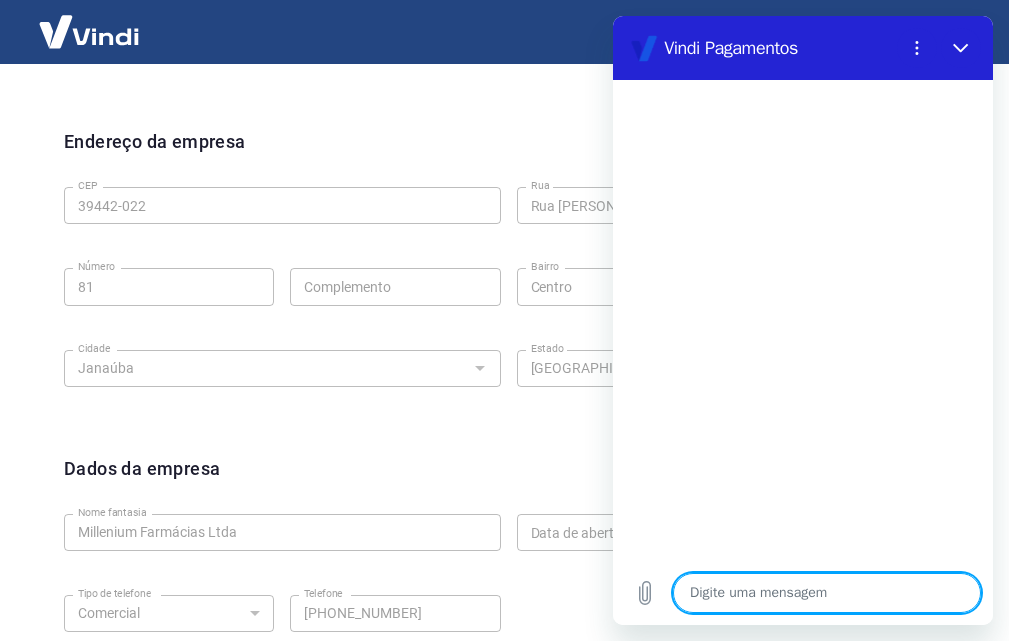 click on "Endereço da empresa Editar endereço" at bounding box center [508, 153] 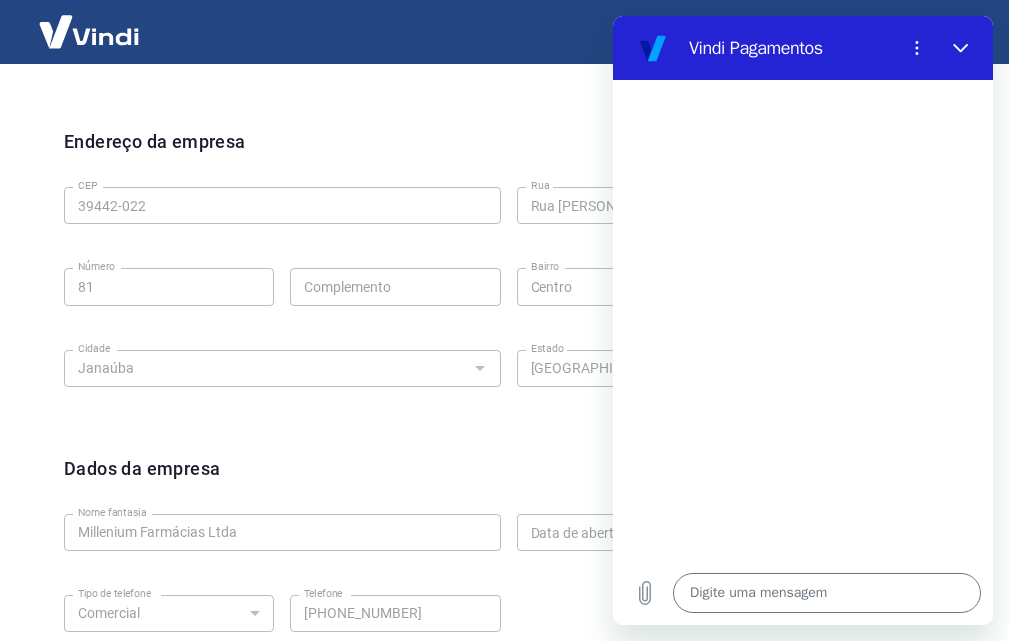click on "Endereço da empresa Editar endereço CEP 39442-022 CEP Rua Rua Felisberto Antunes Rua Número 81 Número Complemento Complemento Bairro Centro Bairro Cidade Janaúba Cidade Estado Acre Alagoas Amapá Amazonas Bahia Ceará Distrito Federal Espírito Santo Goiás Maranhão Mato Grosso Mato Grosso do Sul Minas Gerais Pará Paraíba Paraná Pernambuco Piauí Rio de Janeiro Rio Grande do Norte Rio Grande do Sul Rondônia Roraima Santa Catarina São Paulo Sergipe Tocantins Estado" at bounding box center (508, 275) 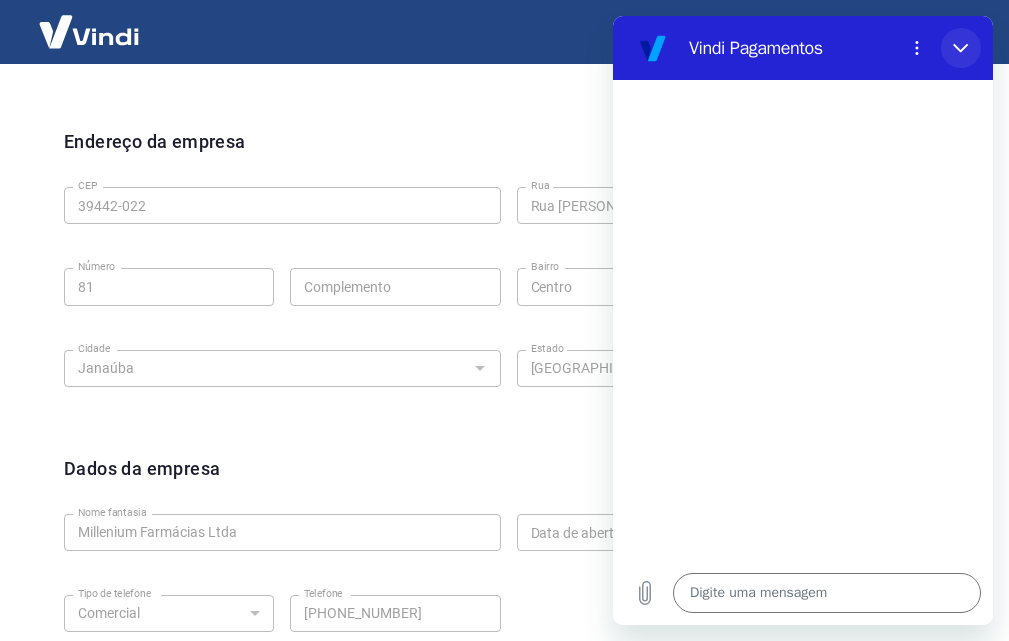 click 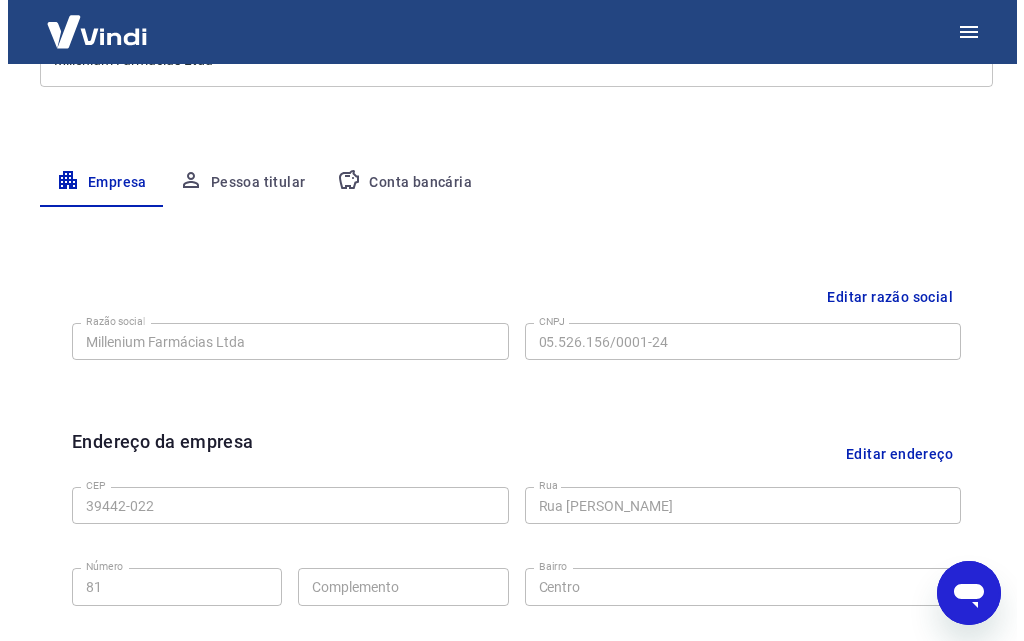 scroll, scrollTop: 0, scrollLeft: 0, axis: both 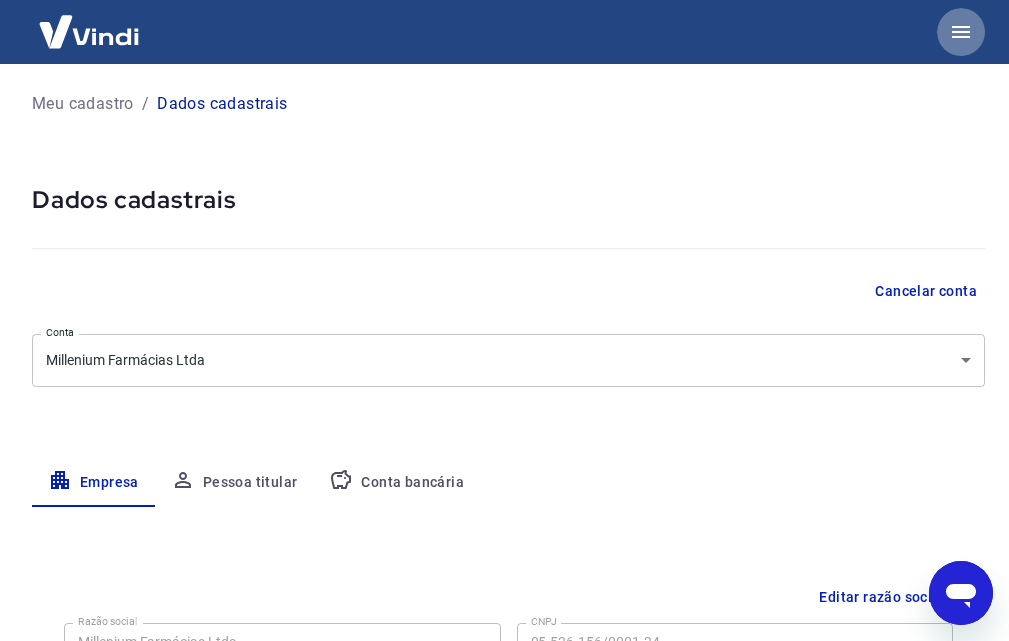 click 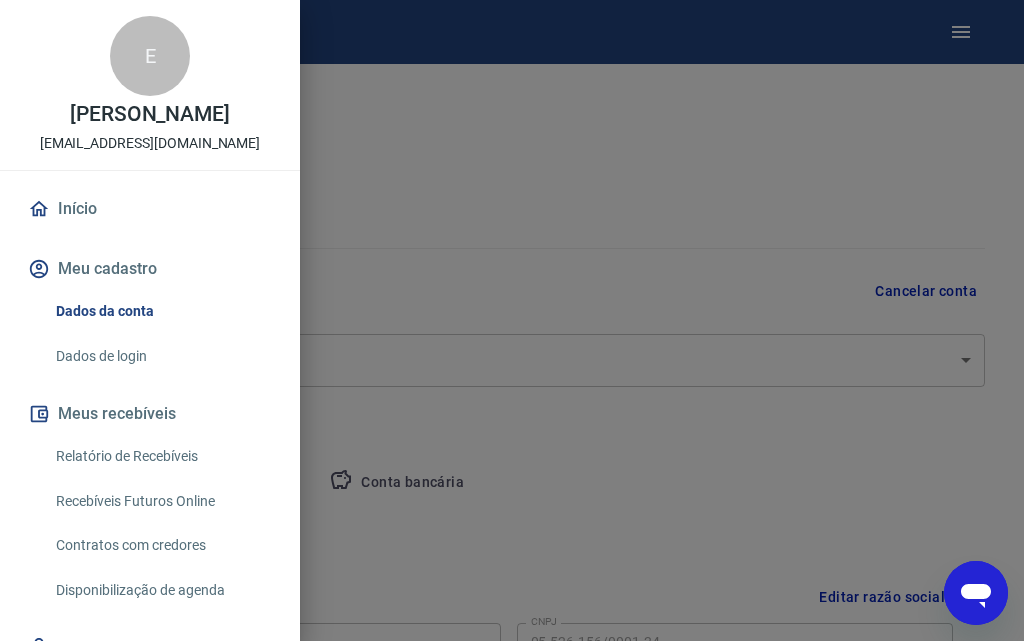 scroll, scrollTop: 100, scrollLeft: 0, axis: vertical 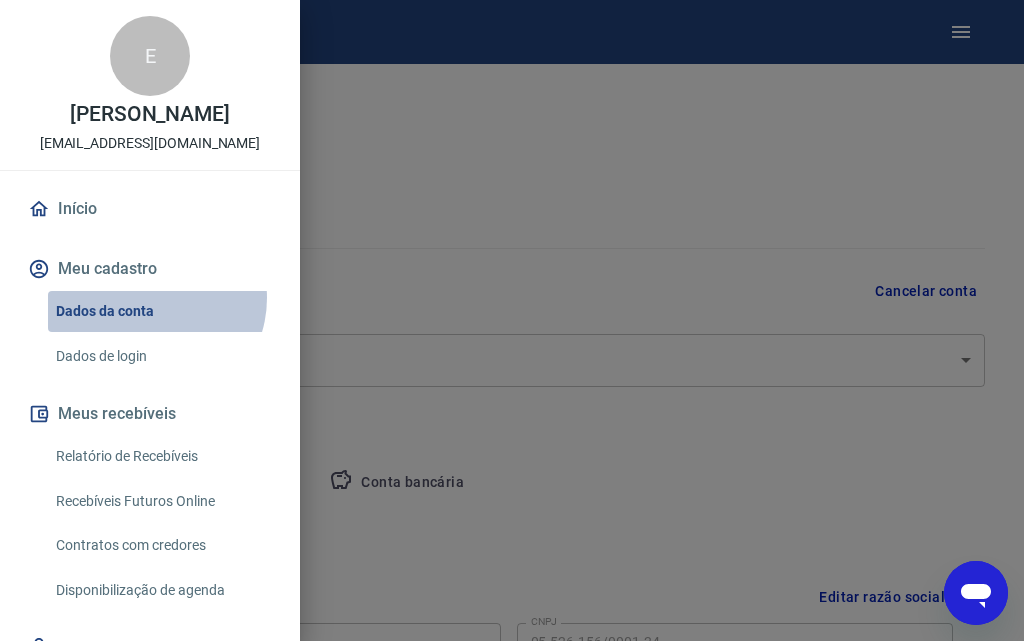 click on "Dados da conta" at bounding box center [162, 311] 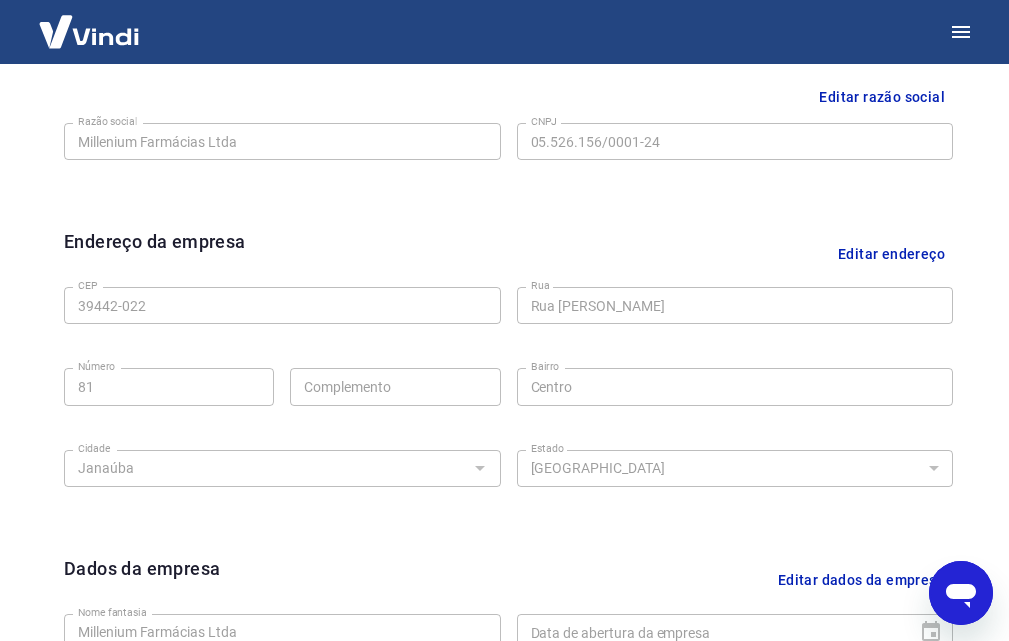 scroll, scrollTop: 300, scrollLeft: 0, axis: vertical 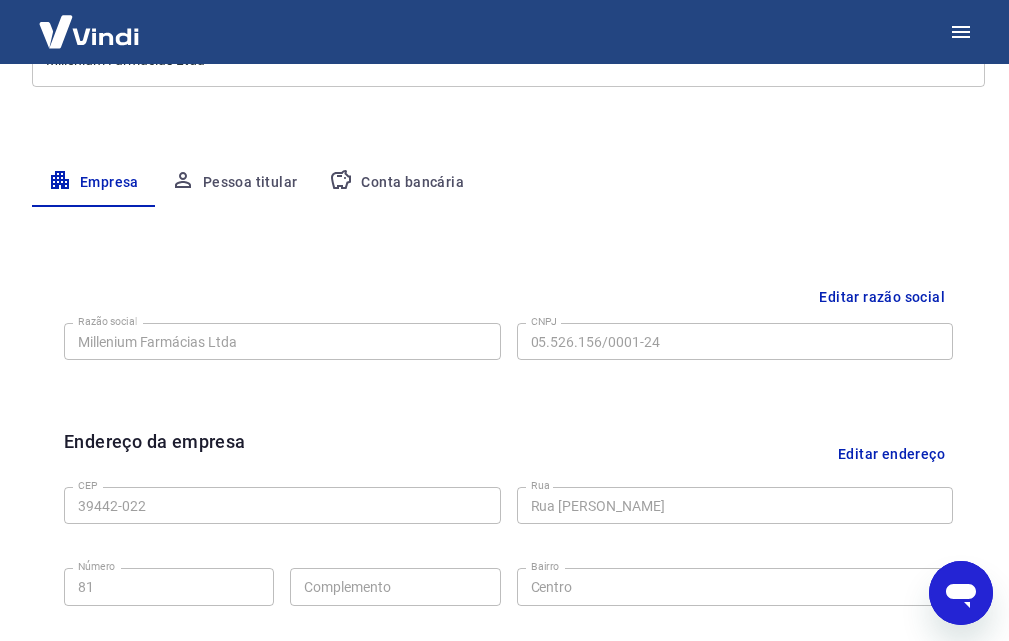 click on "Pessoa titular" at bounding box center (234, 183) 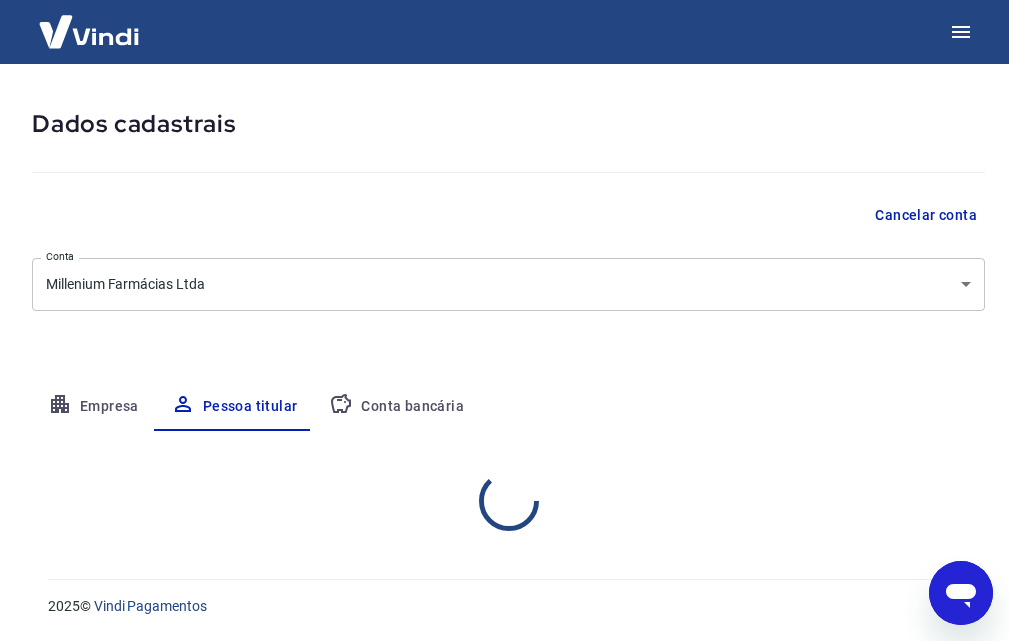 scroll, scrollTop: 169, scrollLeft: 0, axis: vertical 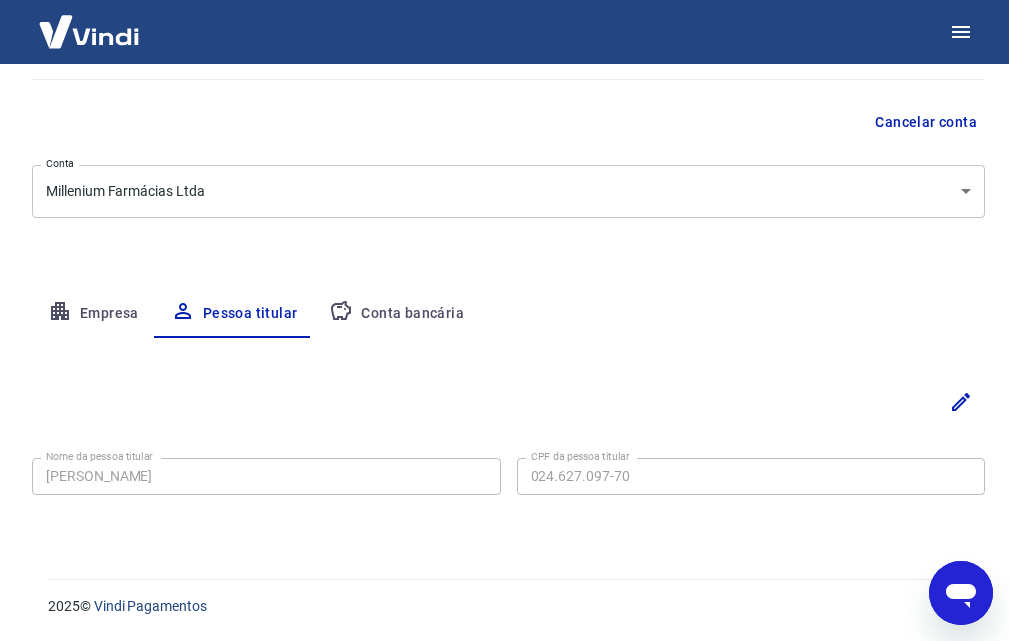 click on "Empresa" at bounding box center [93, 314] 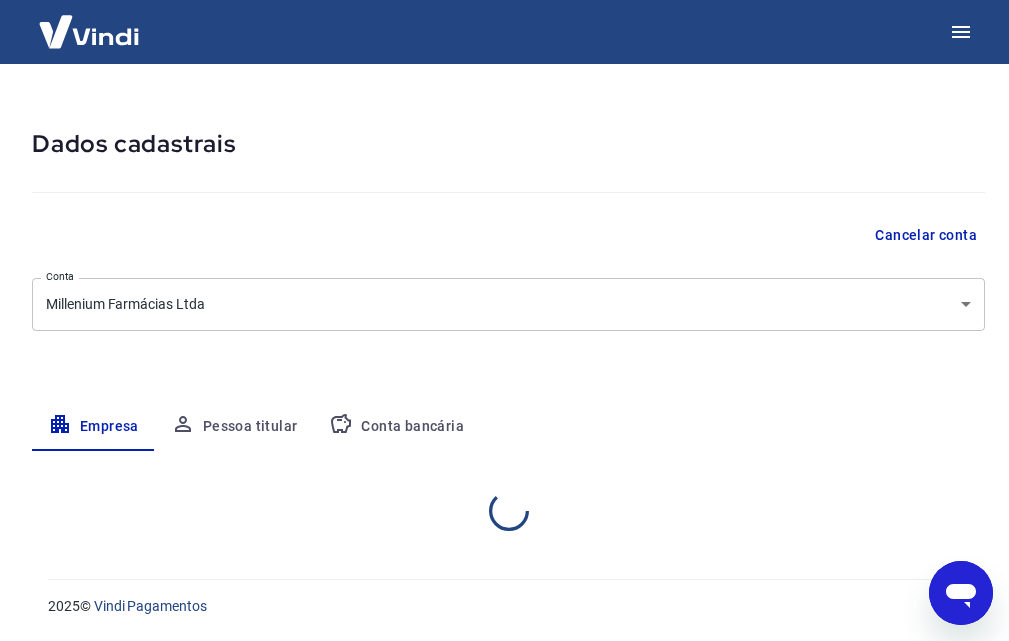 select on "MG" 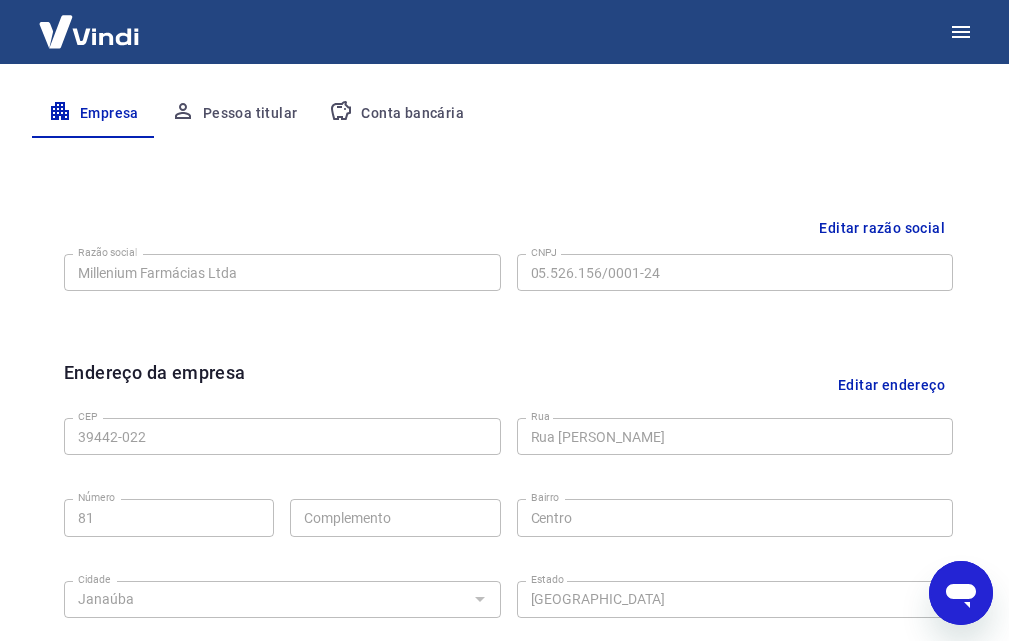 click on "Conta bancária" at bounding box center [396, 114] 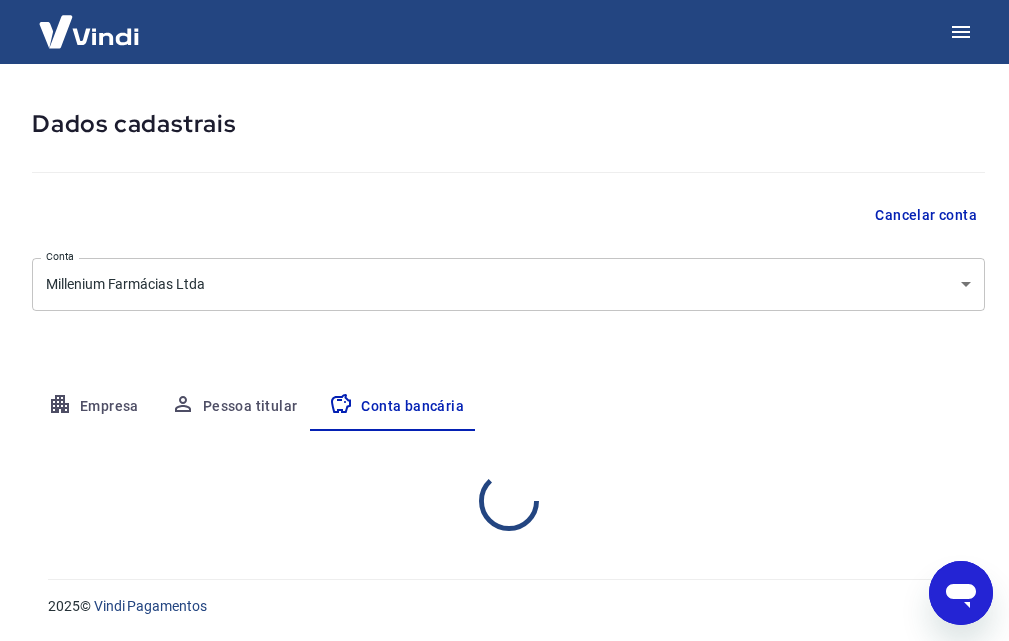 select on "1" 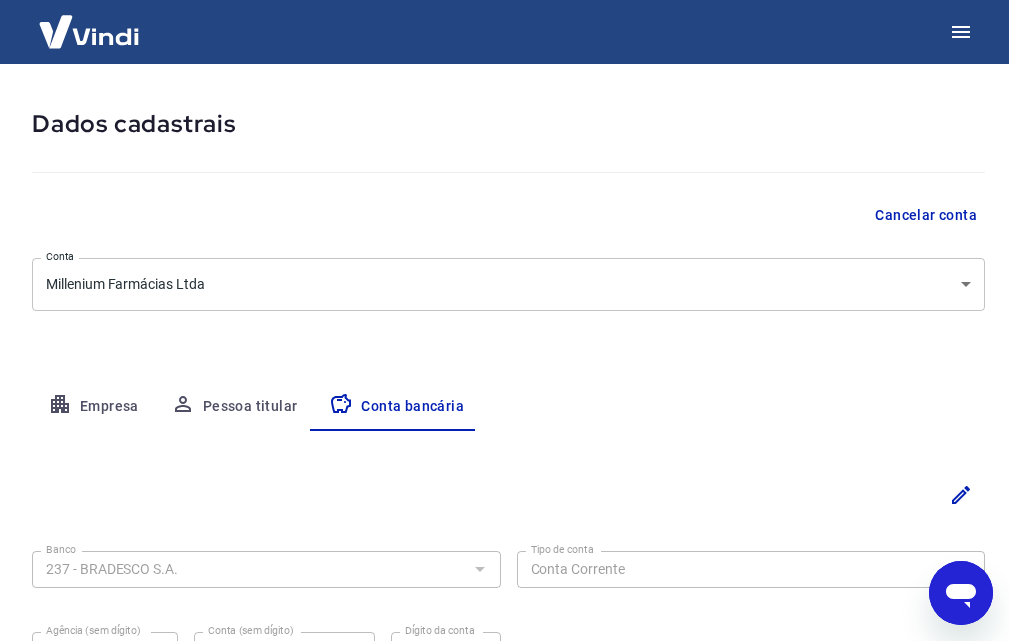 scroll, scrollTop: 280, scrollLeft: 0, axis: vertical 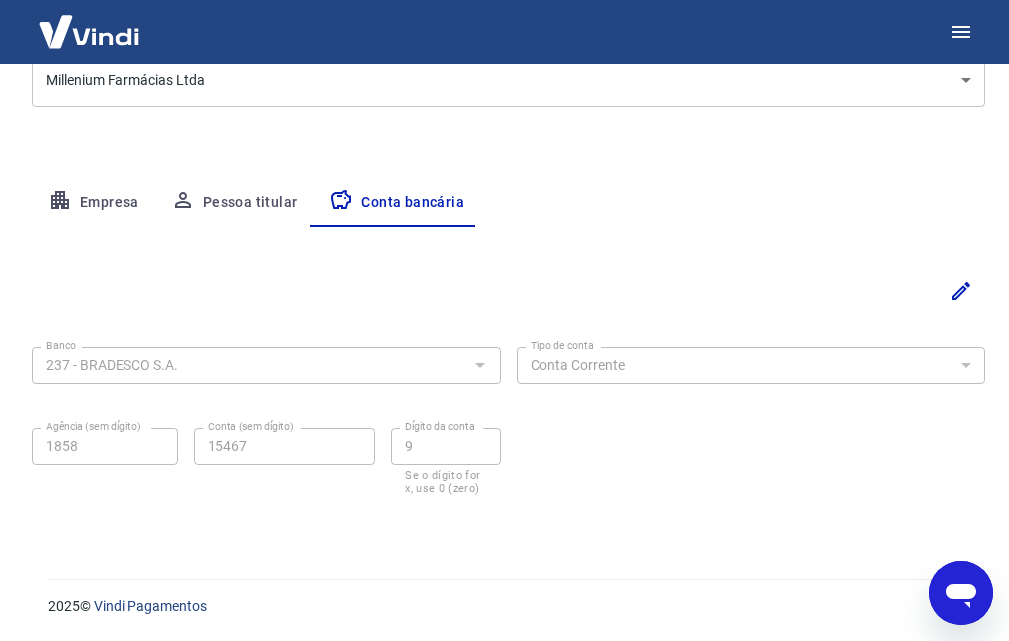 click on "Empresa" at bounding box center (93, 203) 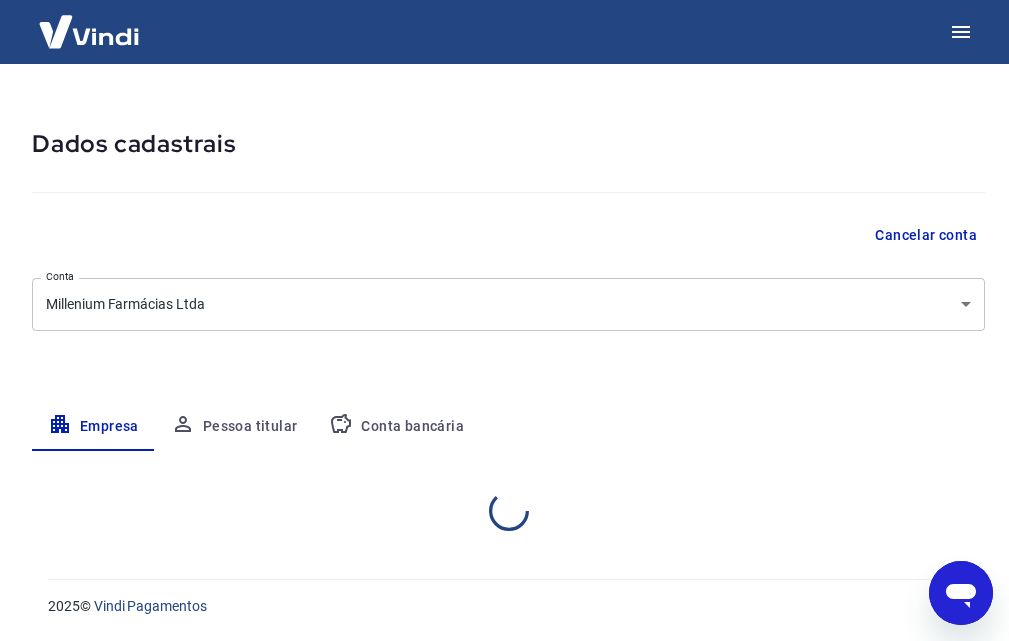 select on "MG" 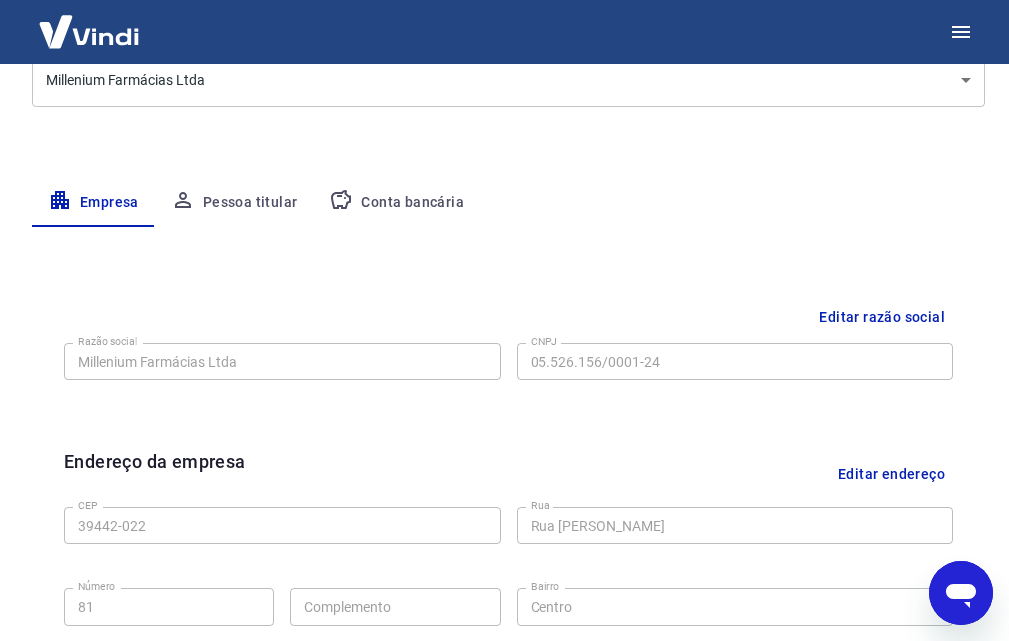 scroll, scrollTop: 380, scrollLeft: 0, axis: vertical 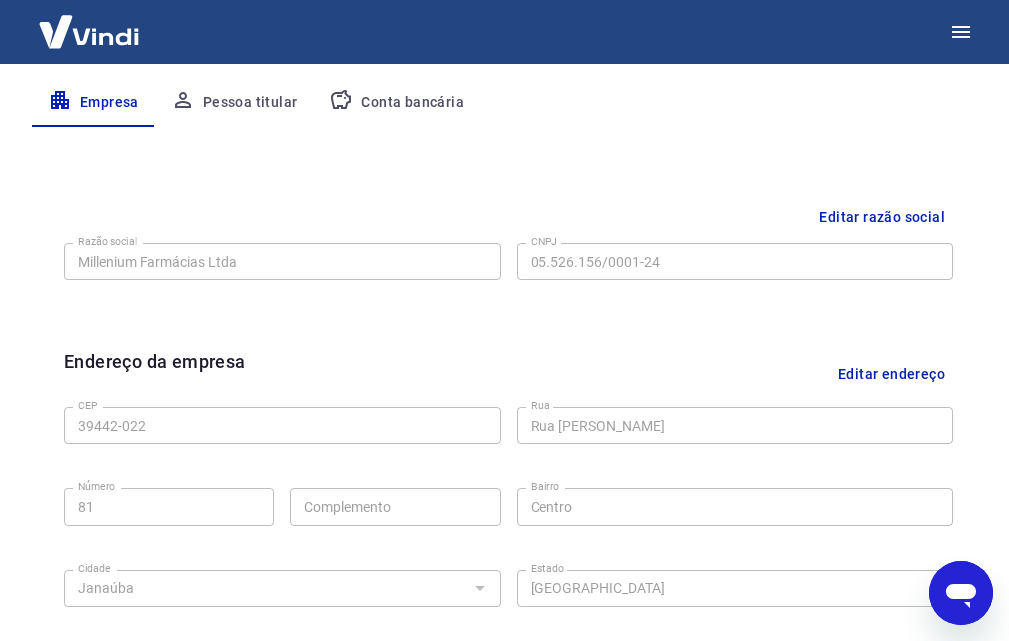 click on "Editar razão social" at bounding box center [882, 217] 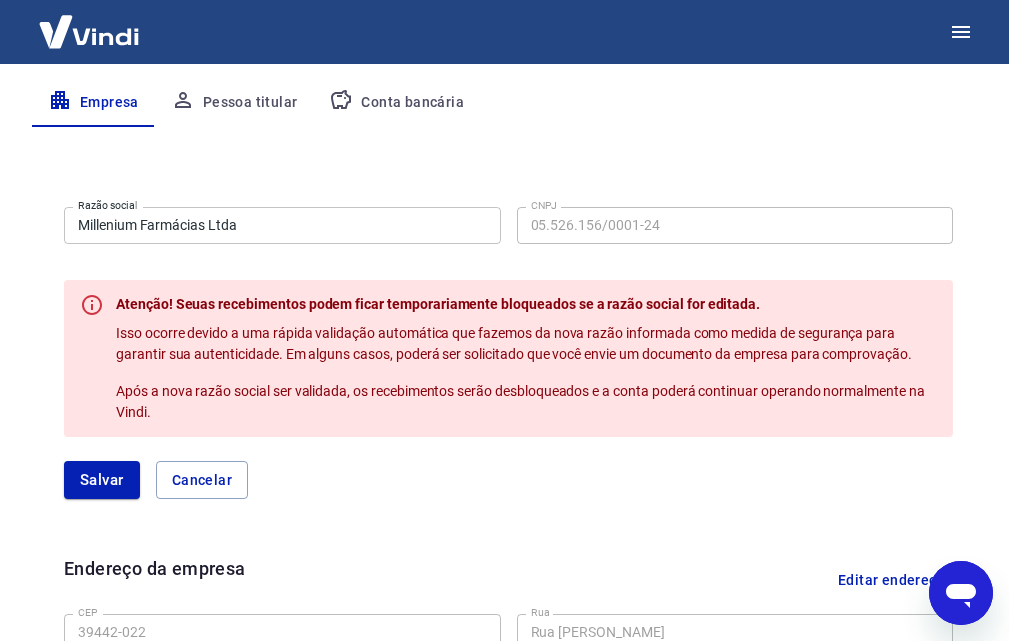 click 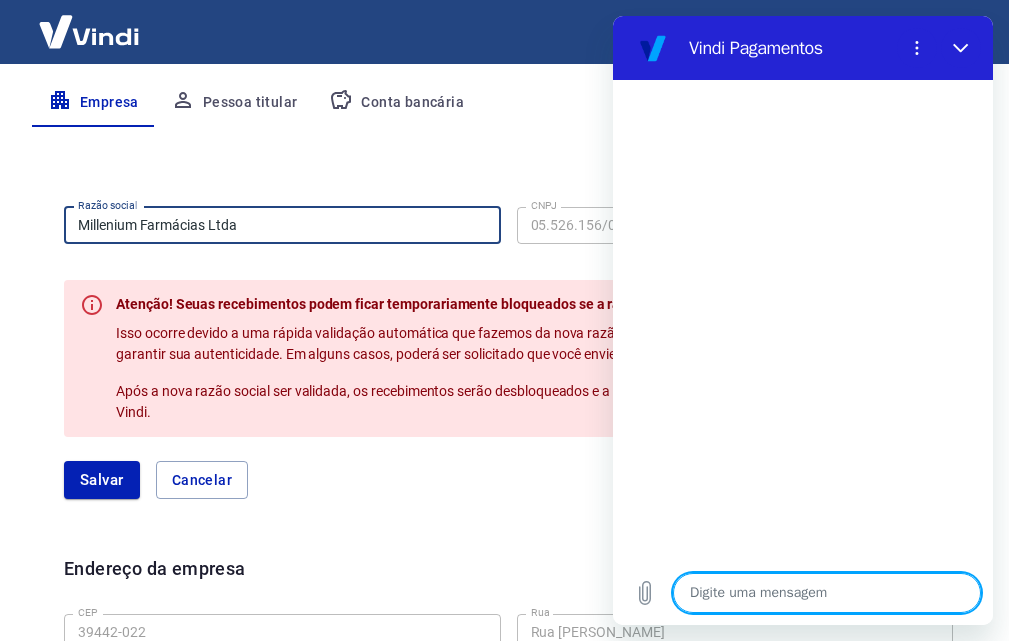 click on "Millenium Farmácias Ltda" at bounding box center (282, 225) 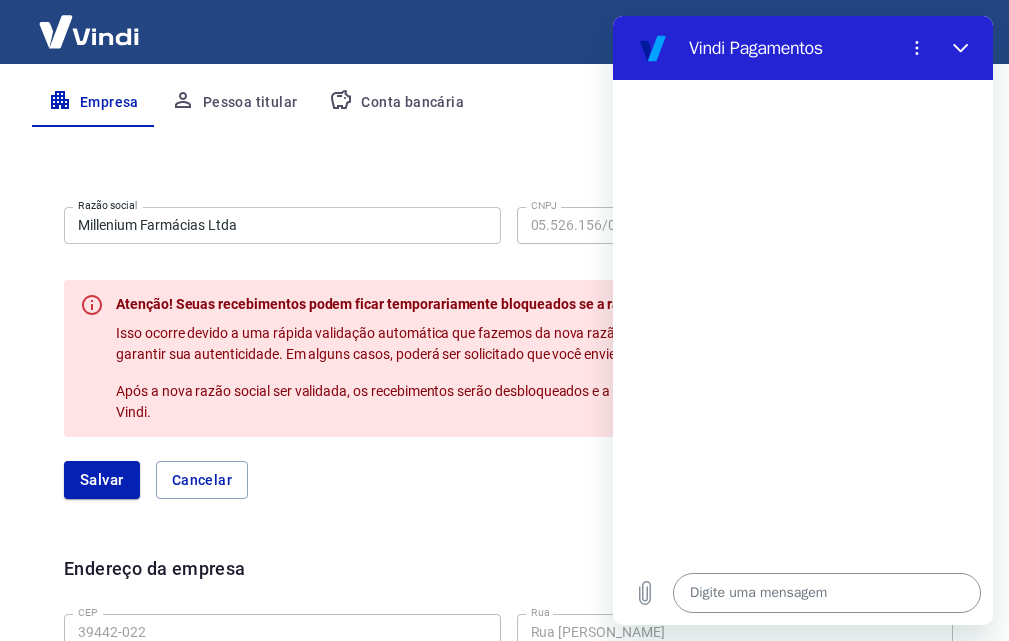 click at bounding box center (827, 593) 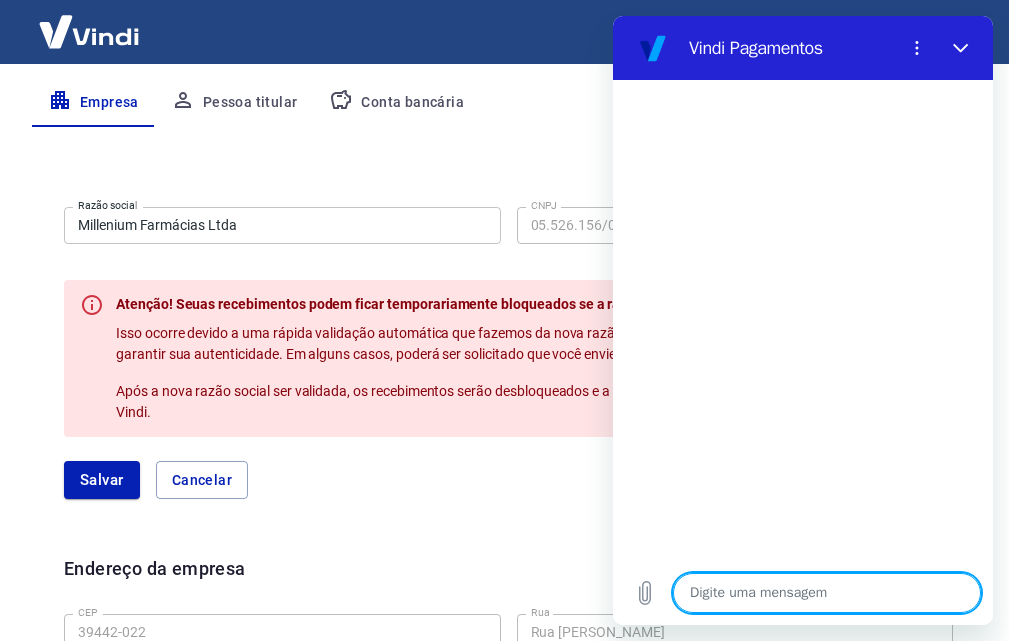 click on "Salvar Cancelar" at bounding box center [508, 480] 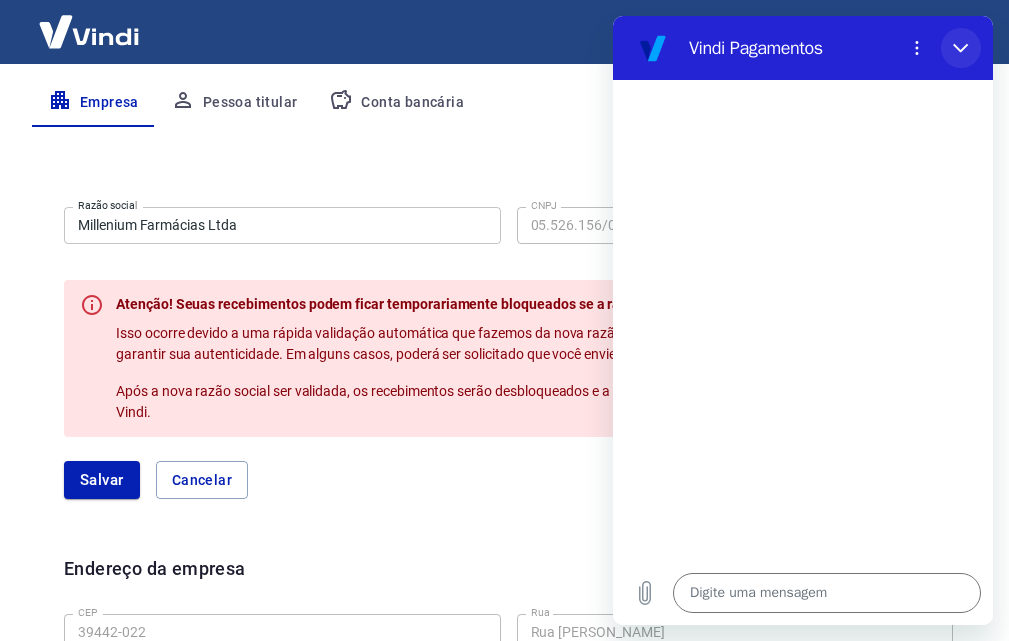 drag, startPoint x: 969, startPoint y: 49, endPoint x: 1456, endPoint y: 241, distance: 523.4816 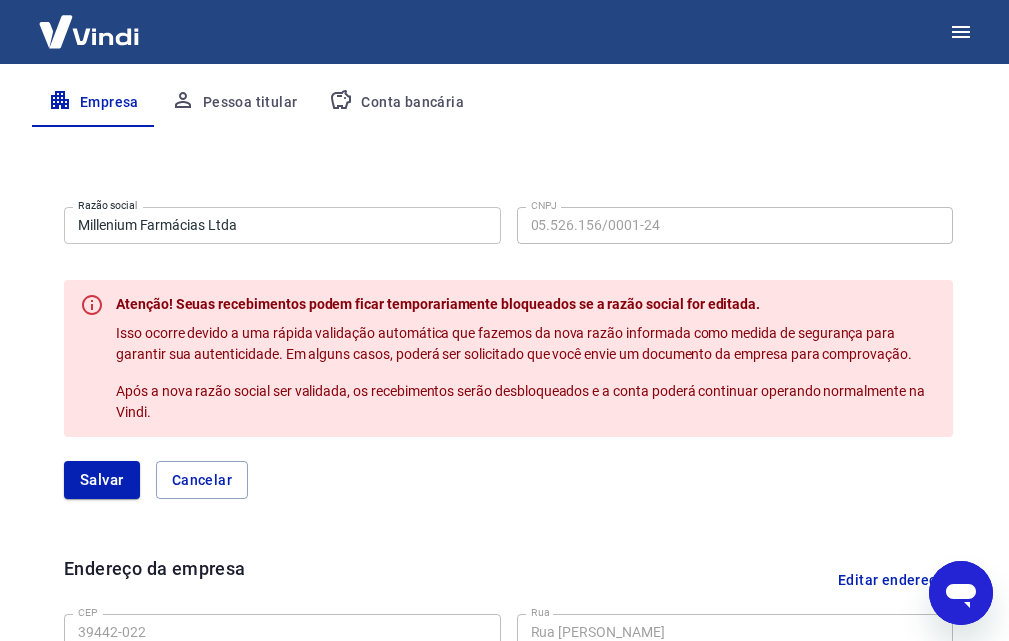 scroll, scrollTop: 0, scrollLeft: 0, axis: both 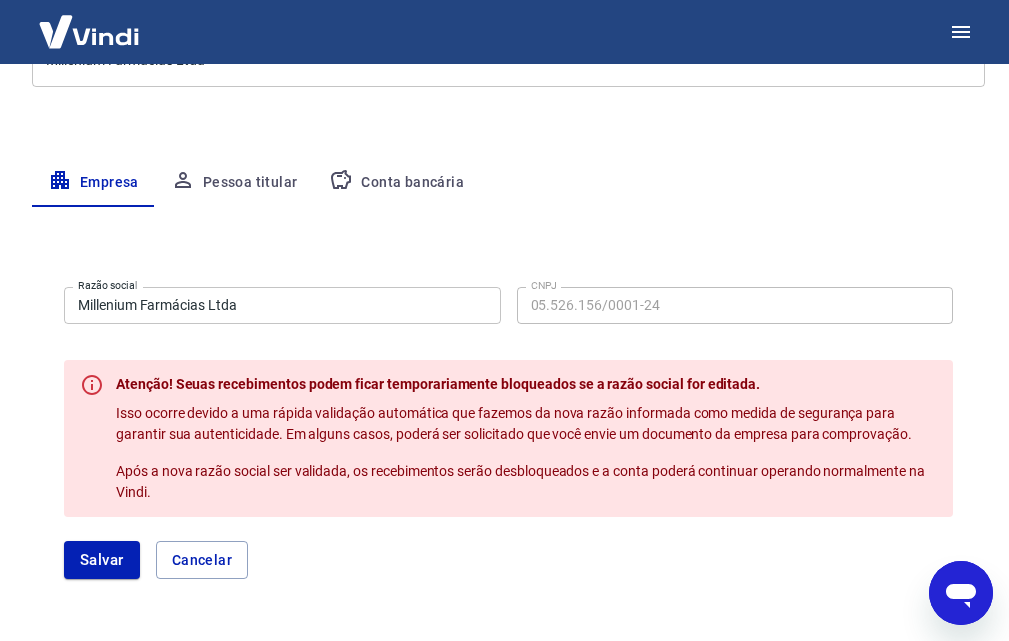 drag, startPoint x: 957, startPoint y: 588, endPoint x: 1266, endPoint y: 1105, distance: 602.3039 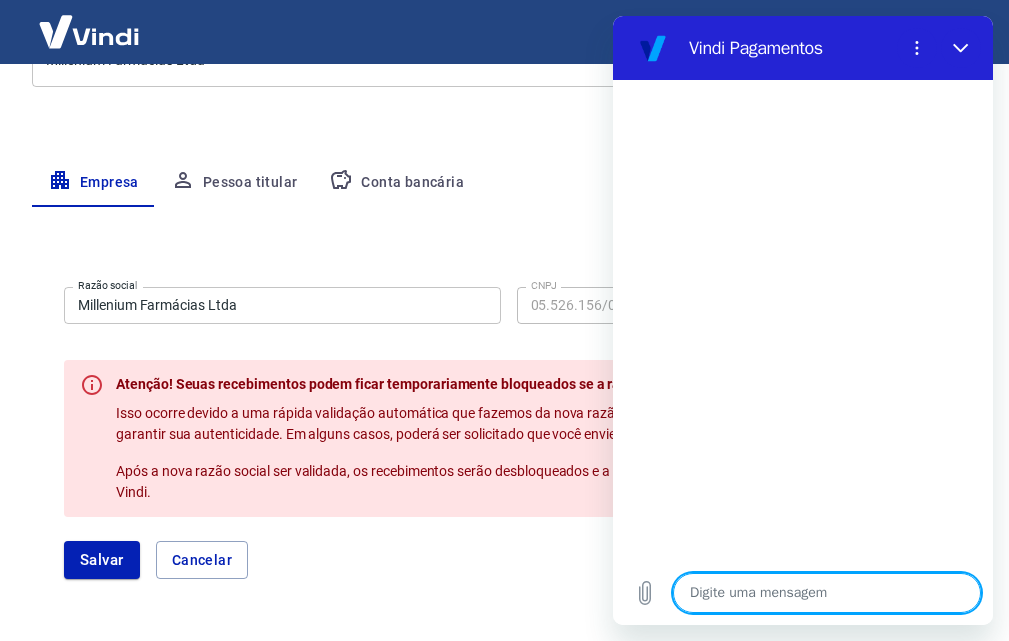 click at bounding box center (827, 593) 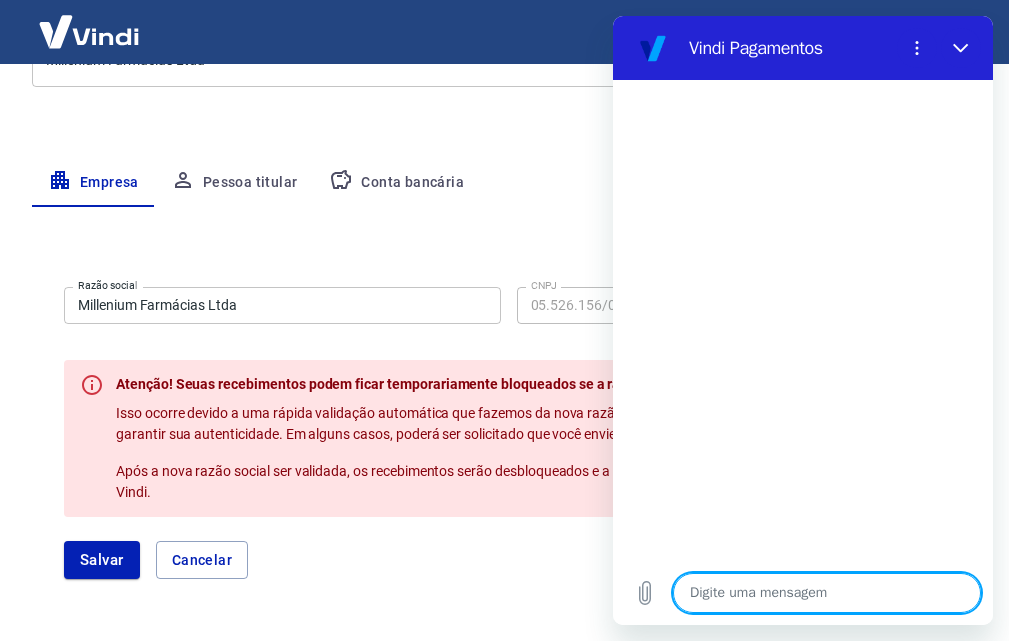 type on "O" 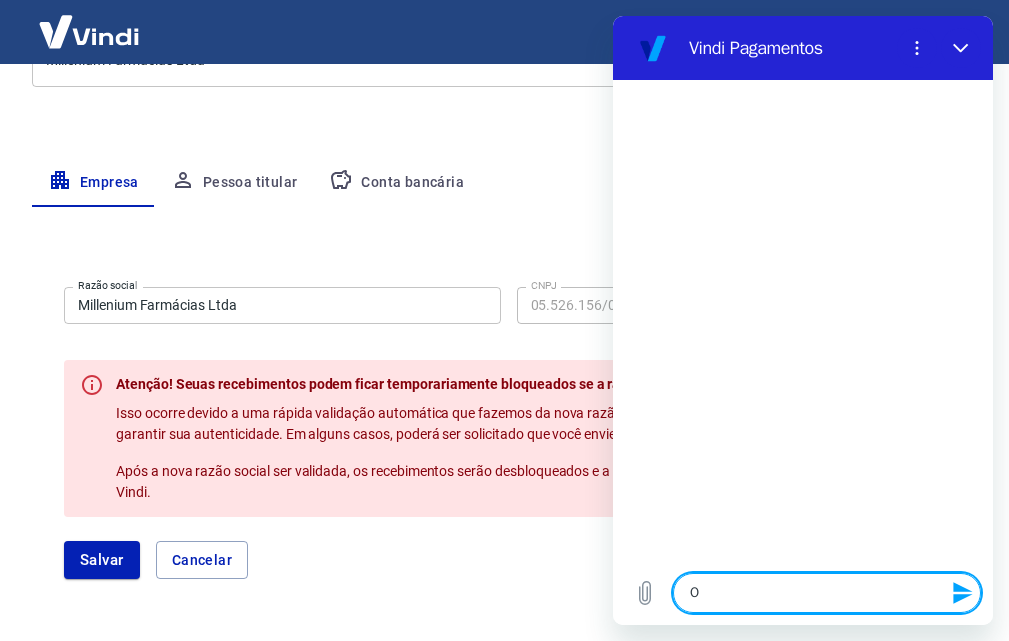 type on "Ol" 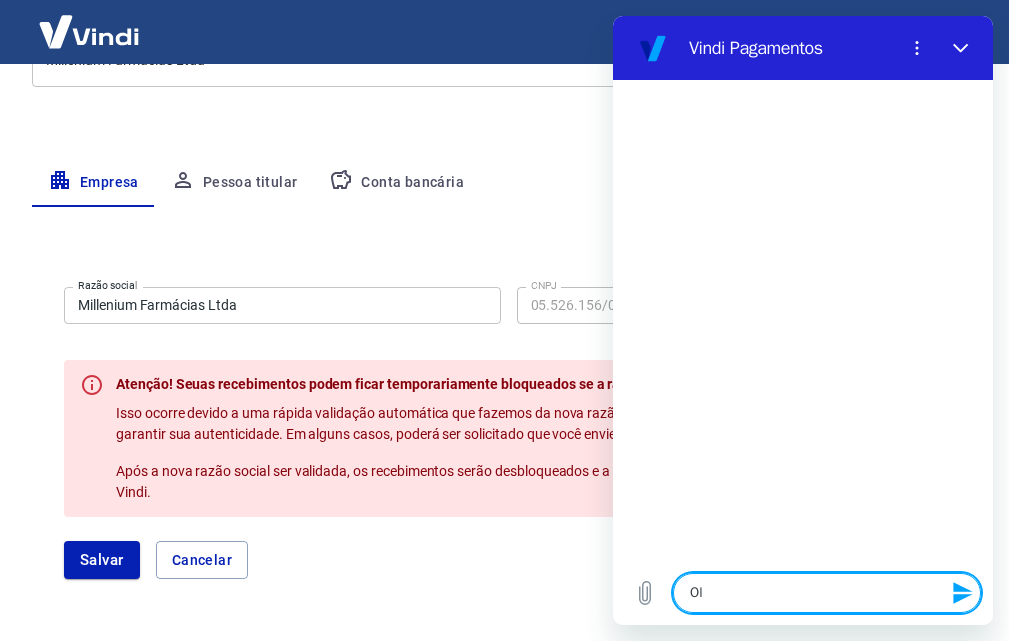 type on "Olá" 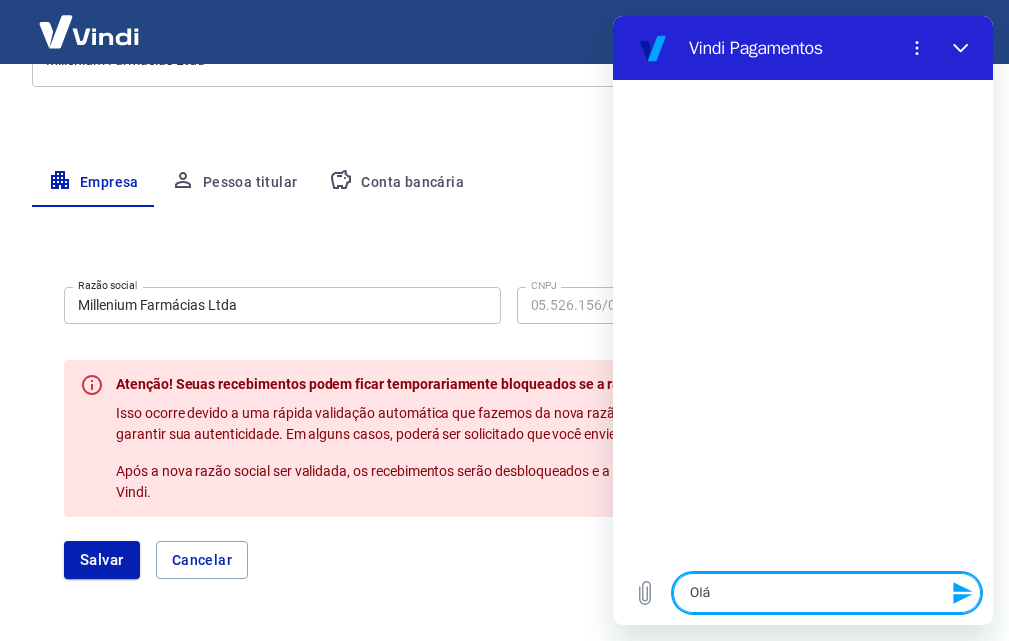 type 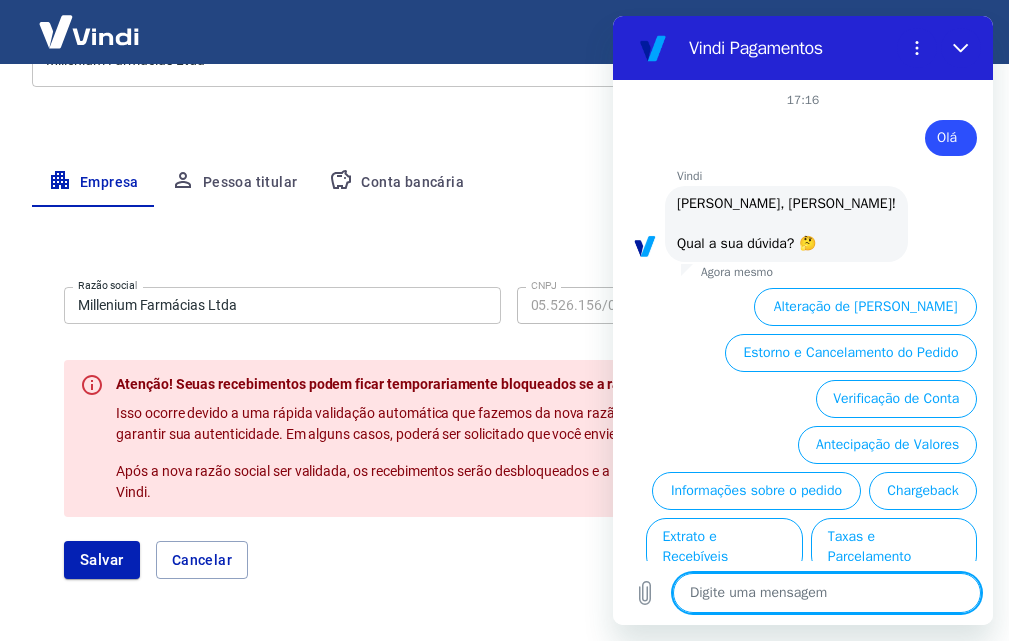 scroll, scrollTop: 92, scrollLeft: 0, axis: vertical 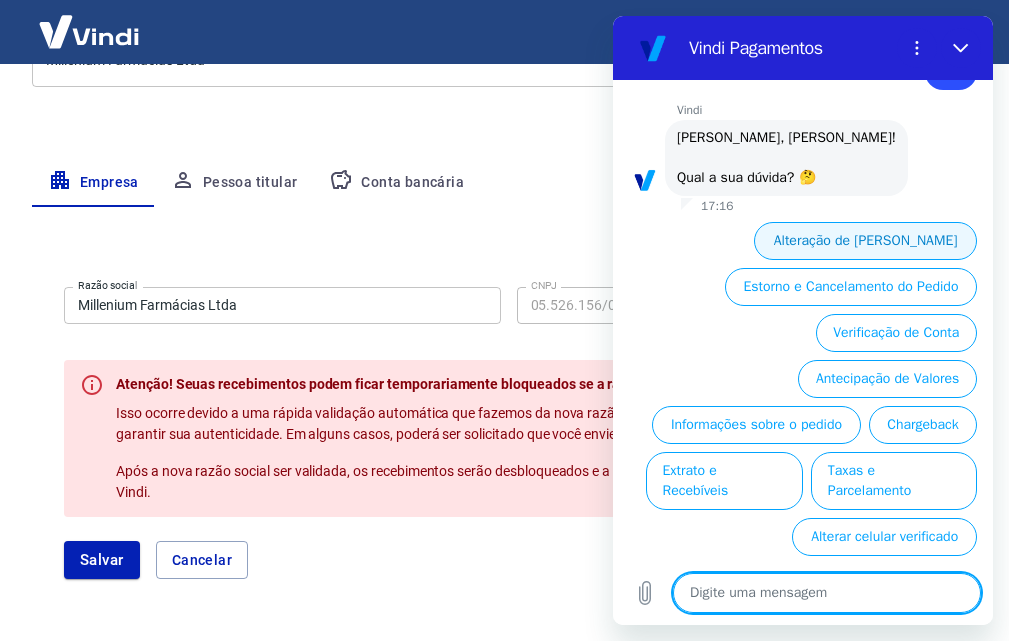 click on "Alteração de Dados Cadastrais" at bounding box center (865, 241) 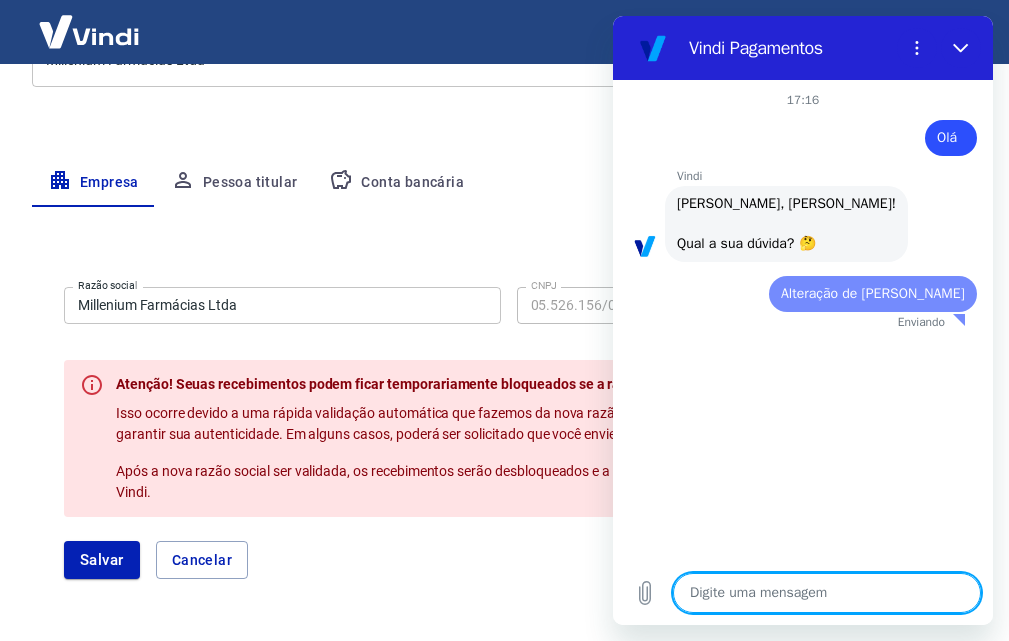 scroll, scrollTop: 0, scrollLeft: 0, axis: both 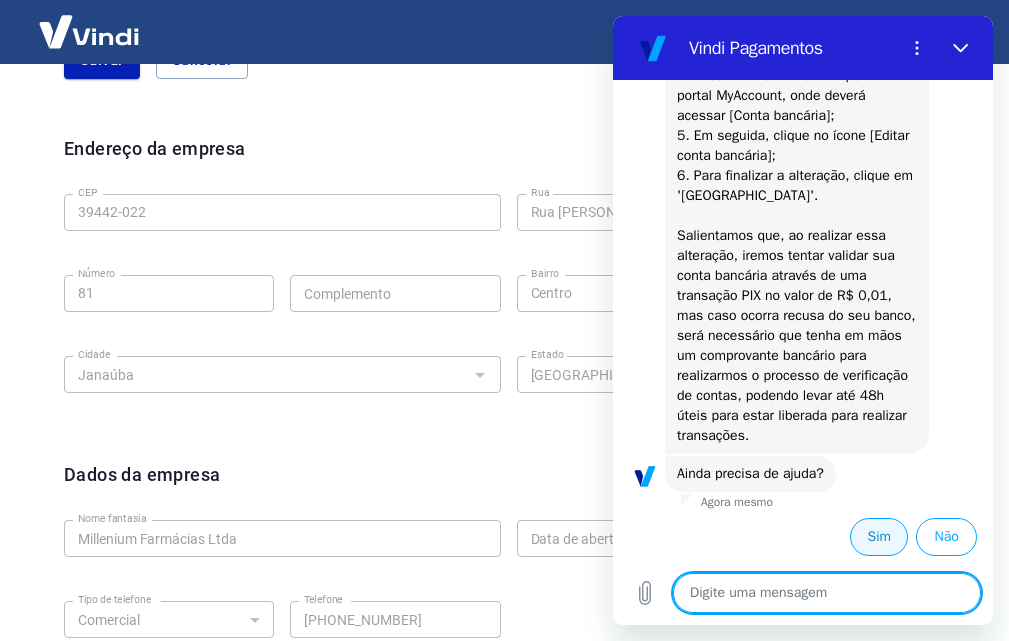 click on "Sim" at bounding box center (879, 537) 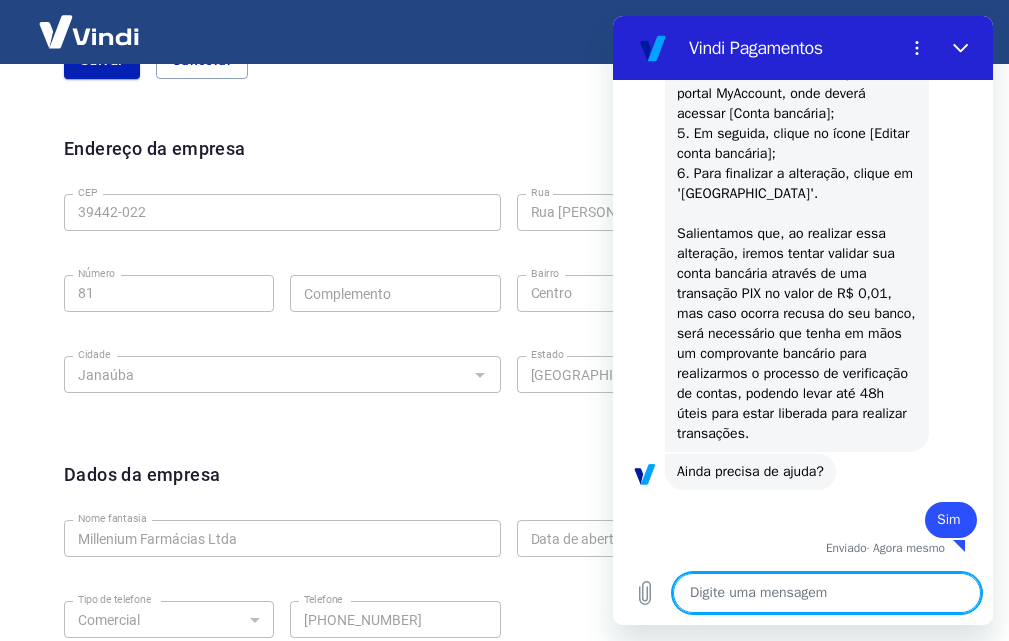 type on "x" 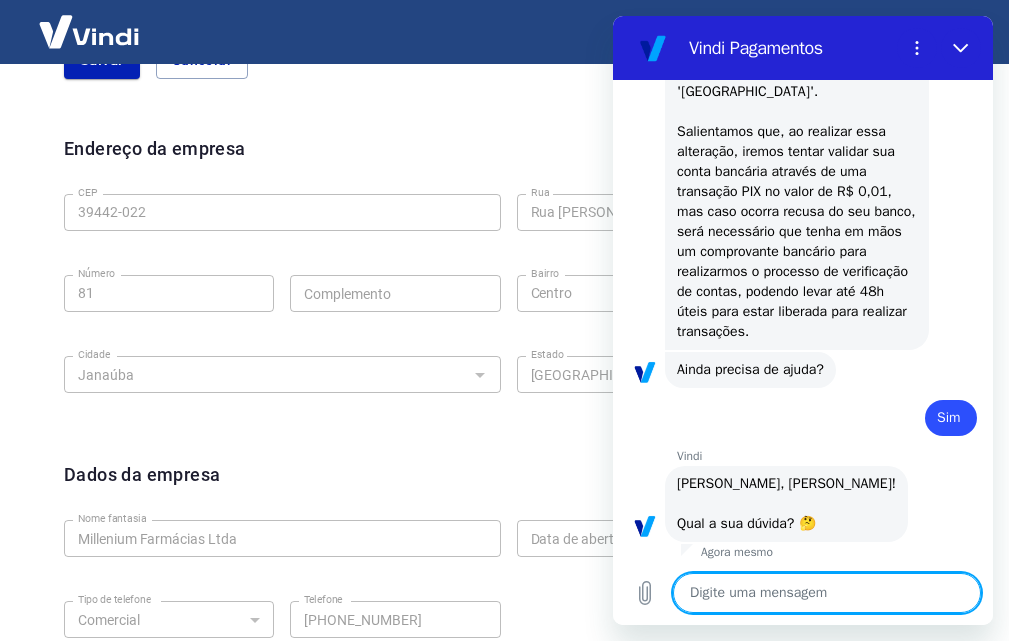 scroll, scrollTop: 938, scrollLeft: 0, axis: vertical 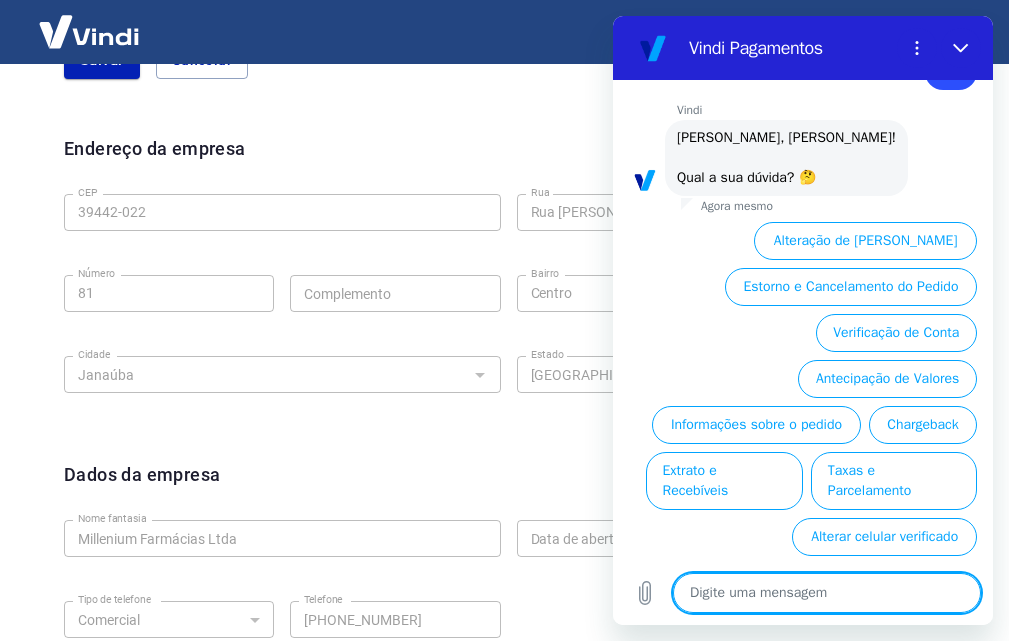 click at bounding box center (827, 593) 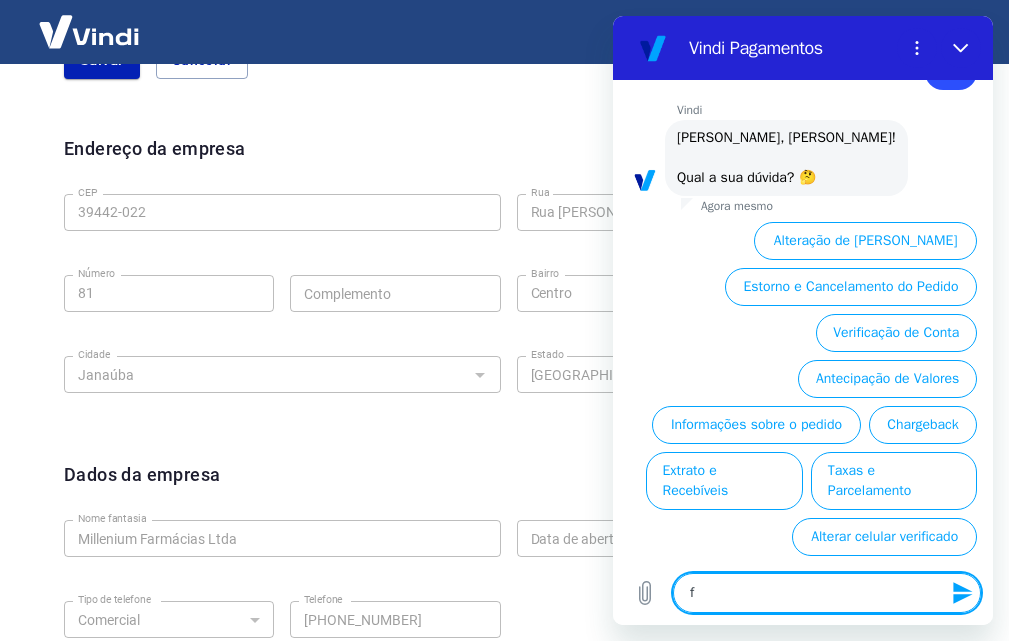 type on "fa" 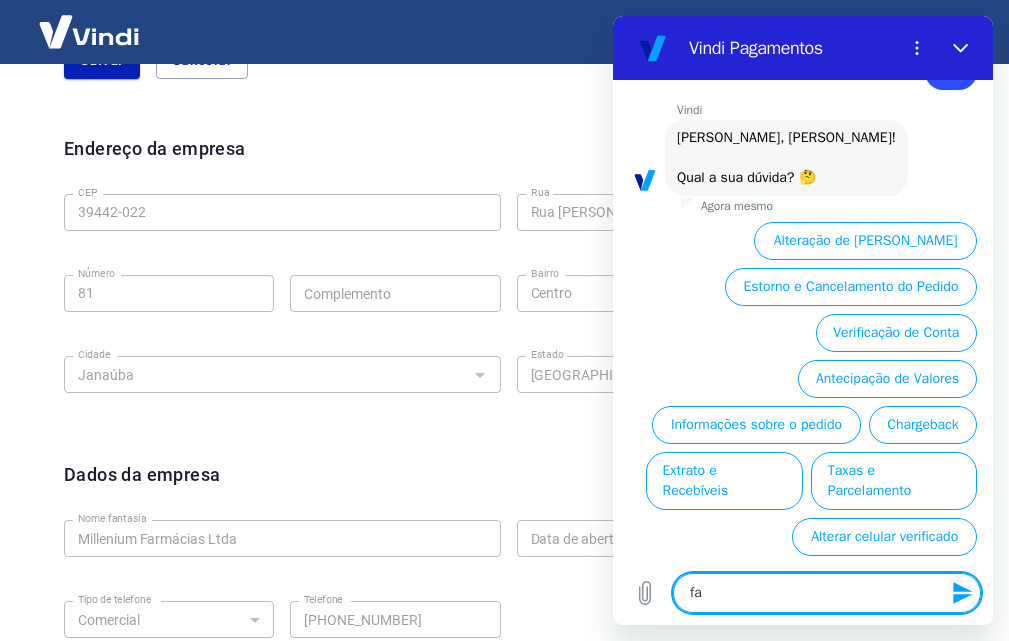 type on "fal" 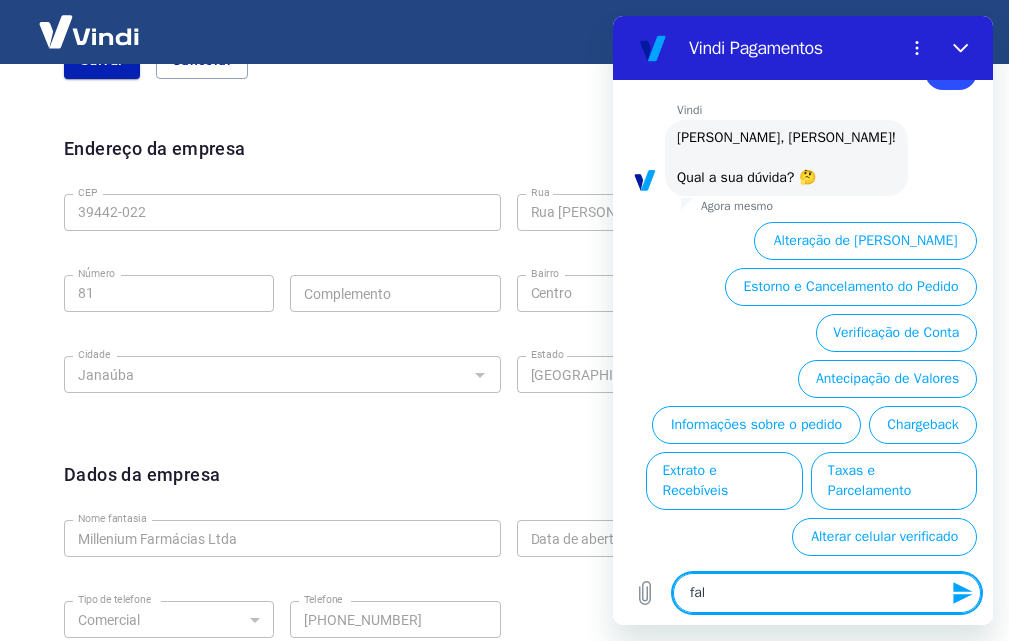 type on "fala" 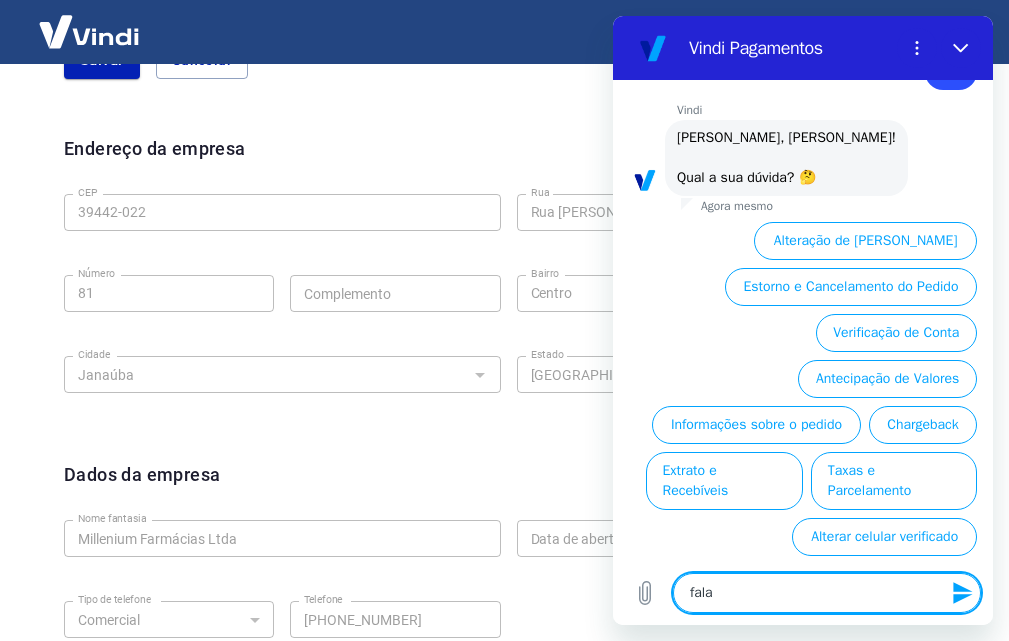 type on "falar" 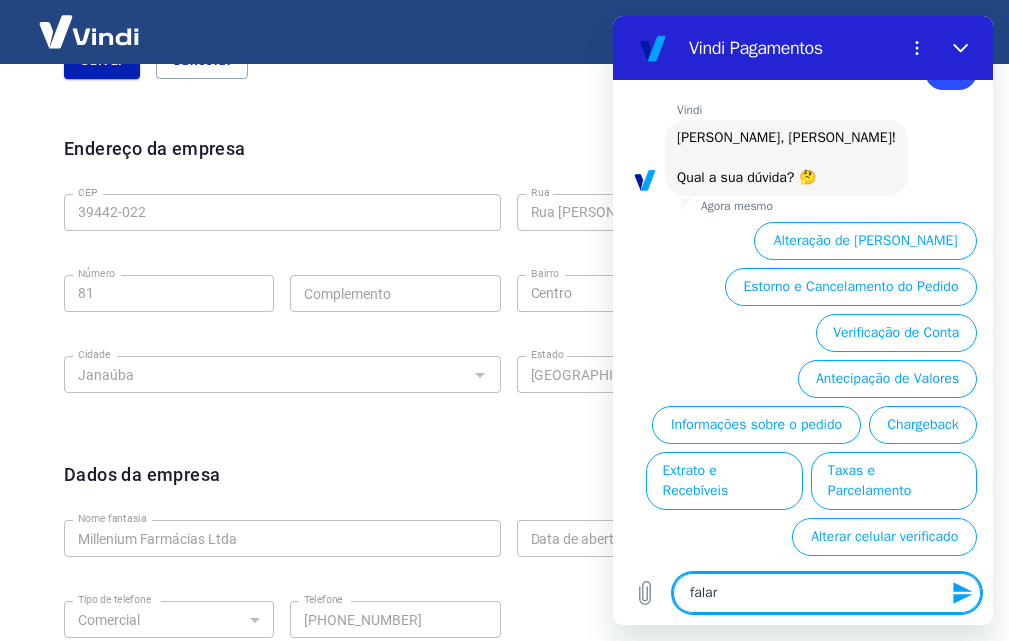 type on "falar" 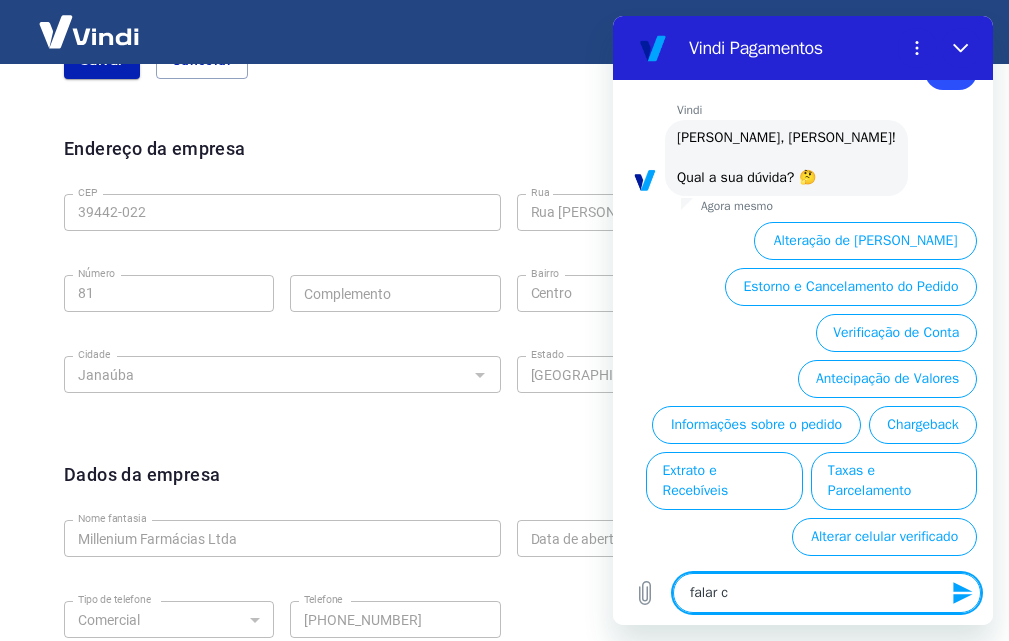 type on "falar co" 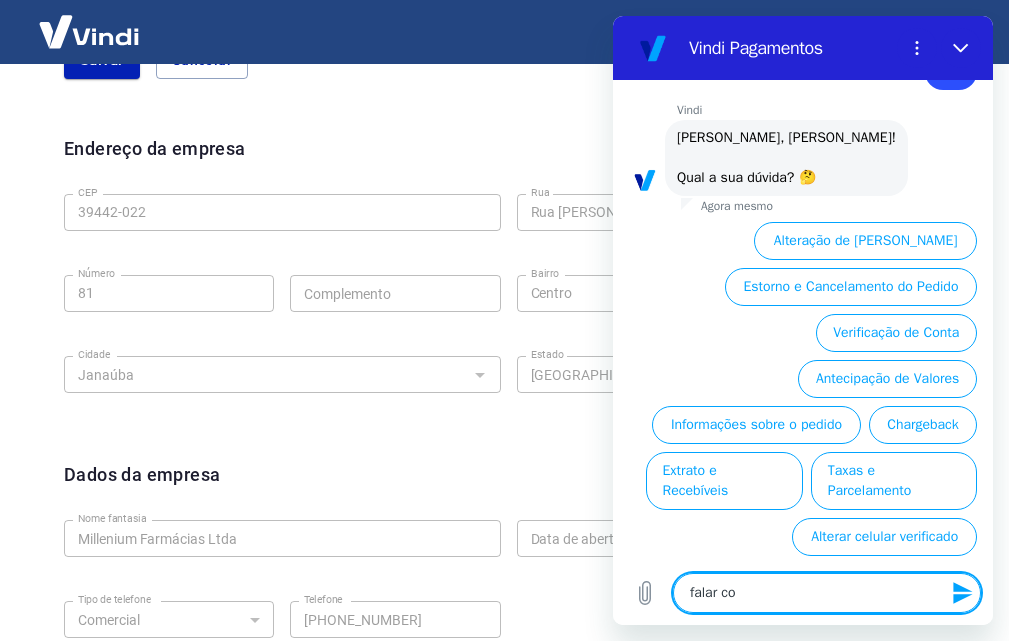 type on "falar com" 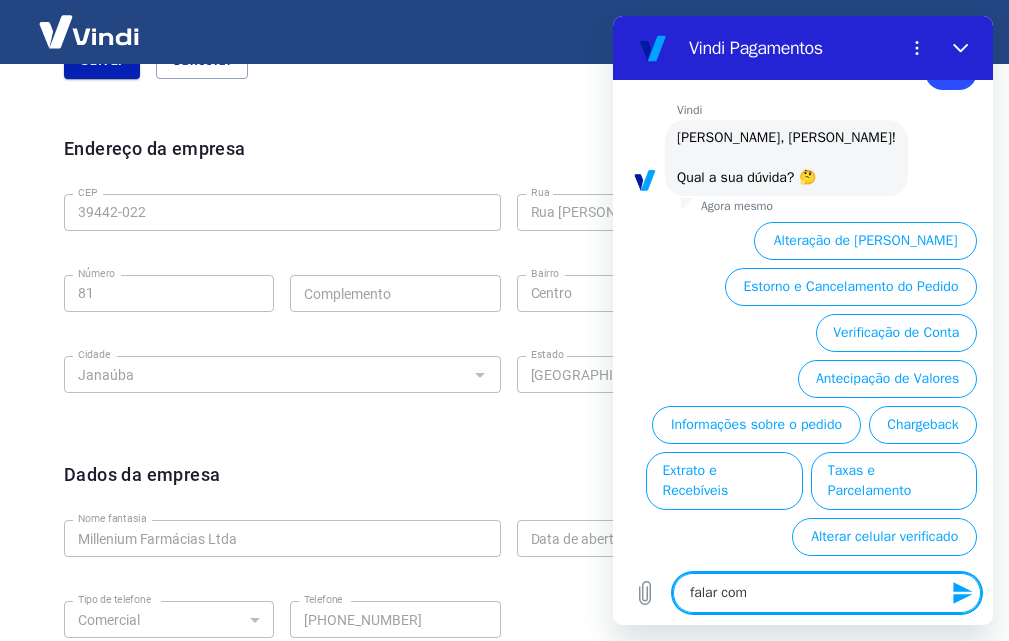 type on "falar com" 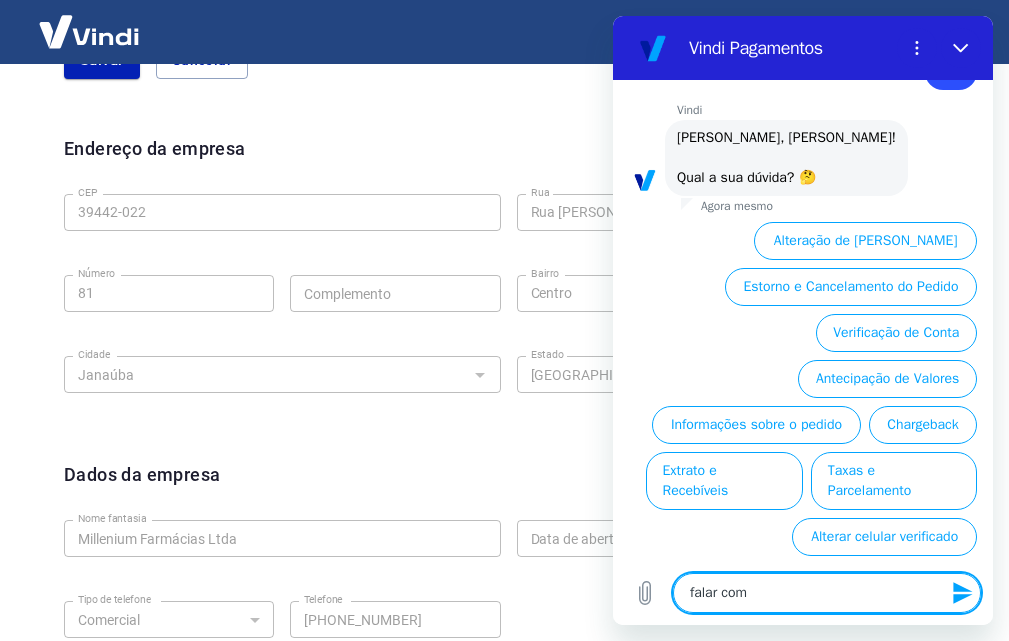 type on "x" 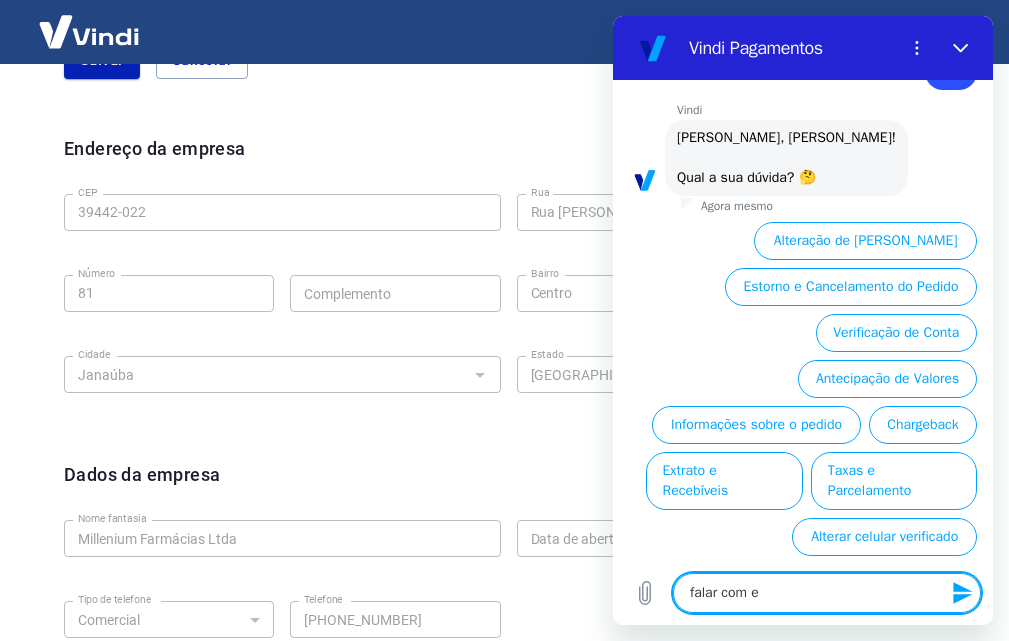 type on "falar com es" 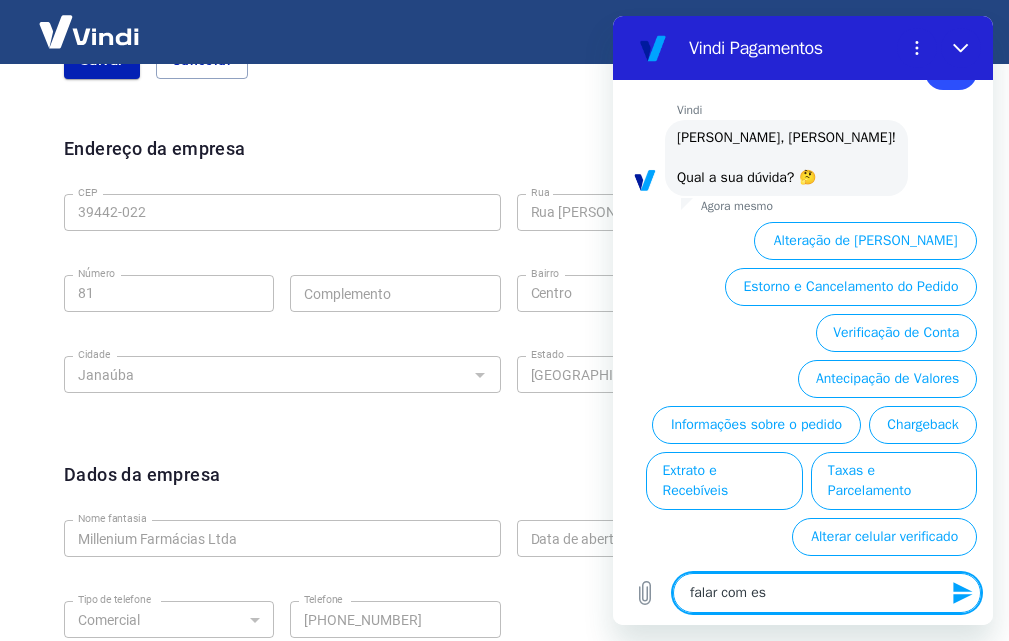 type on "falar com esp" 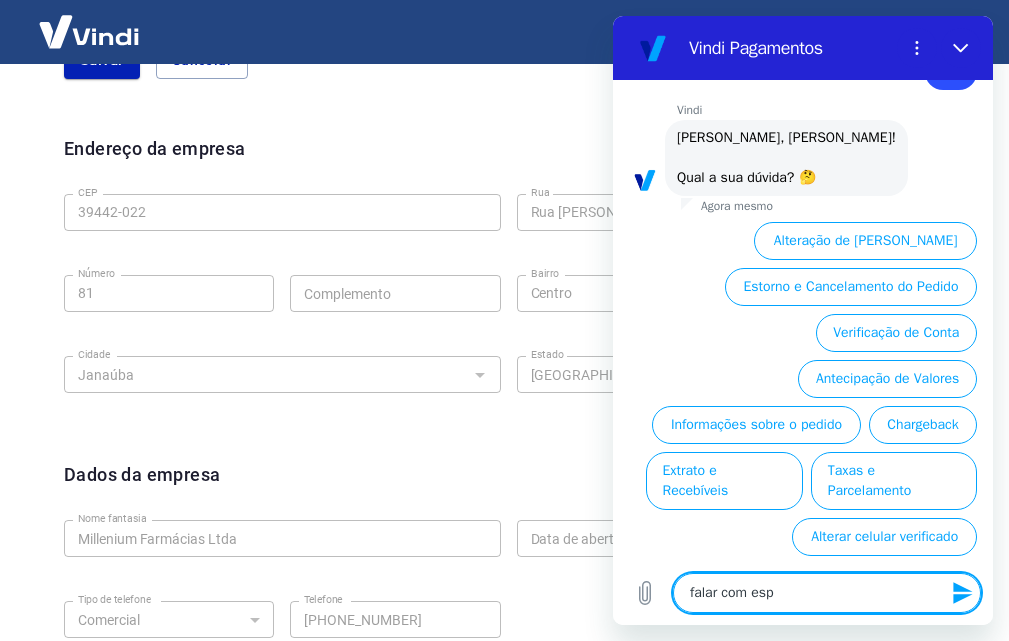 type on "falar com espe" 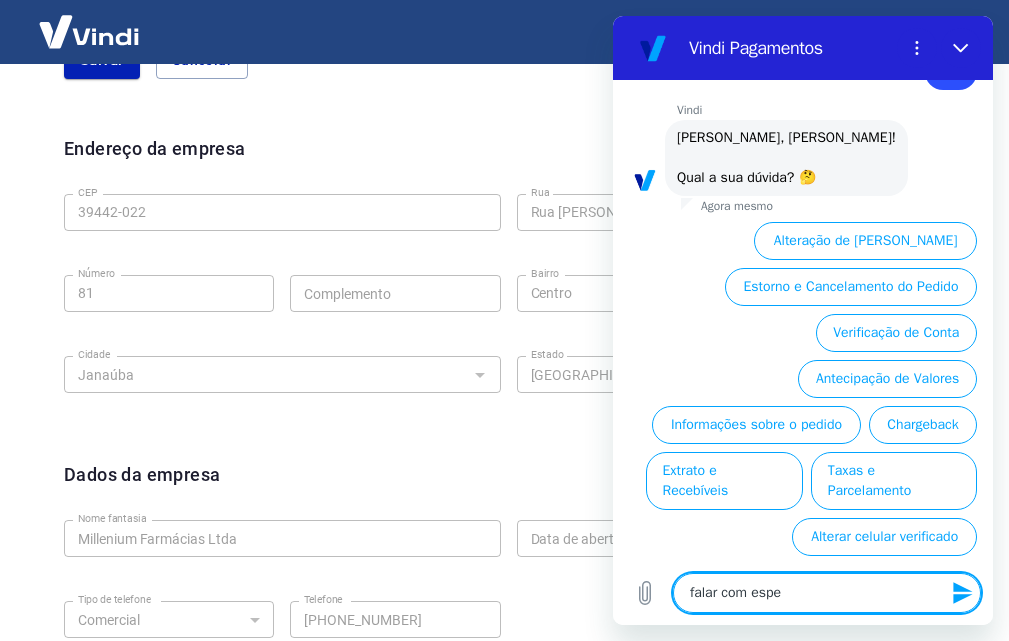 type on "falar com espec" 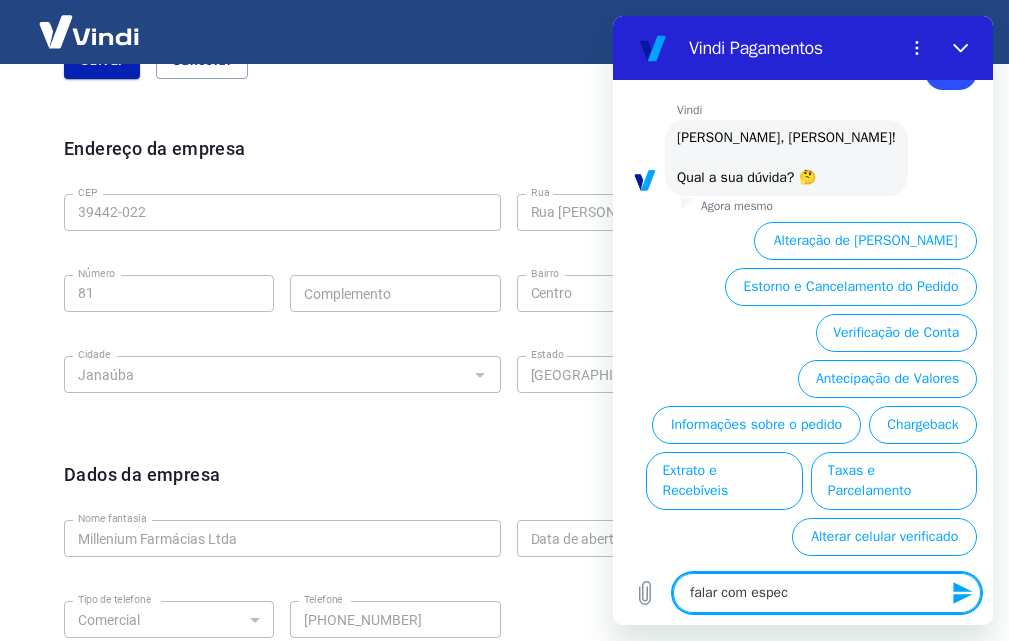 type on "falar com especi" 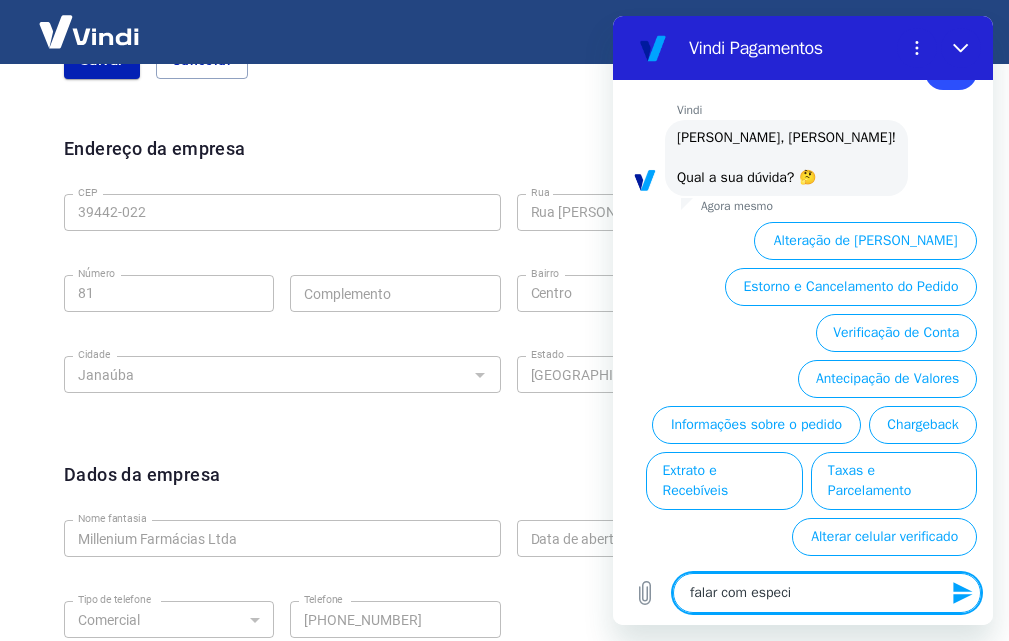 type on "falar com especia" 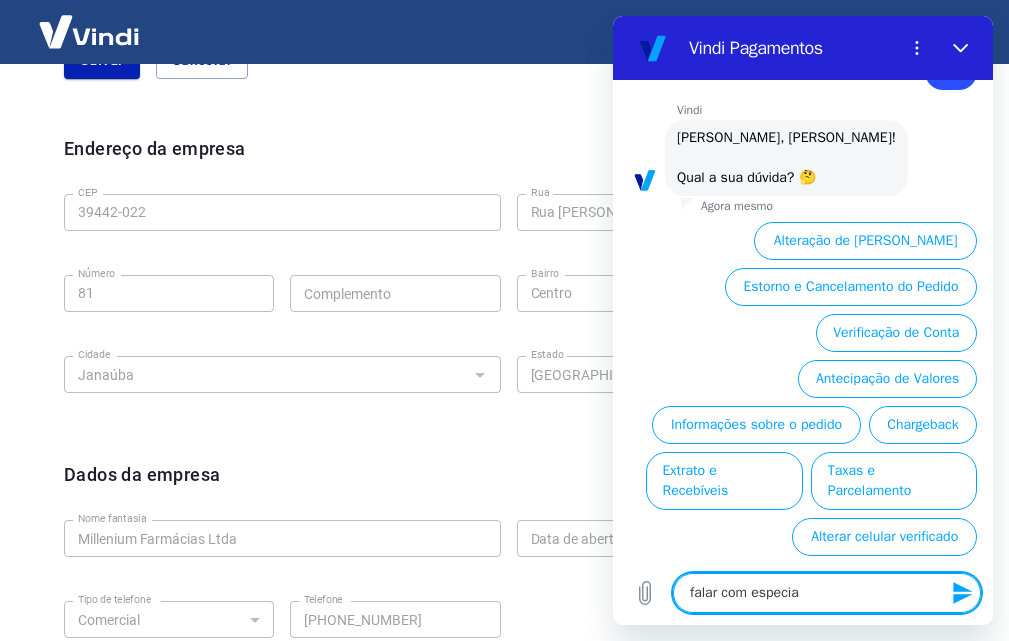 type on "falar com especial" 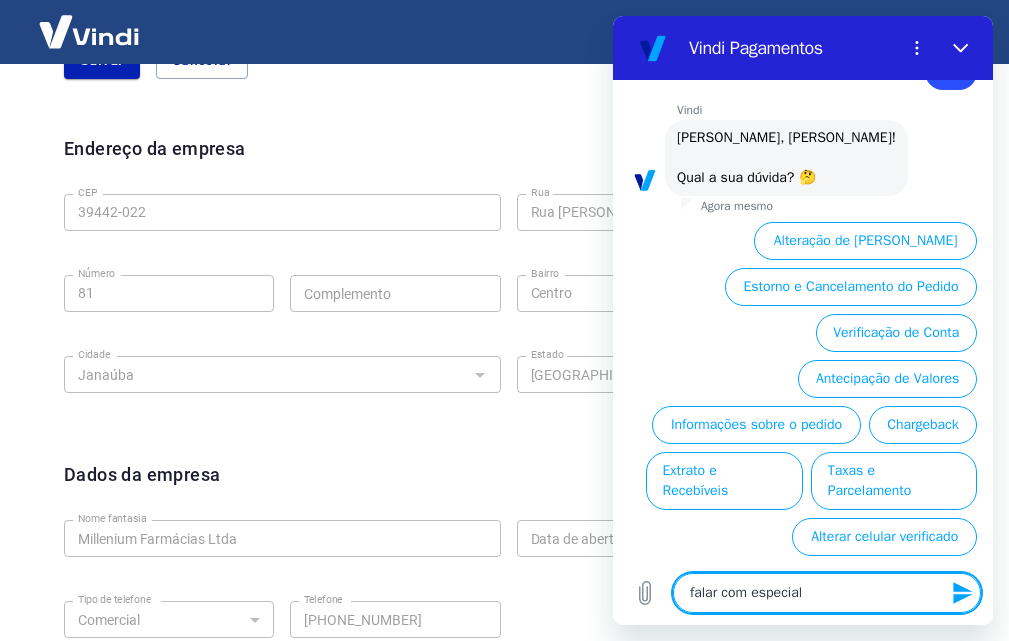 type on "falar com especiali" 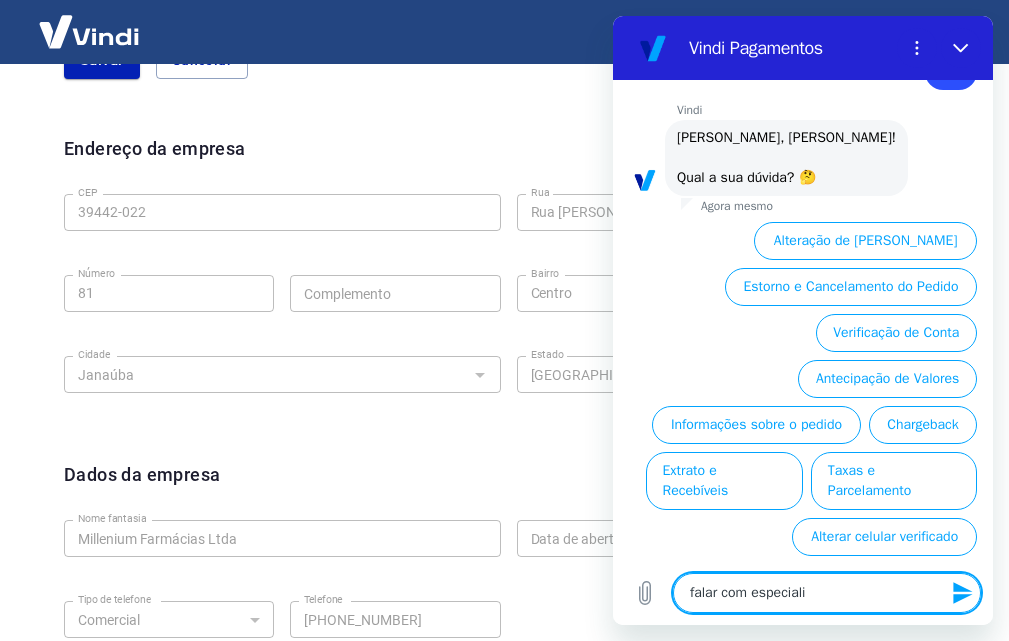 type on "falar com especialis" 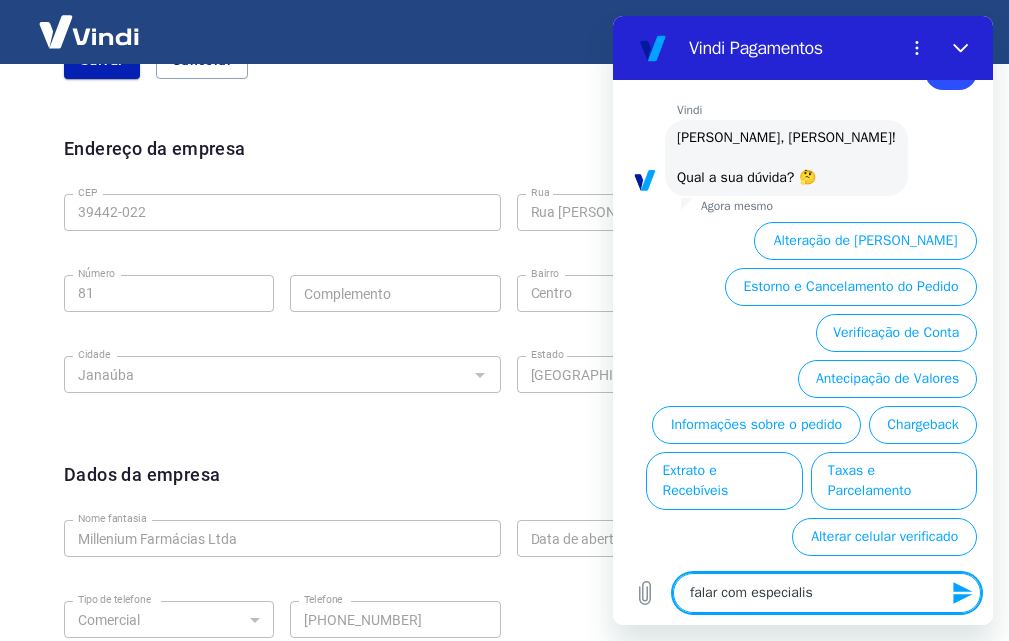 type on "falar com especialist" 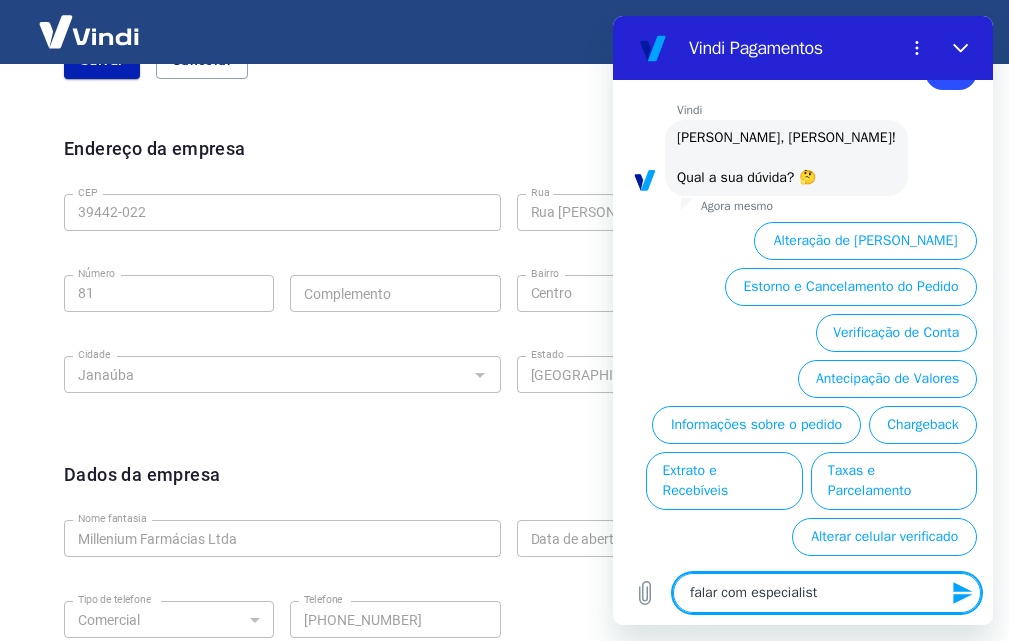 type on "falar com especialista" 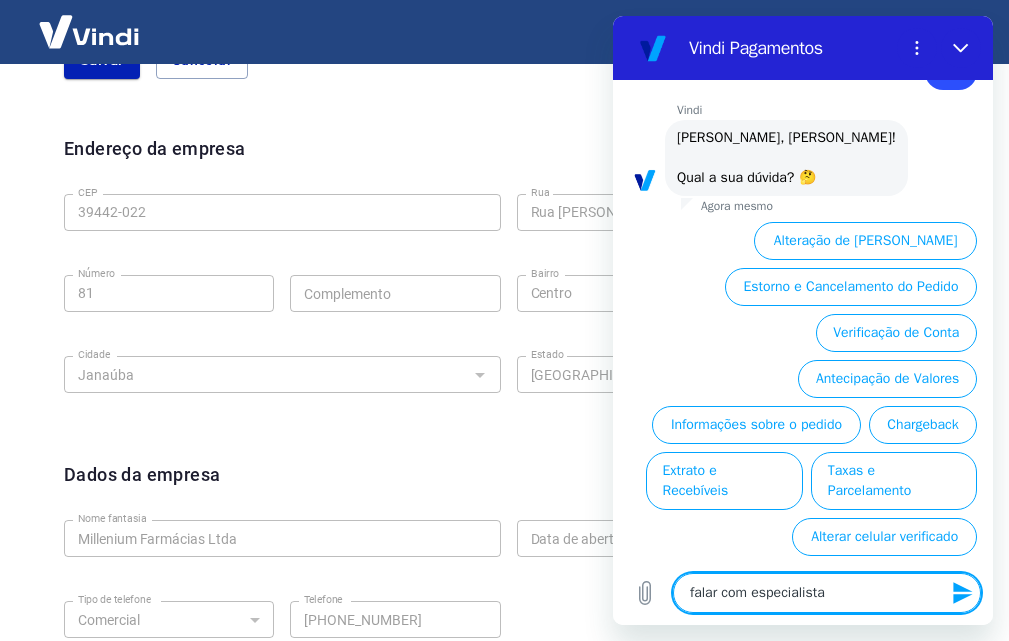 type on "falar com especialista" 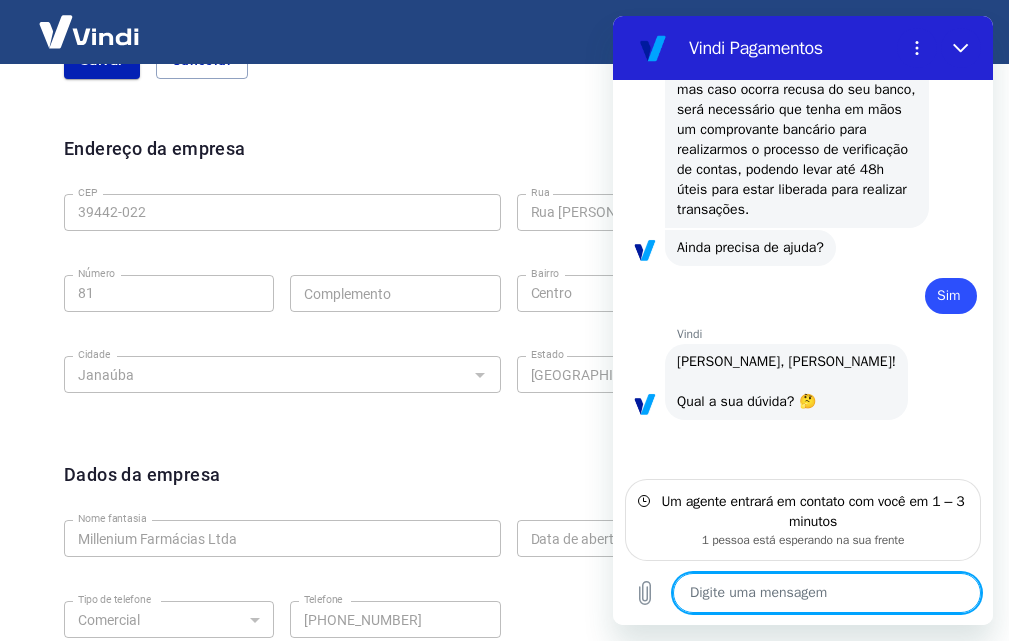 scroll, scrollTop: 778, scrollLeft: 0, axis: vertical 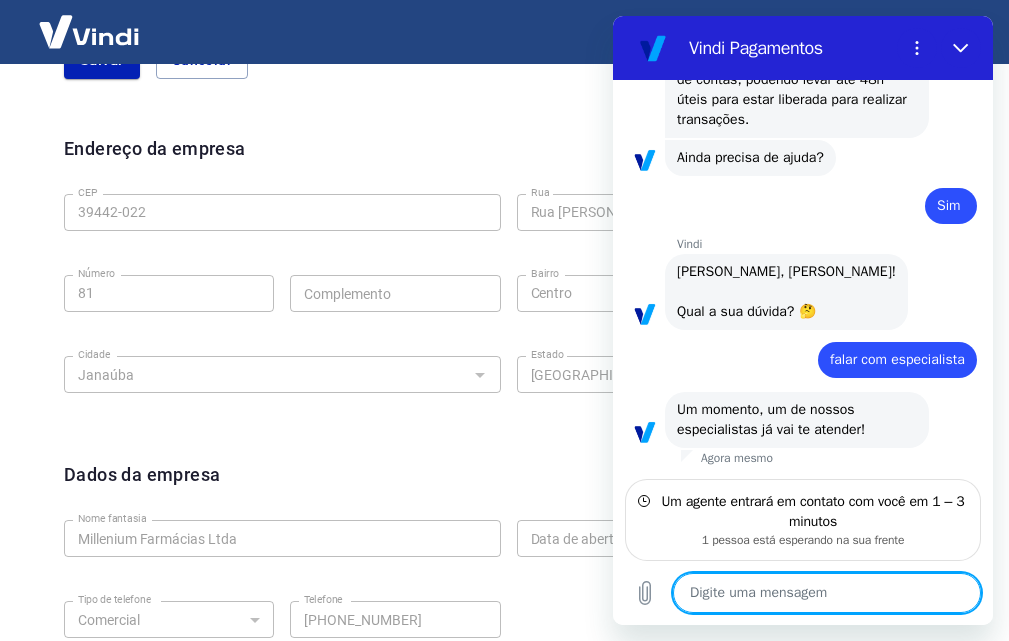 type on "x" 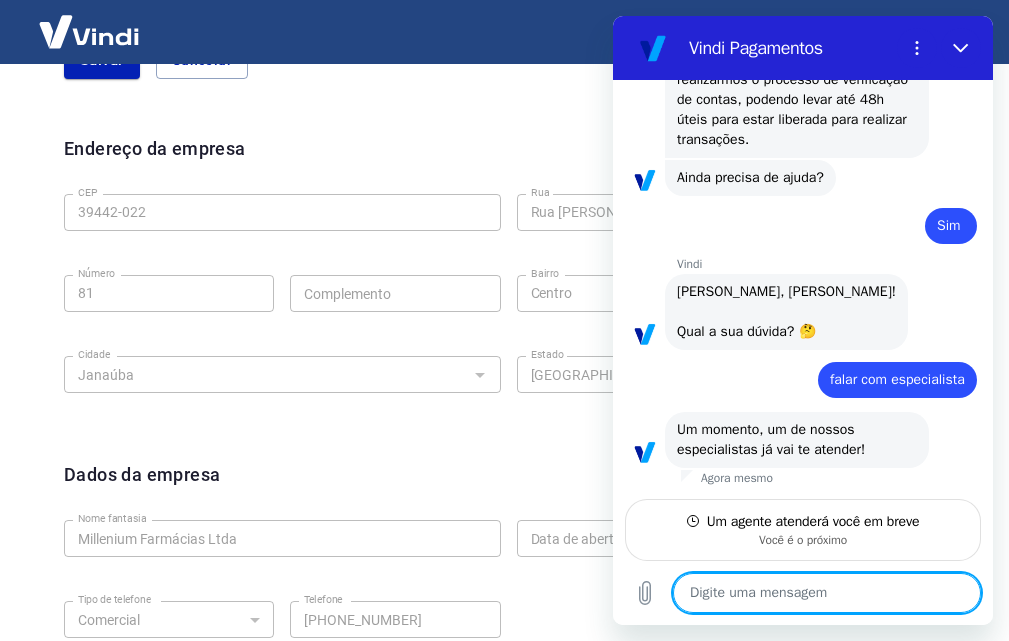 type 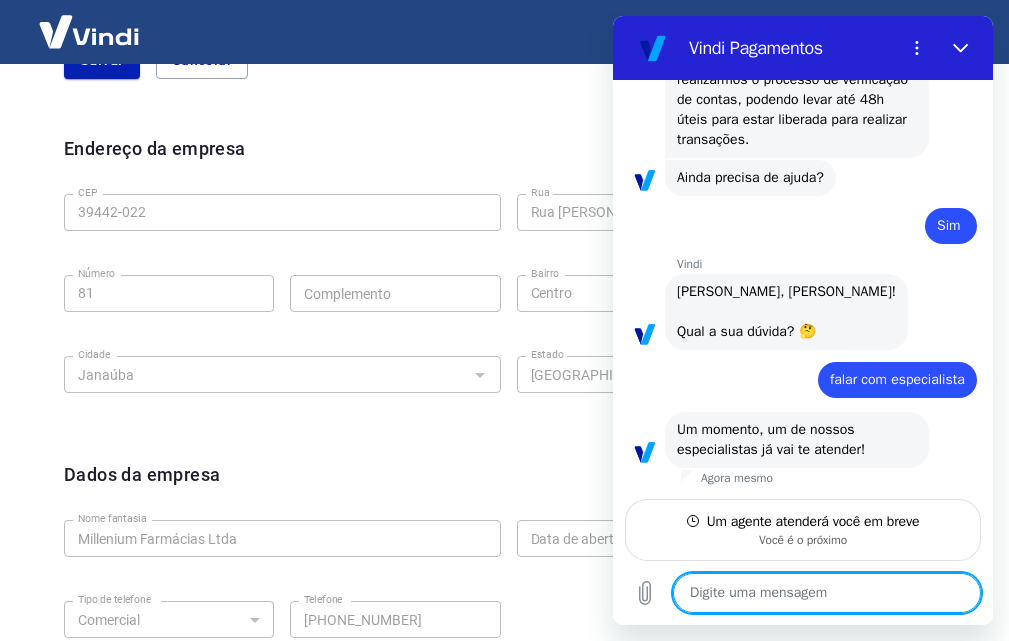 click on "Dados da empresa Editar dados da empresa Nome fantasia Millenium Farmácias Ltda Nome fantasia Data de abertura da empresa Data de abertura da empresa Tipo de telefone Residencial Comercial Tipo de telefone Telefone (38) 98436-6670 Telefone" at bounding box center (508, 583) 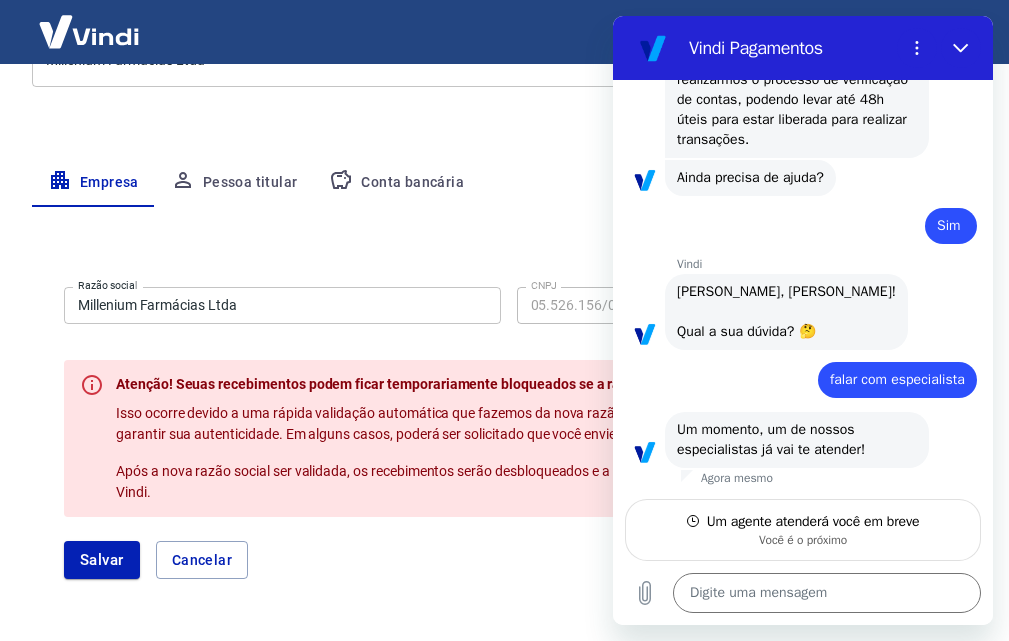 scroll, scrollTop: 100, scrollLeft: 0, axis: vertical 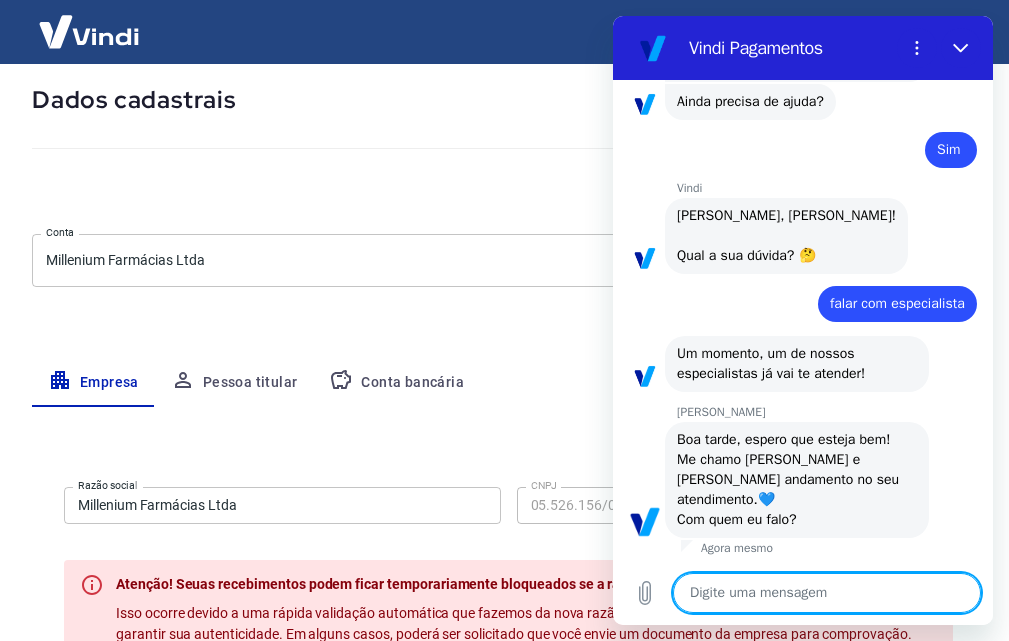 type on "x" 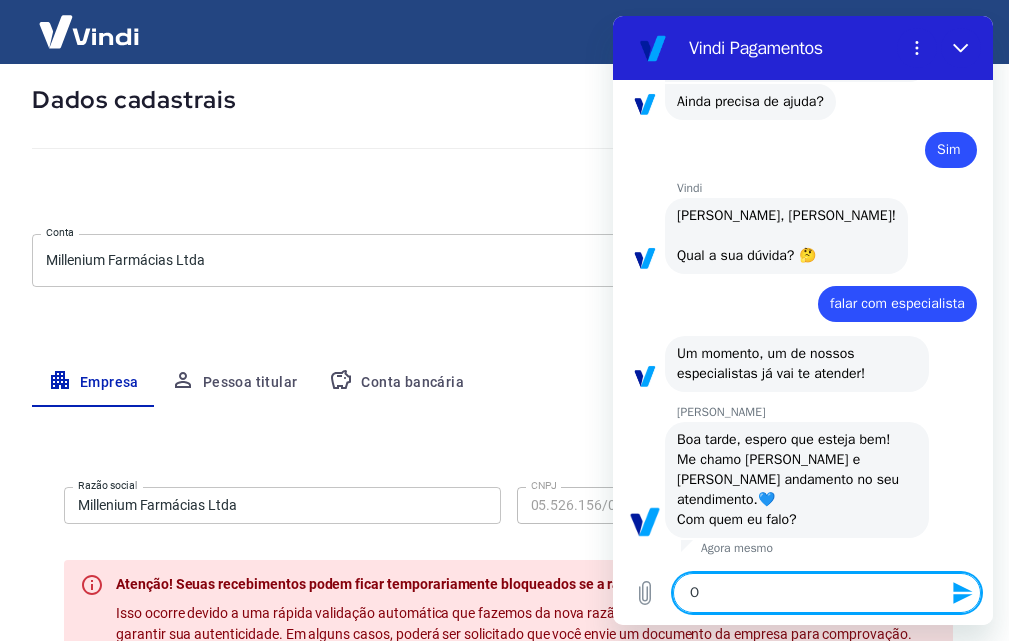 type on "Oi" 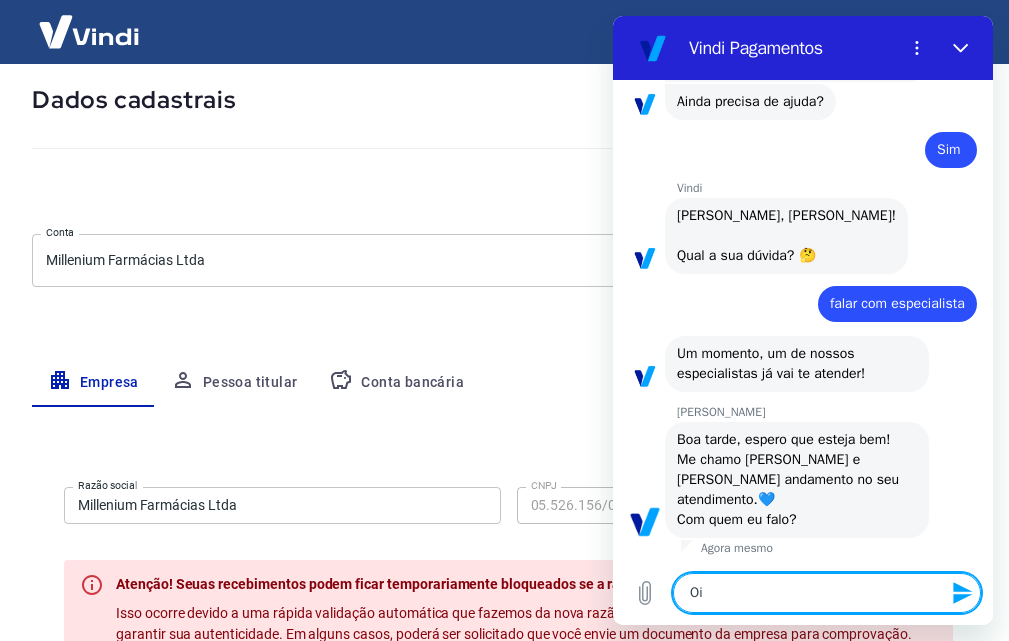 type on "Oi," 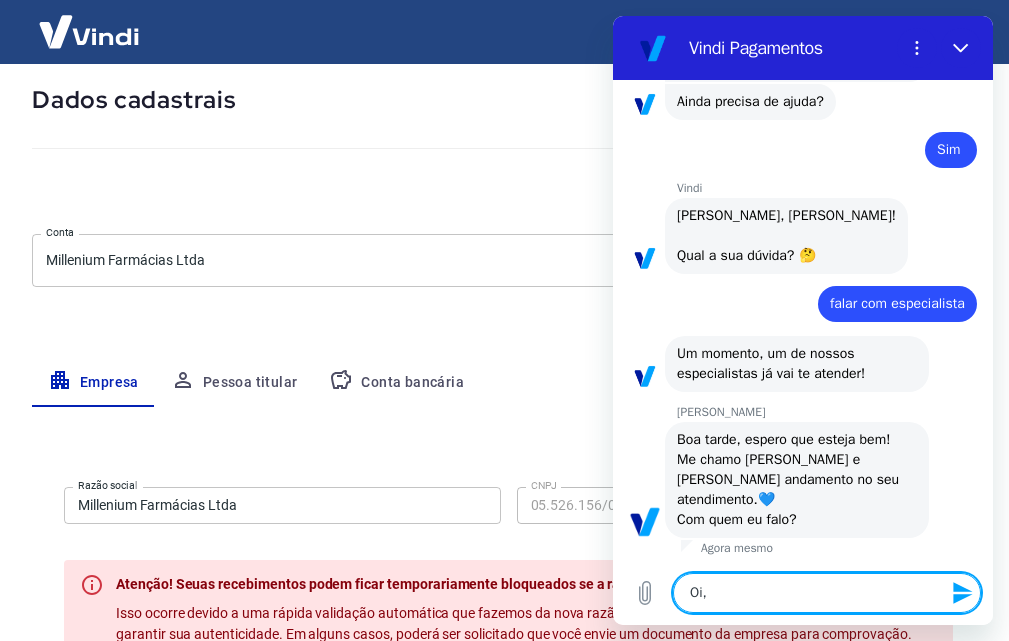 type on "Oi," 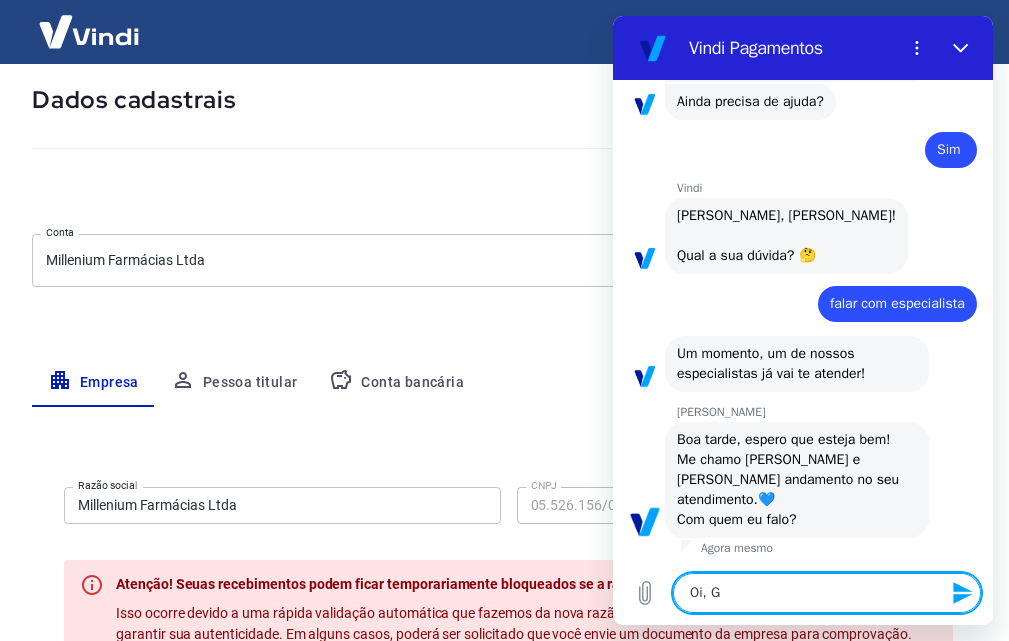 type on "Oi, Ga" 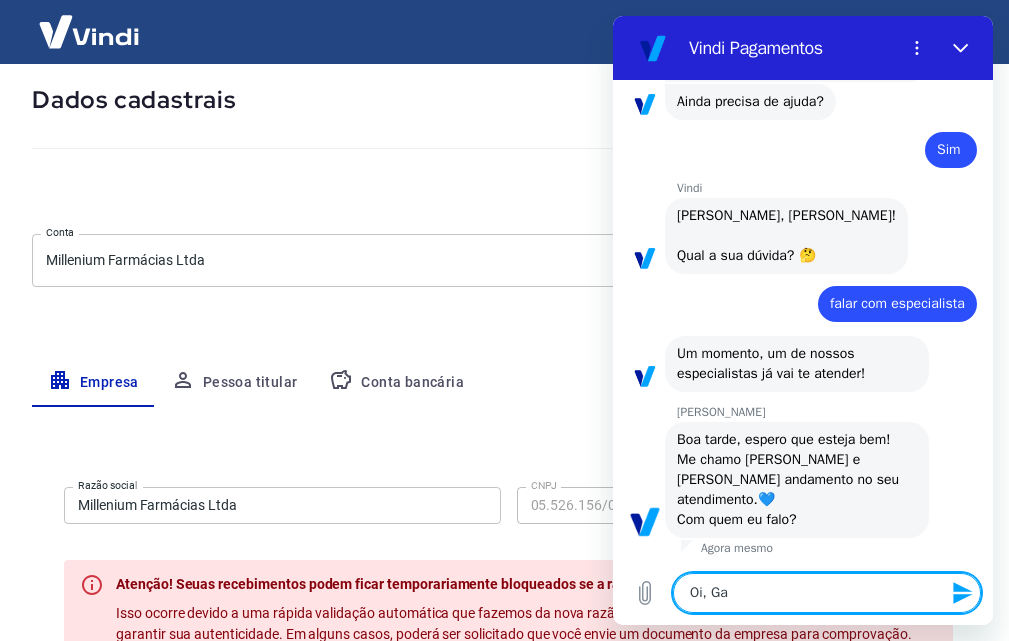type on "Oi, Gab" 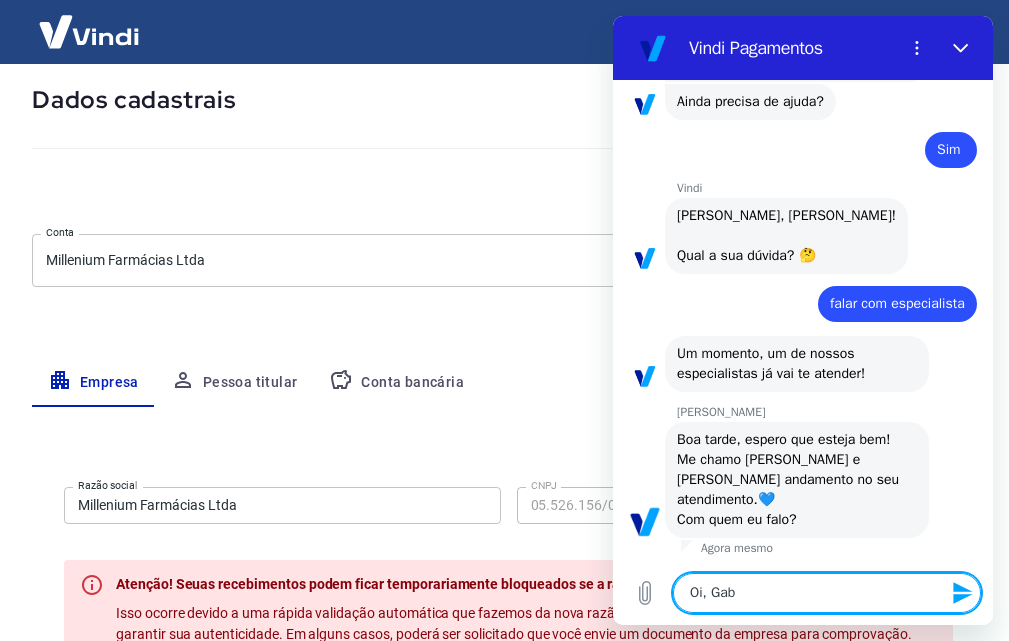 type on "Oi, Gabr" 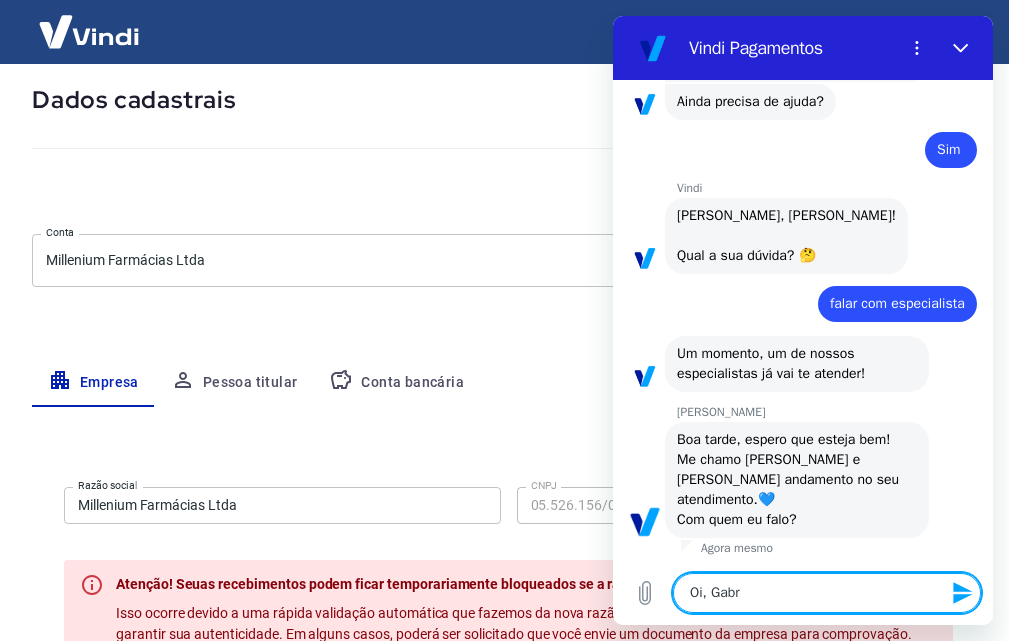 type on "Oi, Gabri" 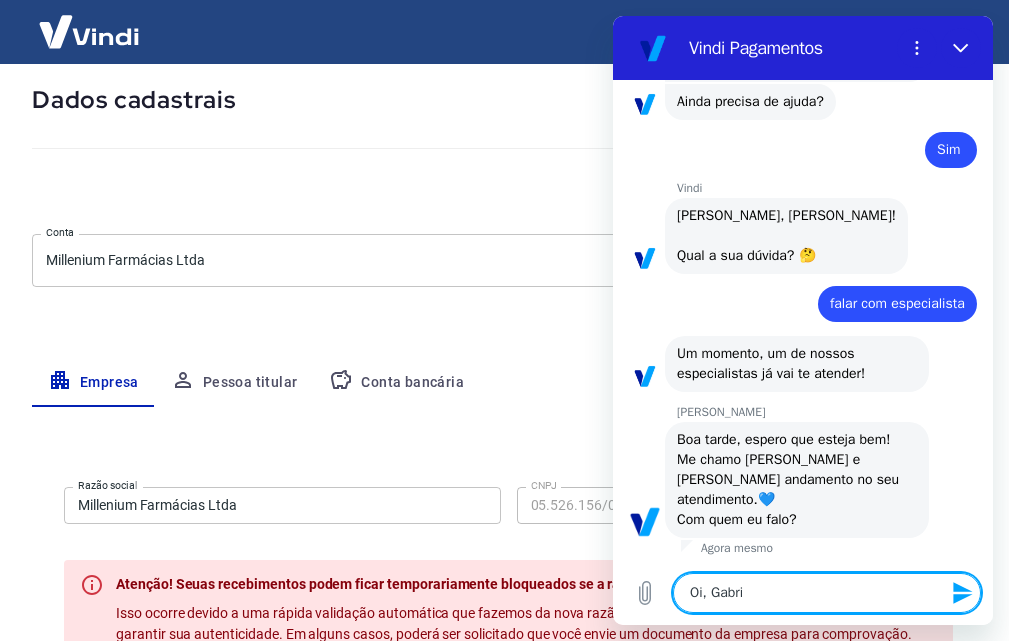 type on "Oi, Gabrie" 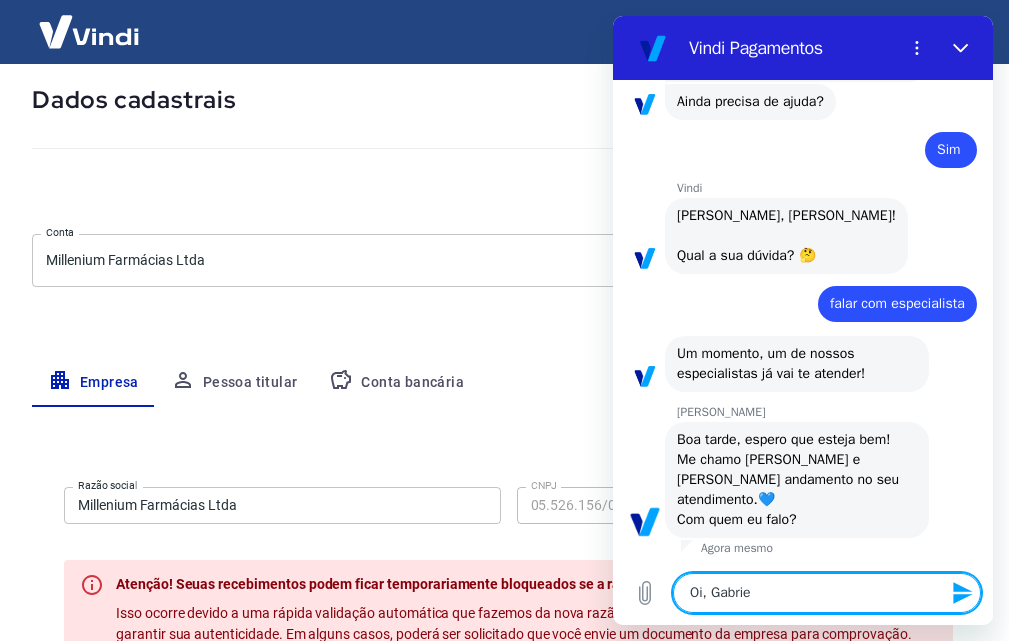 type on "Oi, Gabriel" 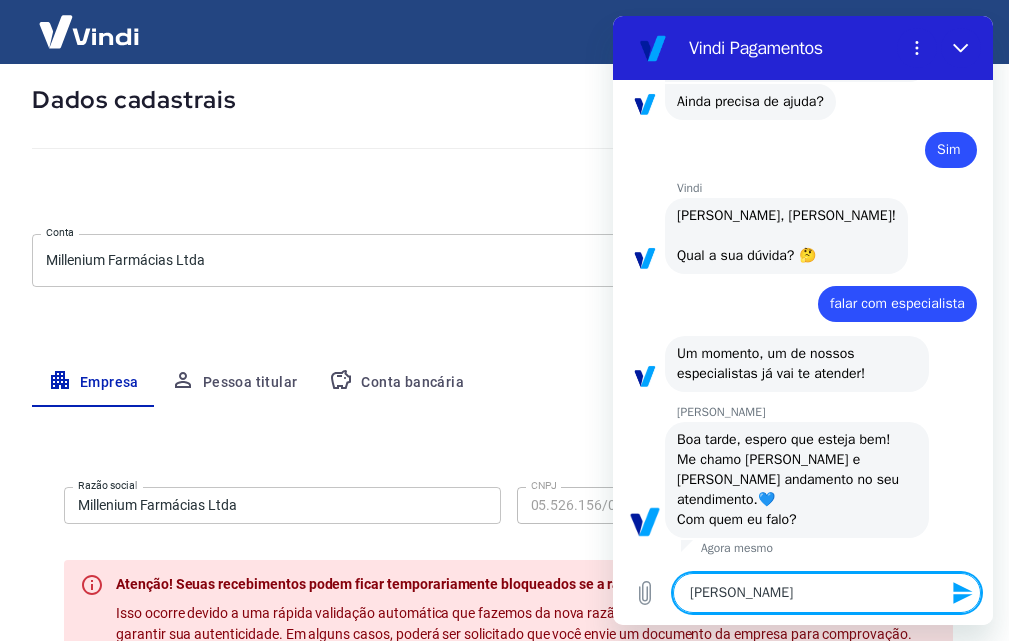 type on "Oi, Gabriell" 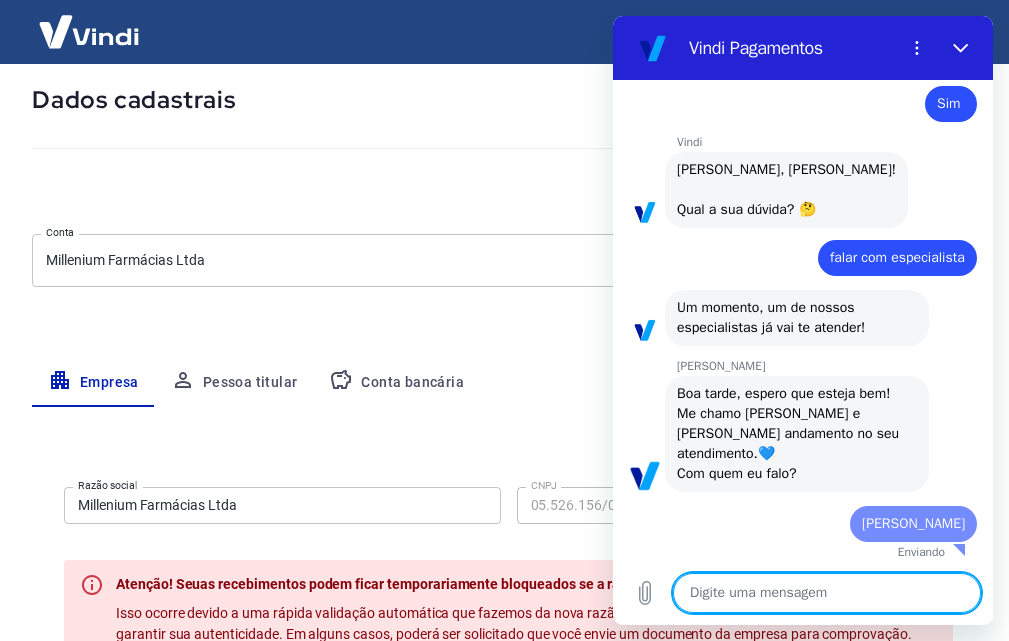 type on "x" 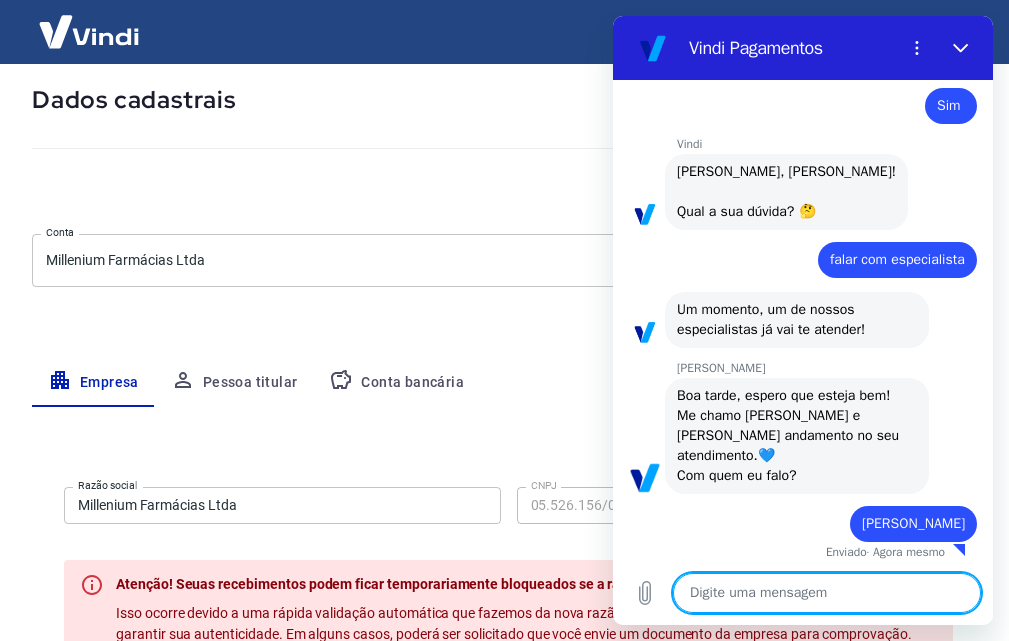 scroll, scrollTop: 882, scrollLeft: 0, axis: vertical 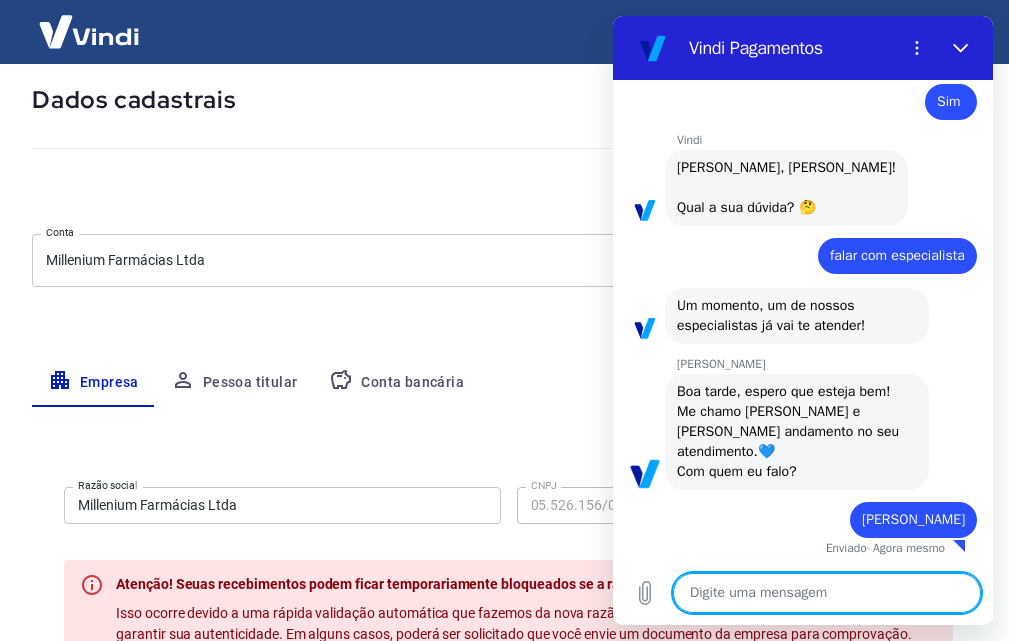 type on "s" 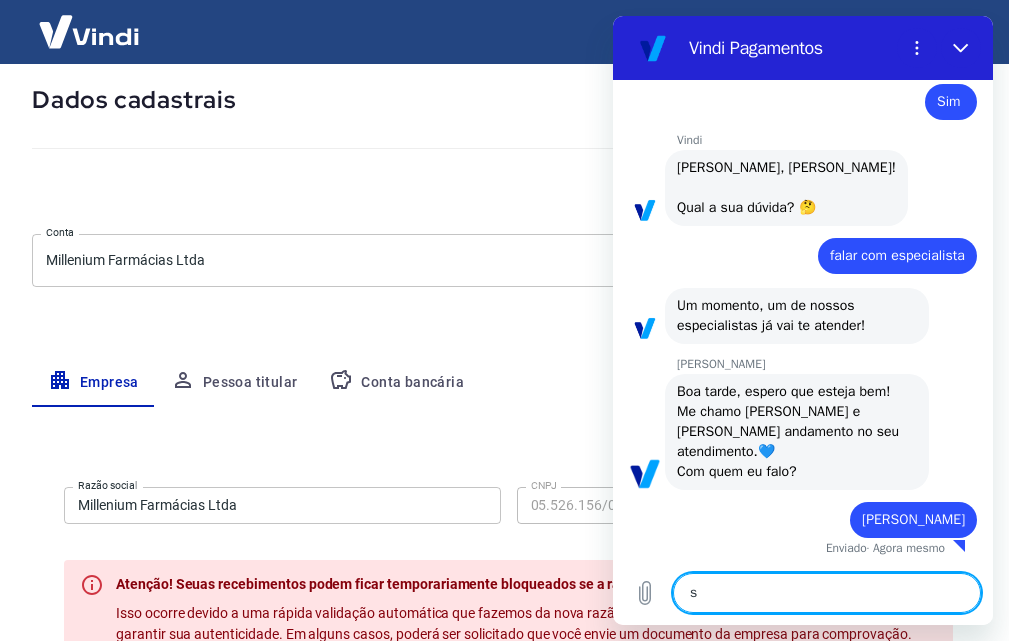 type on "x" 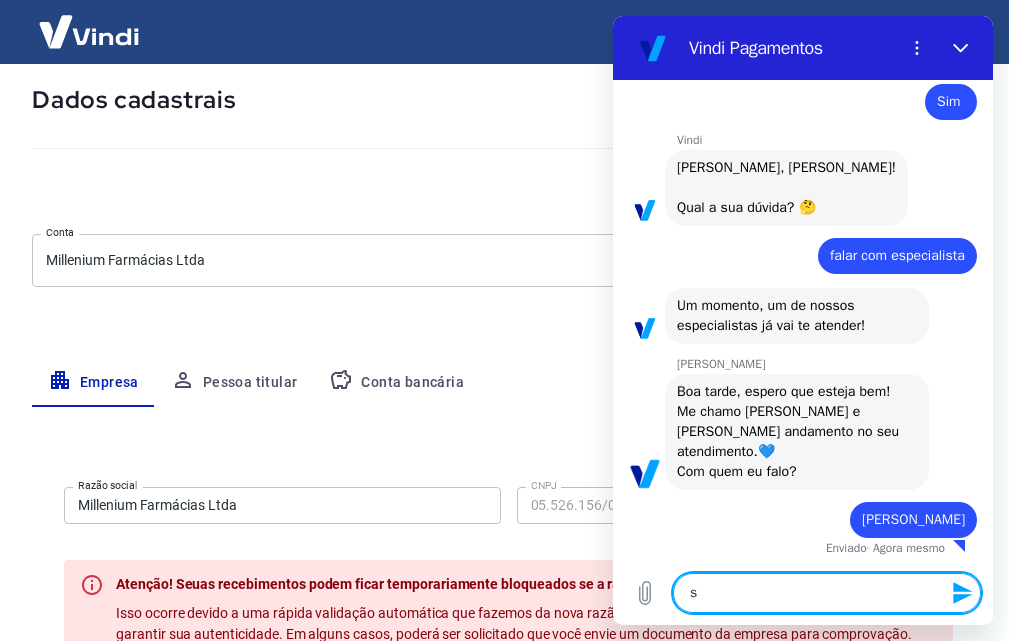 type 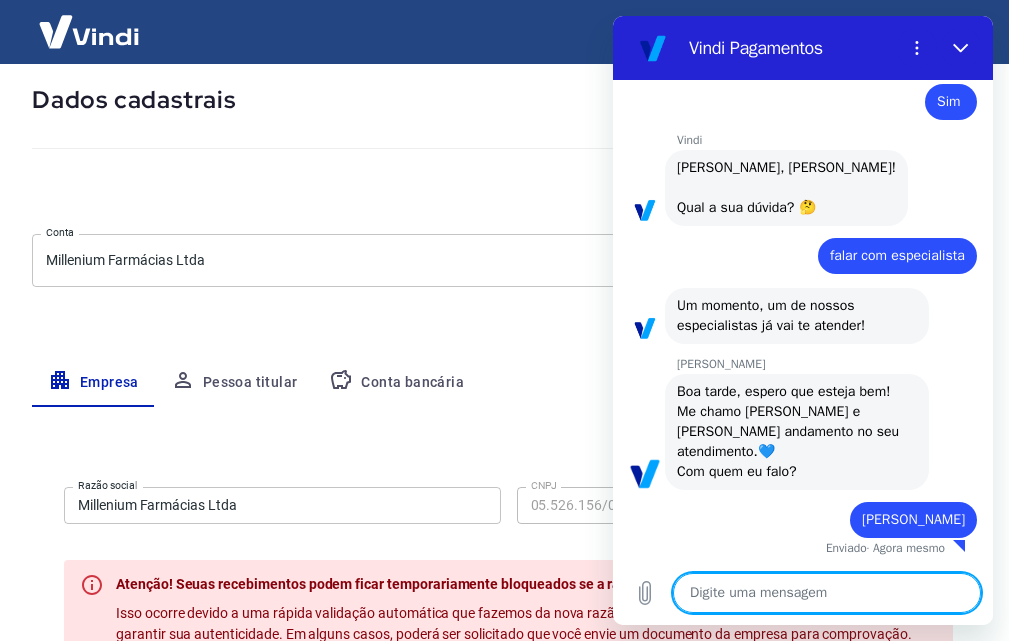 type on "L" 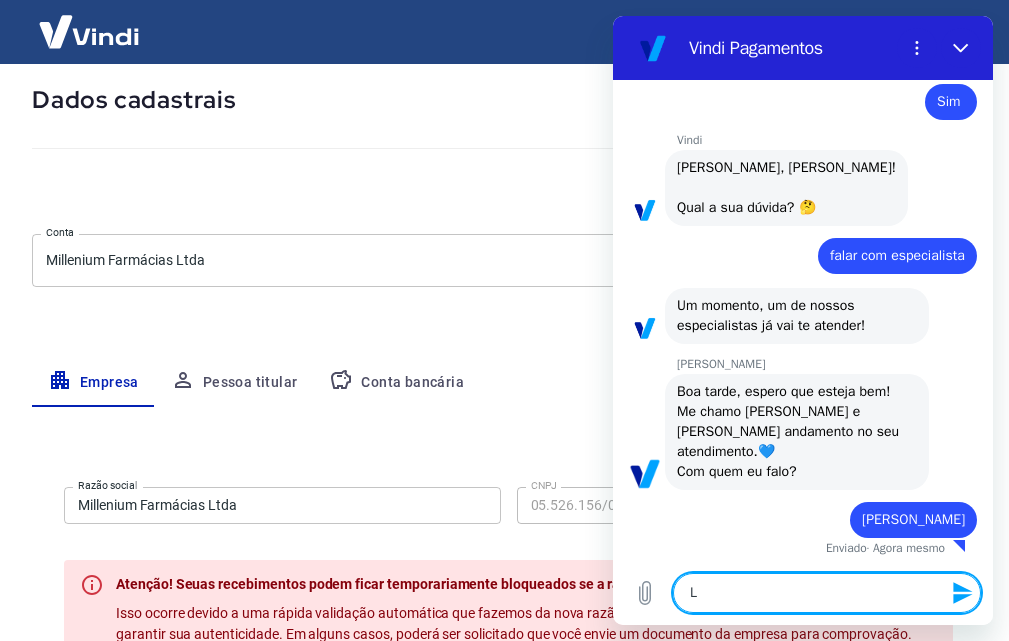 type 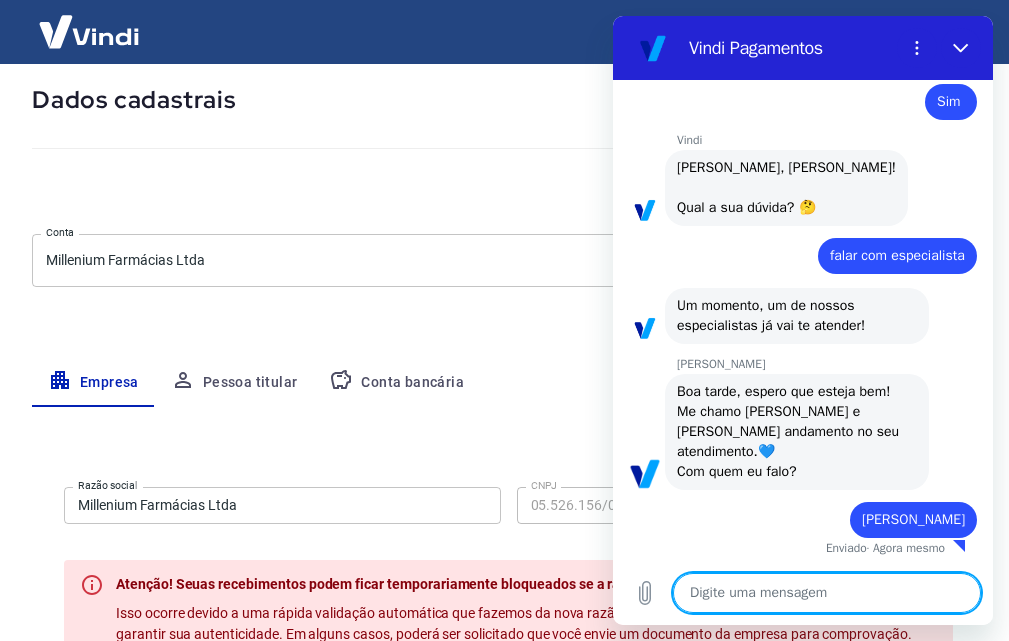 type on "E" 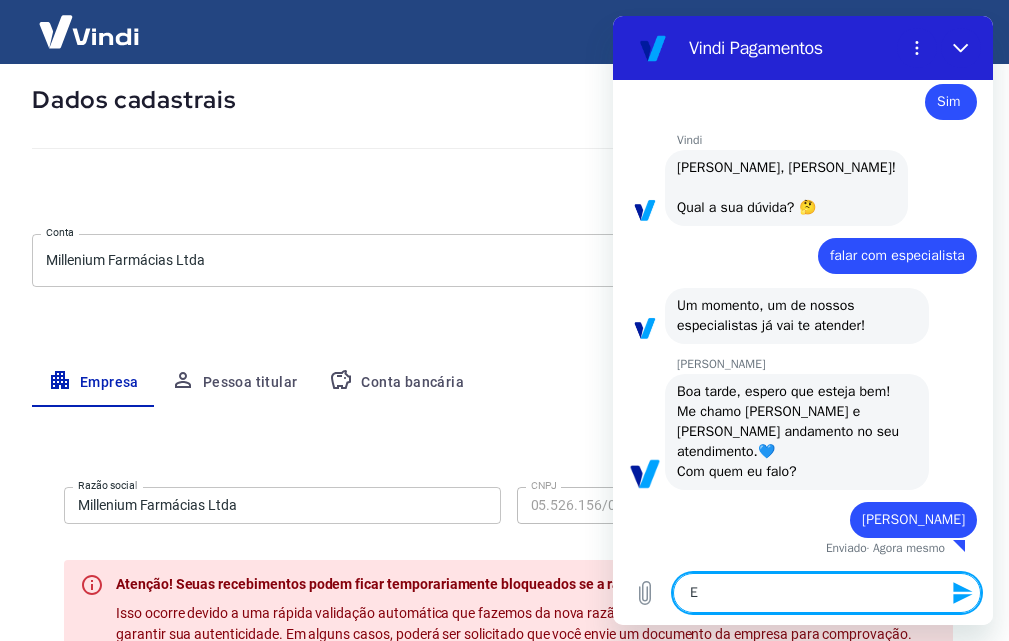type on "El" 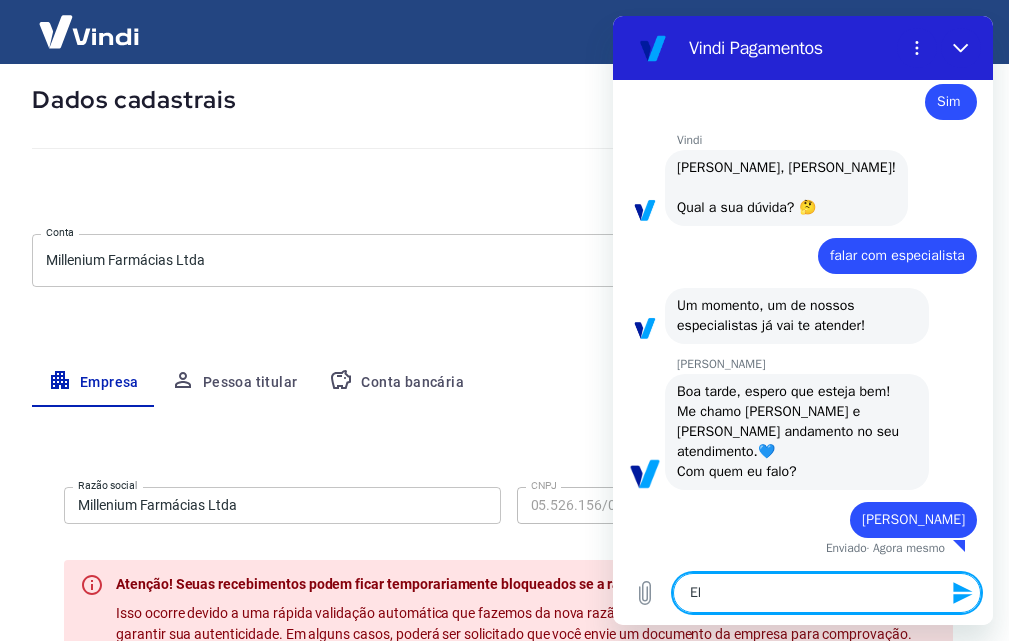 type on "Eli" 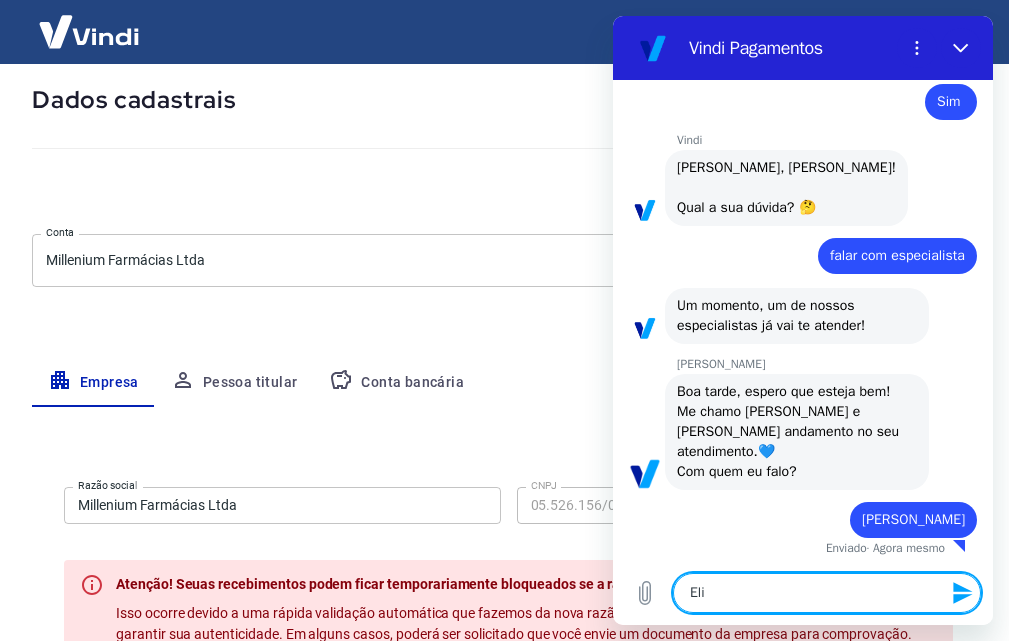 type on "Elis" 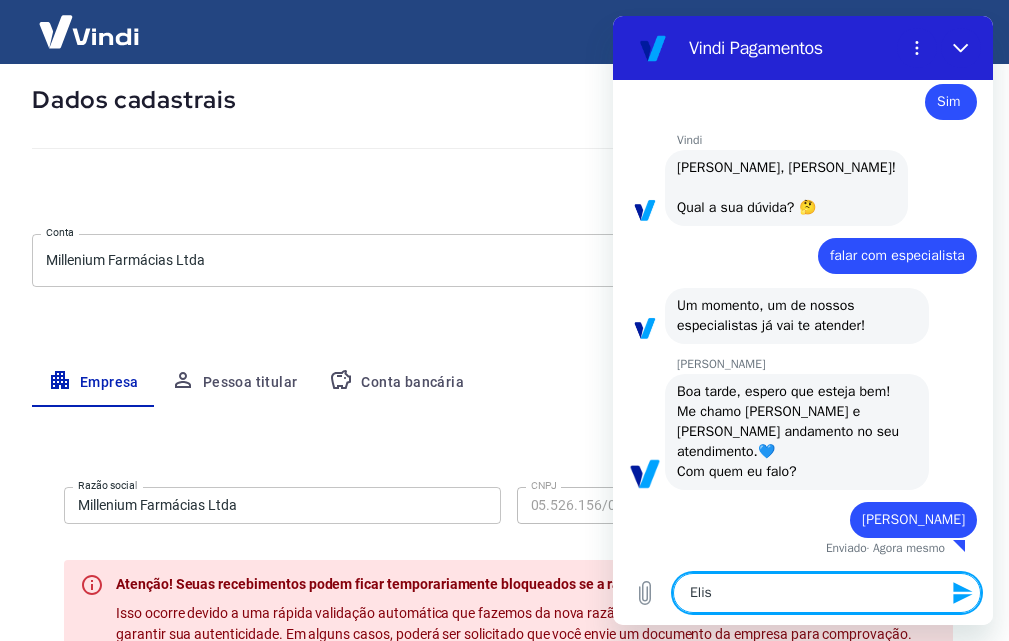 type on "Elisn" 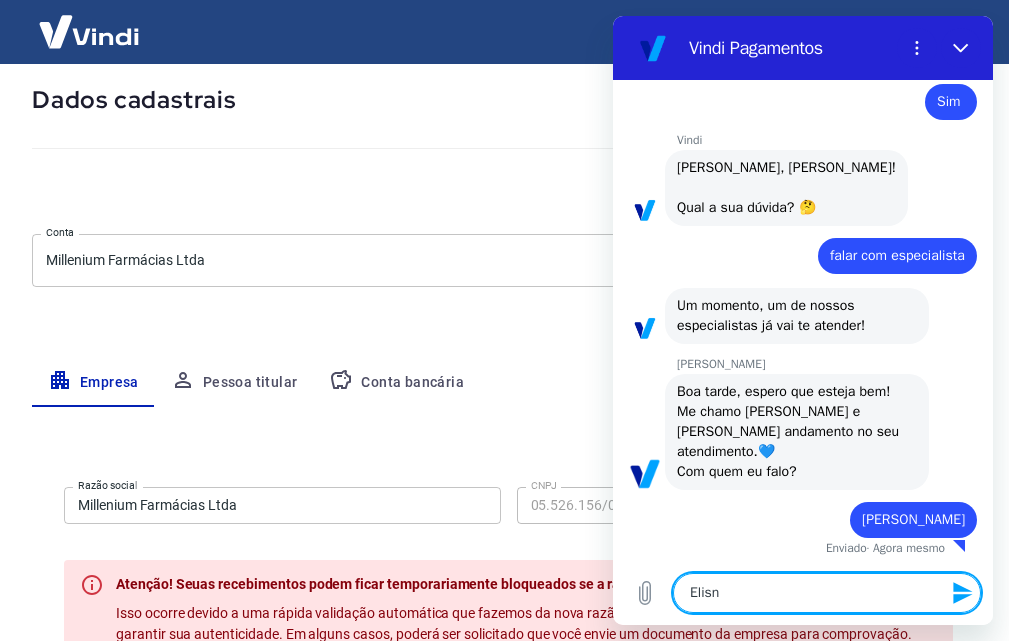 type on "Elisna" 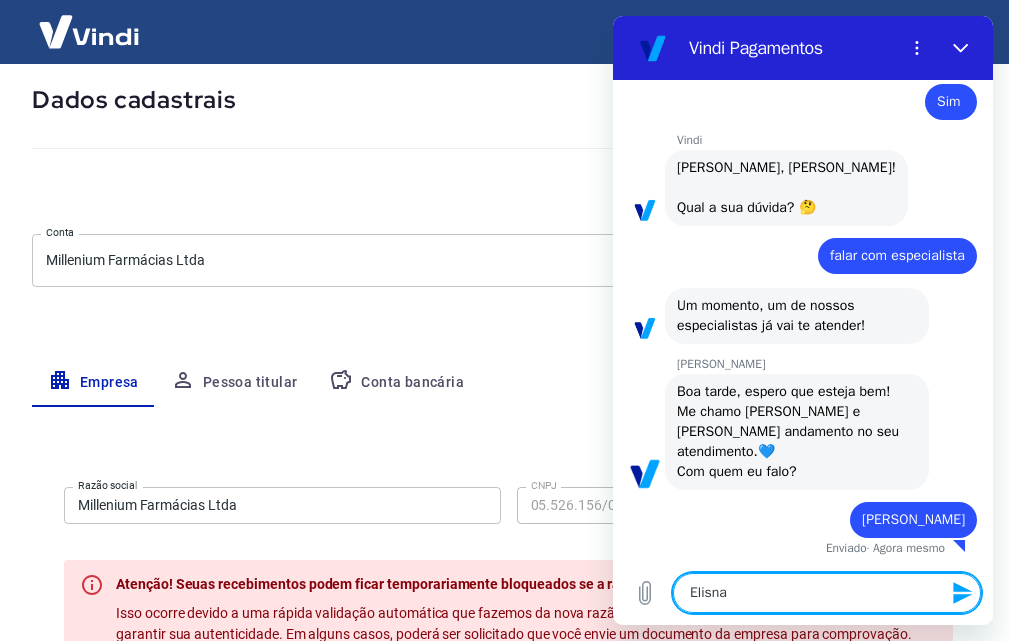 type on "Elisnal" 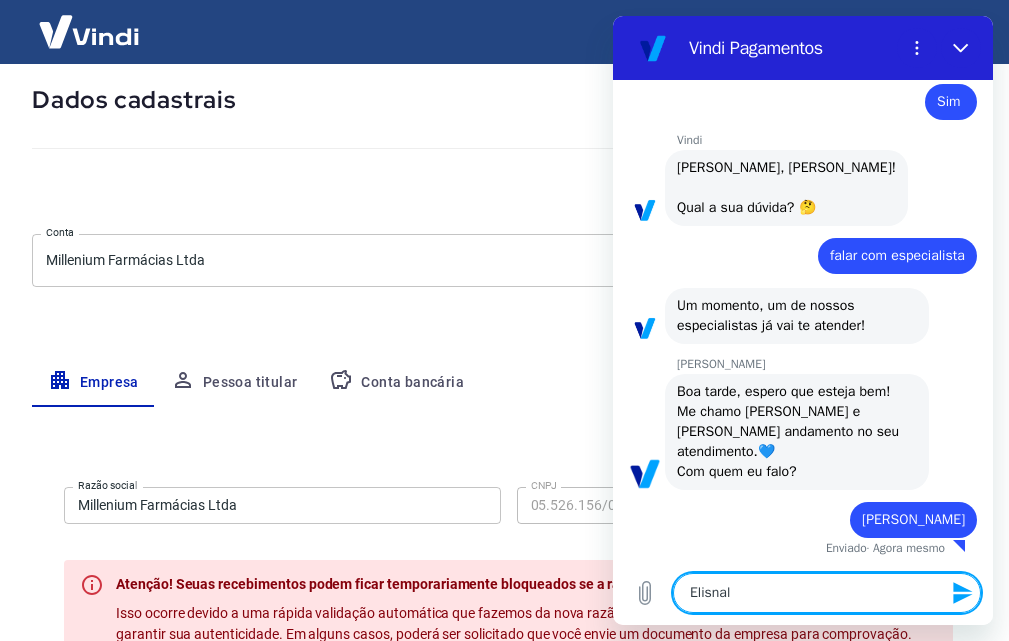 type on "x" 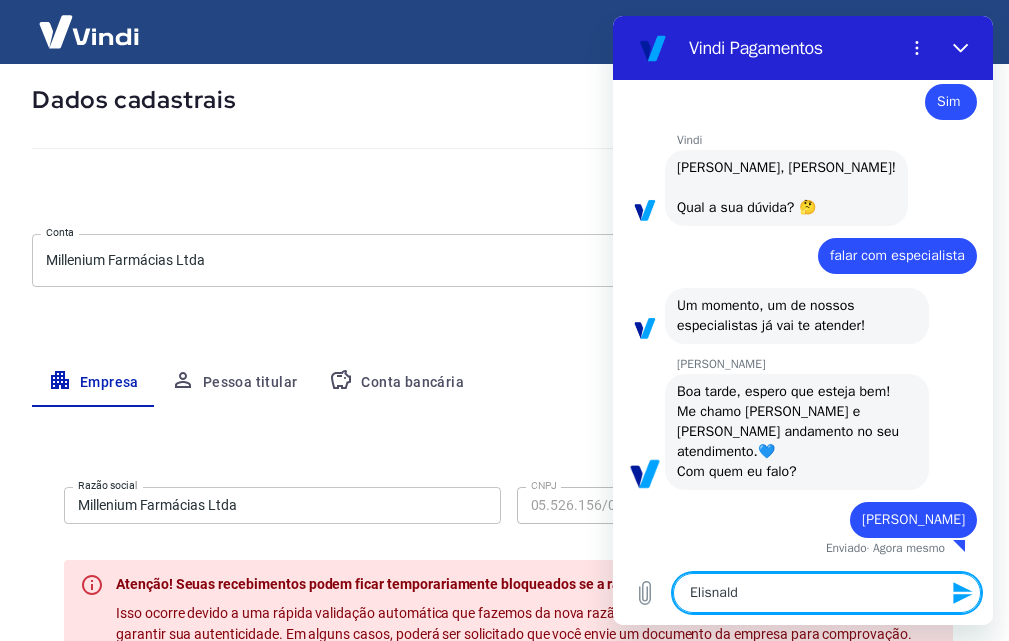 type on "Elisnaldo" 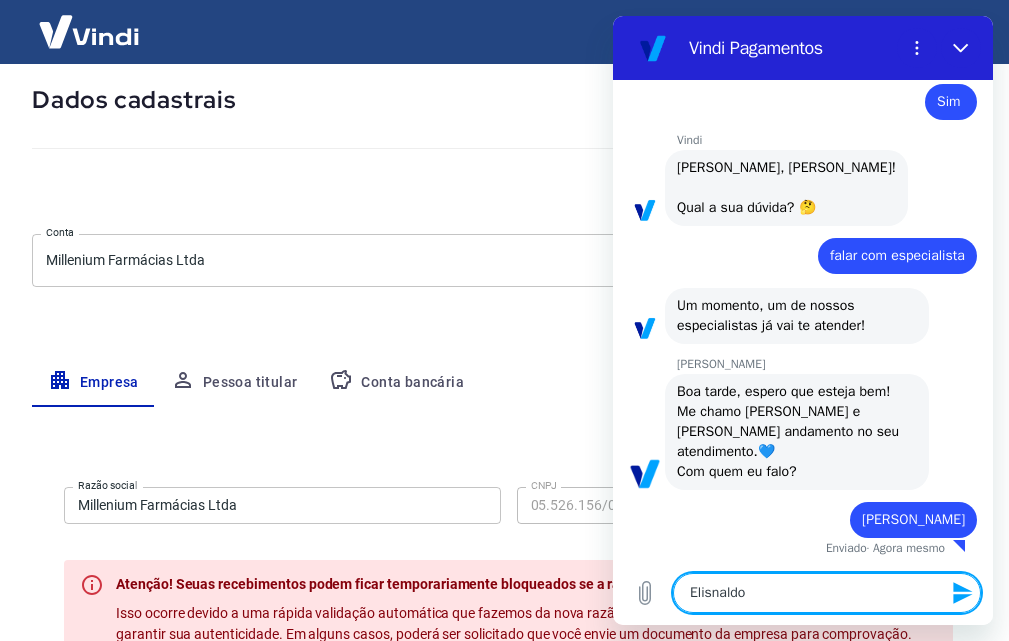 type on "Elisnaldo" 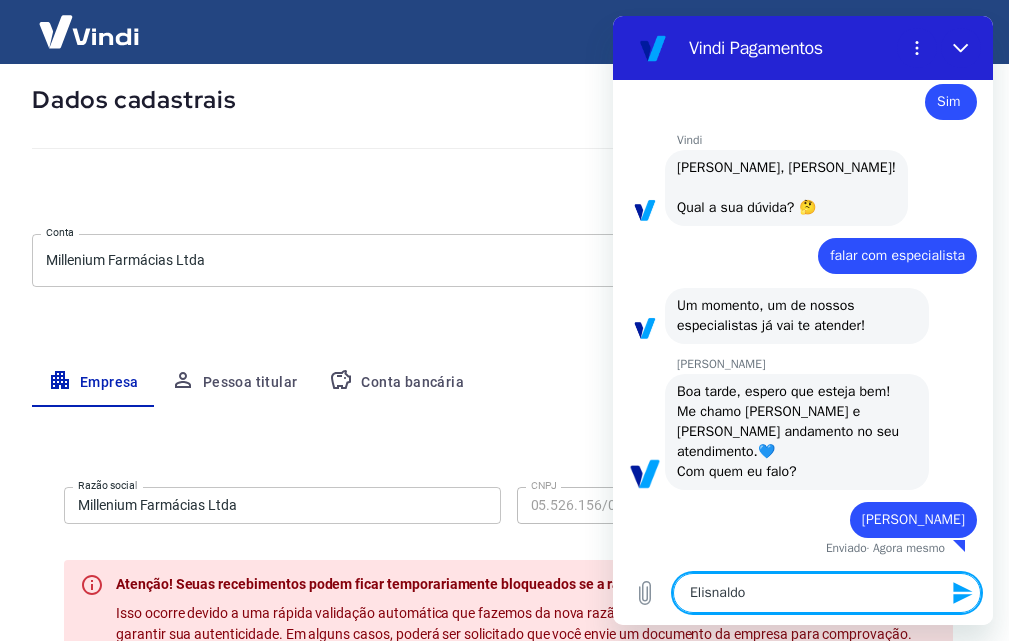 type 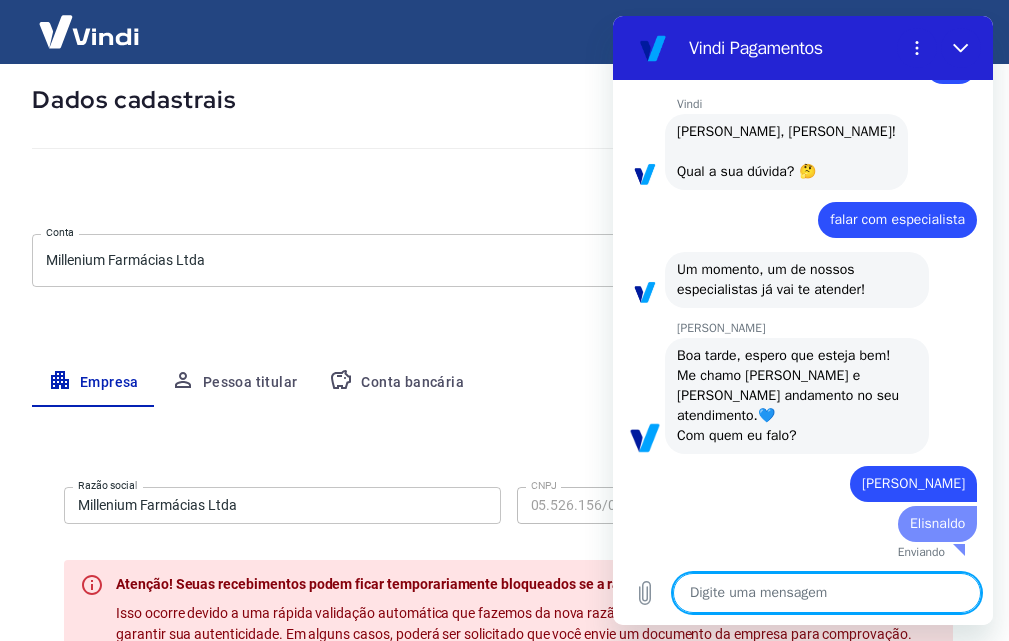 type on "x" 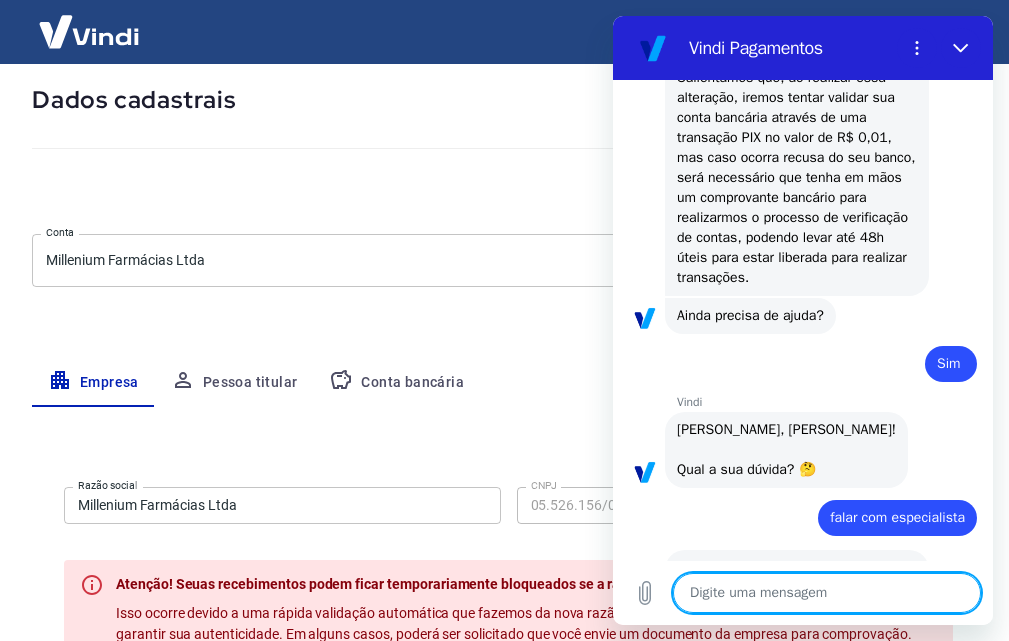 scroll, scrollTop: 920, scrollLeft: 0, axis: vertical 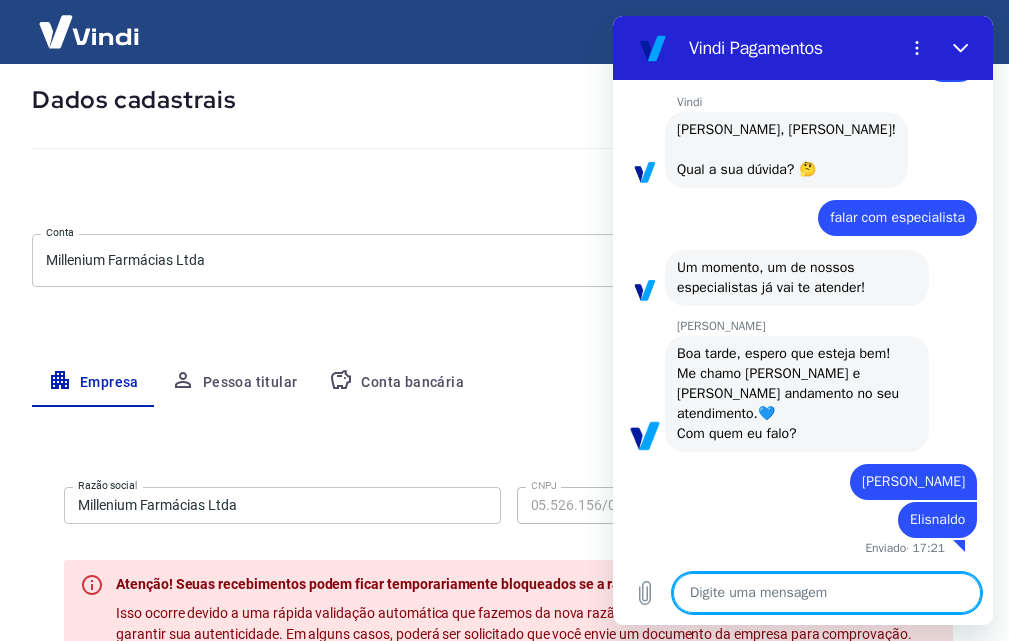 click at bounding box center [827, 593] 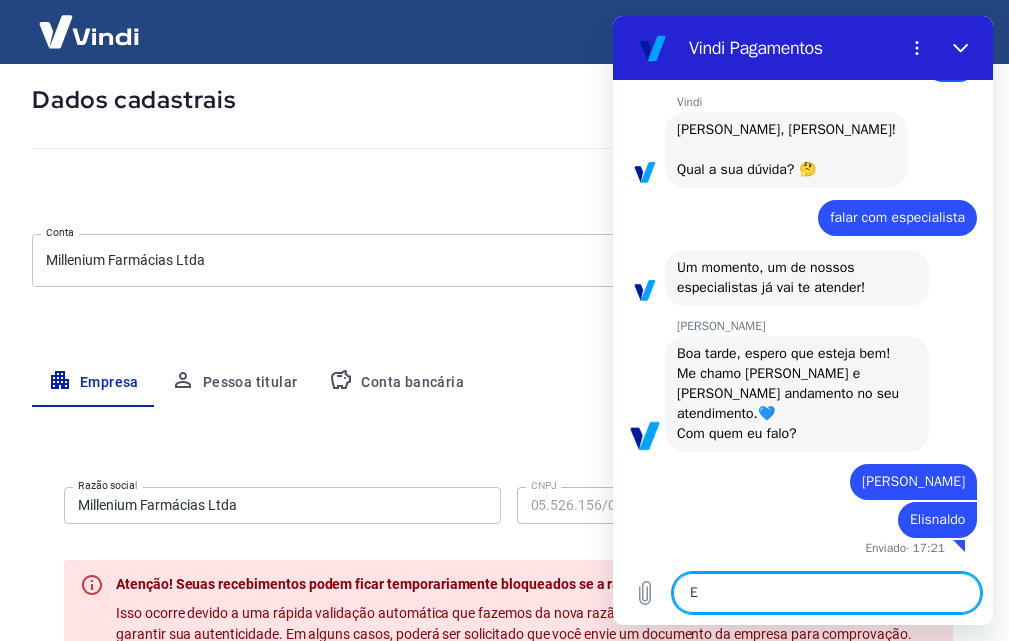 type on "x" 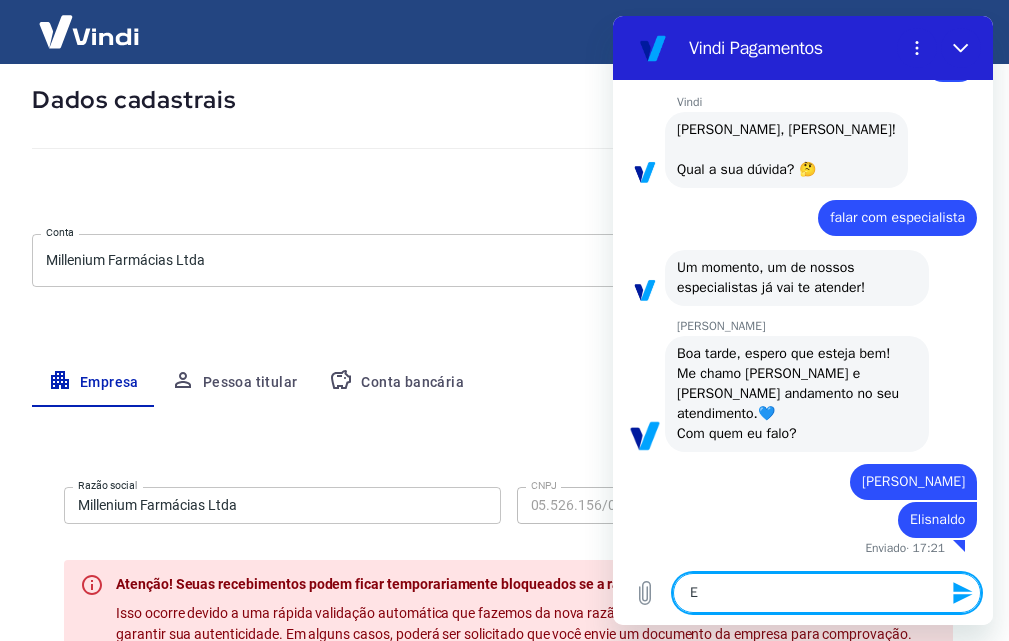 type on "Es" 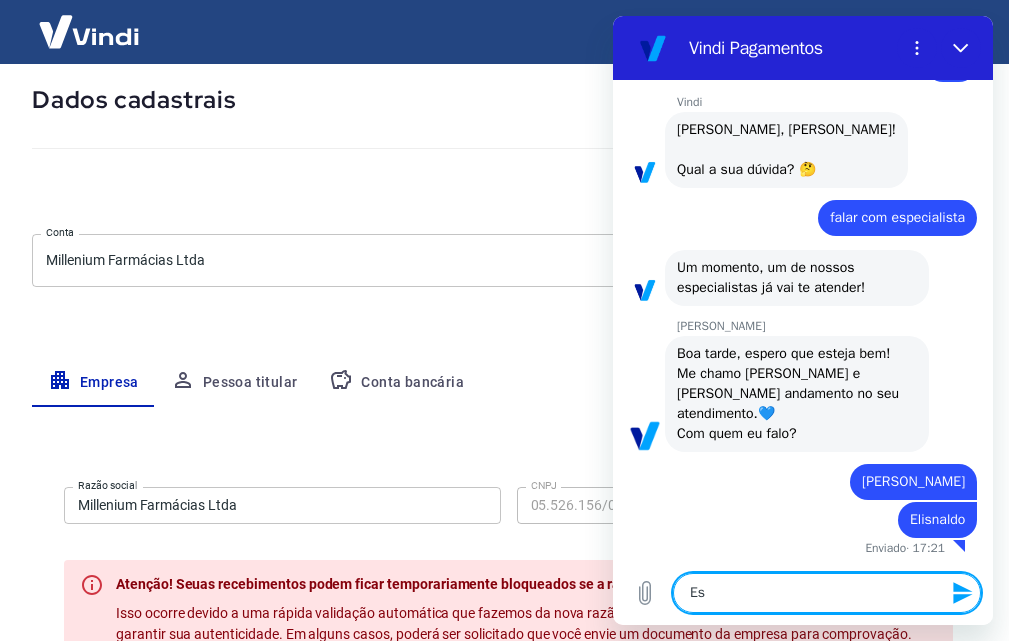 type on "x" 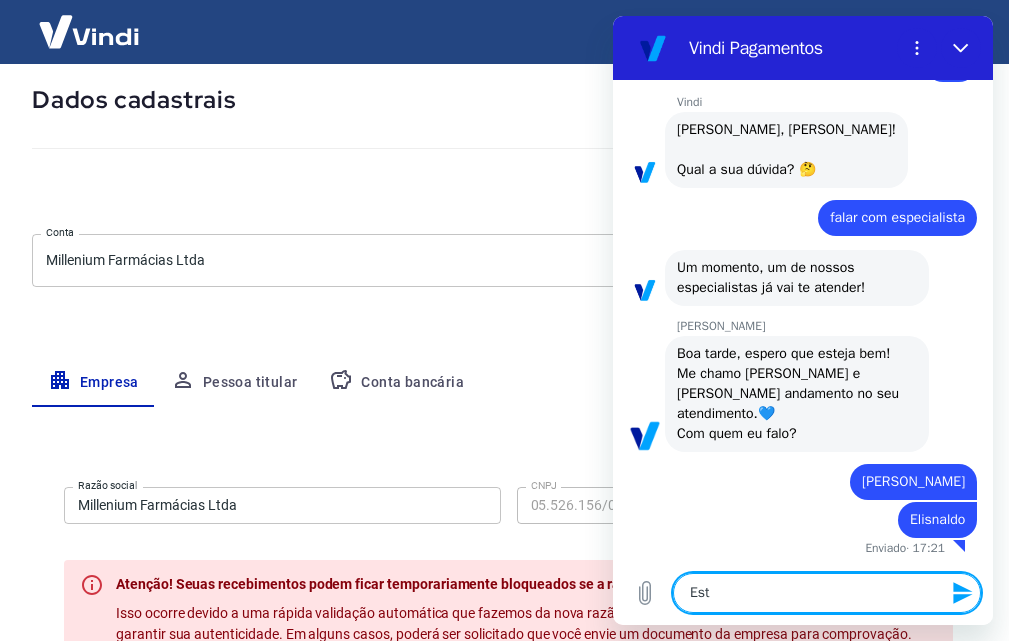 type on "Esto" 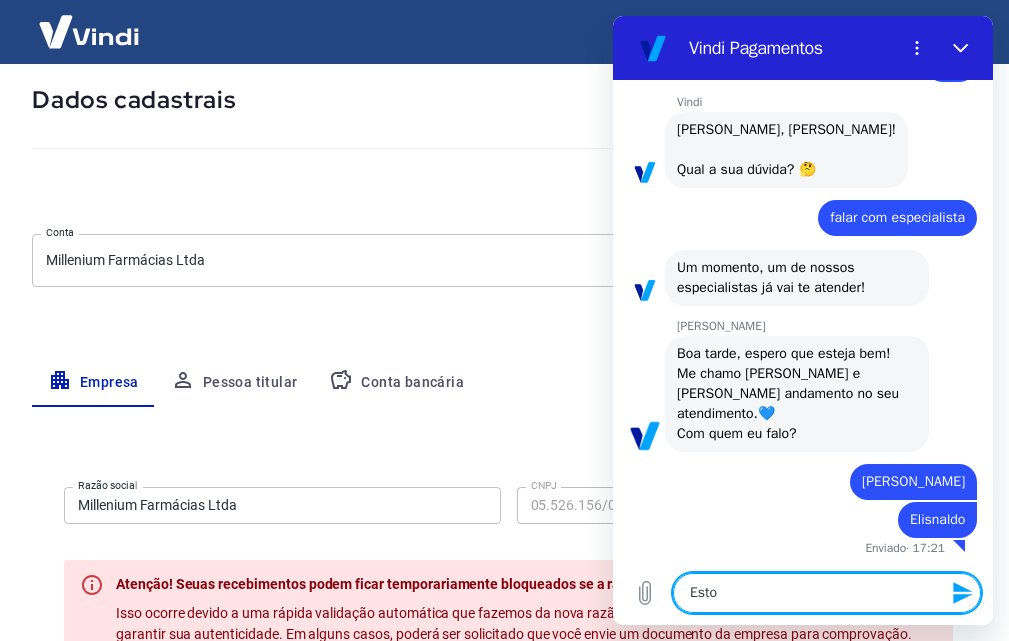 type on "Estou" 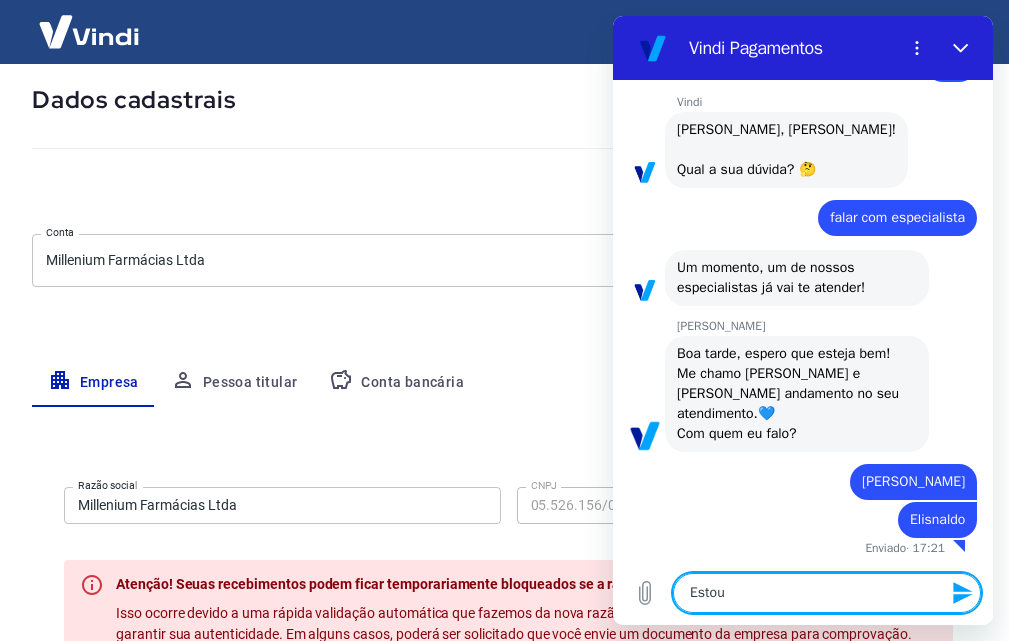 type on "Estou" 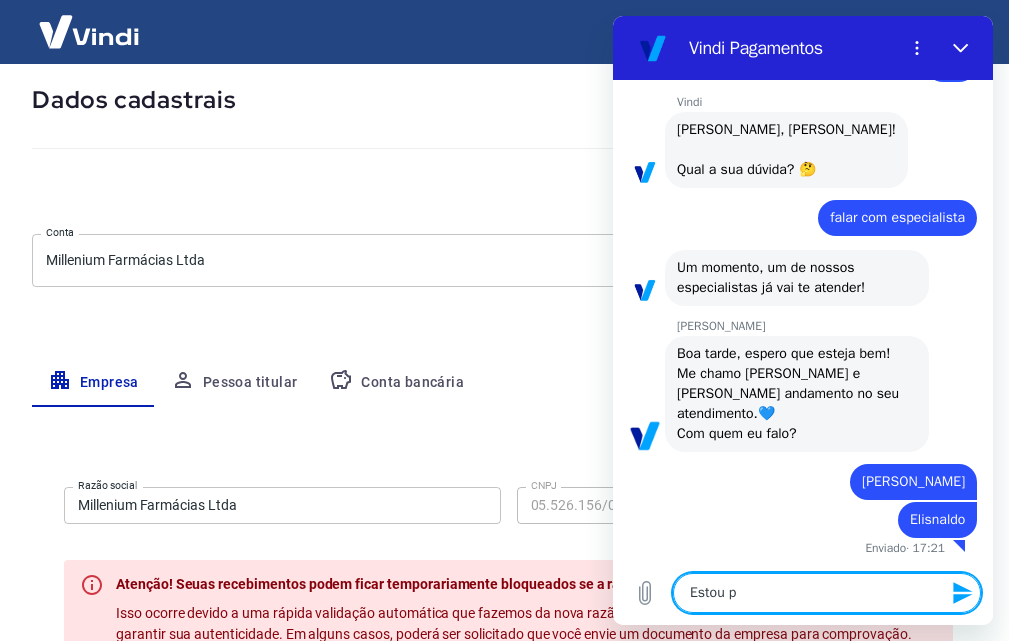type on "Estou pr" 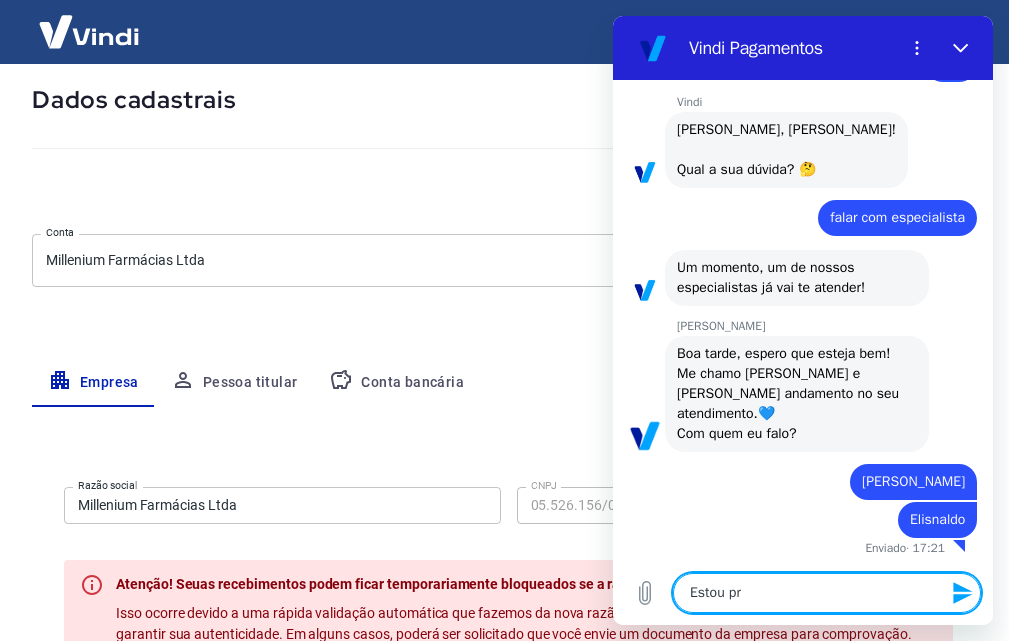 type on "Estou pre" 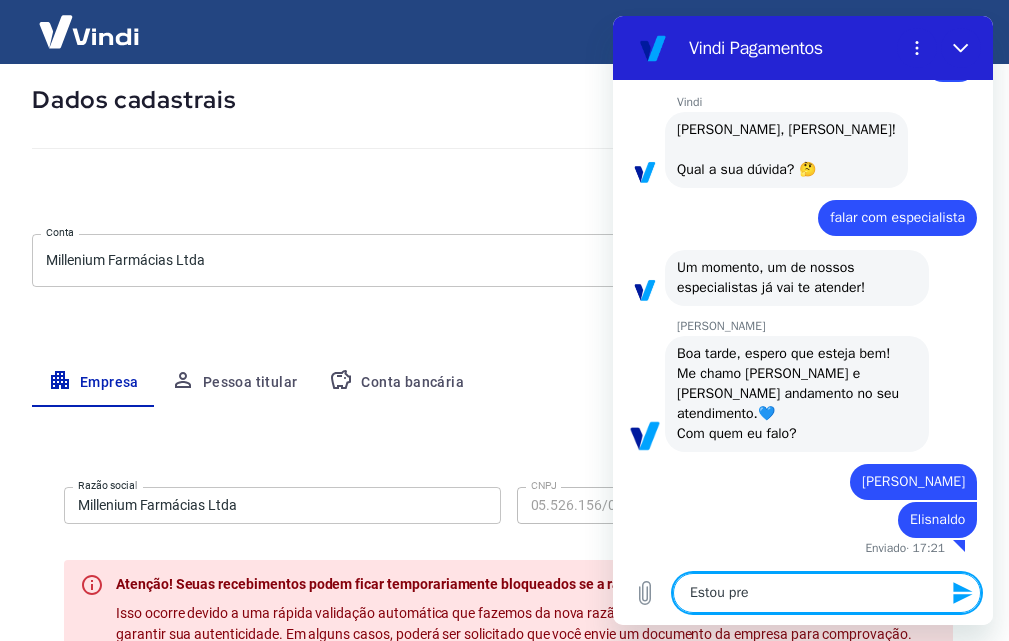 type on "Estou prec" 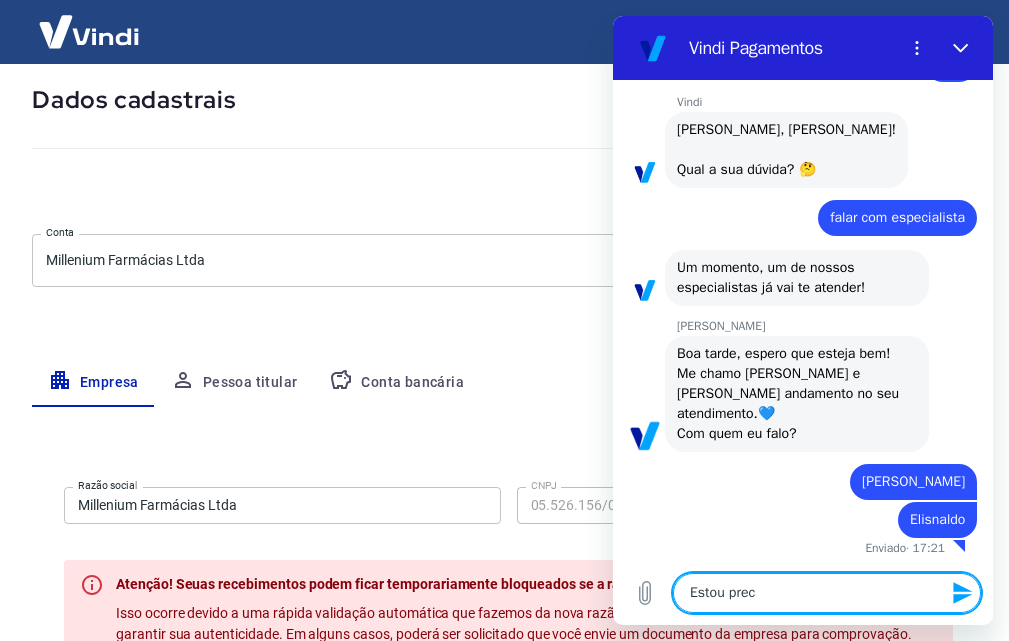 type on "Estou preci" 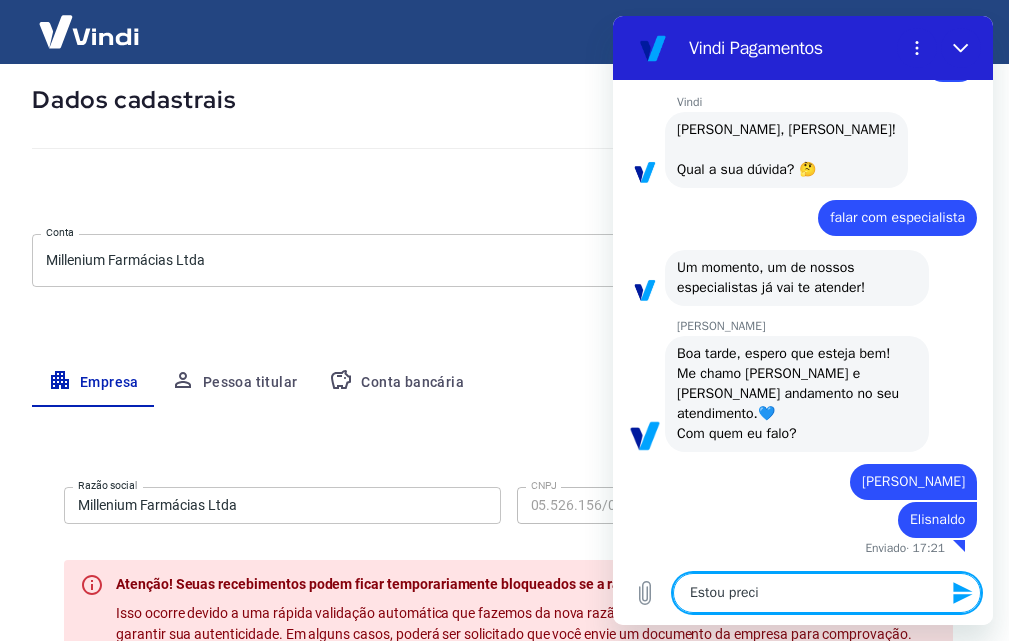 type on "x" 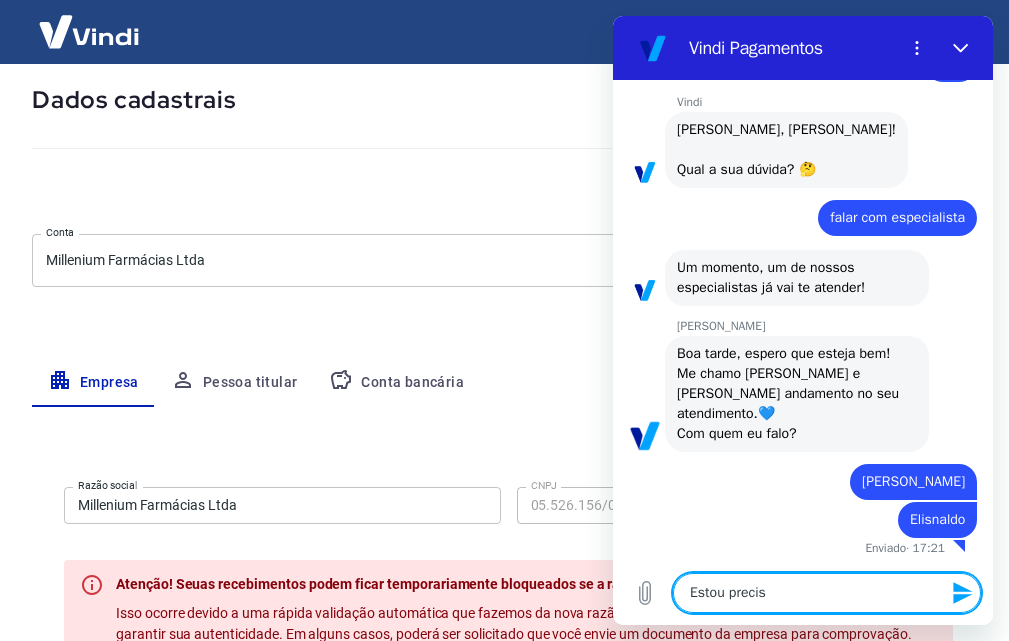 type on "Estou precisa" 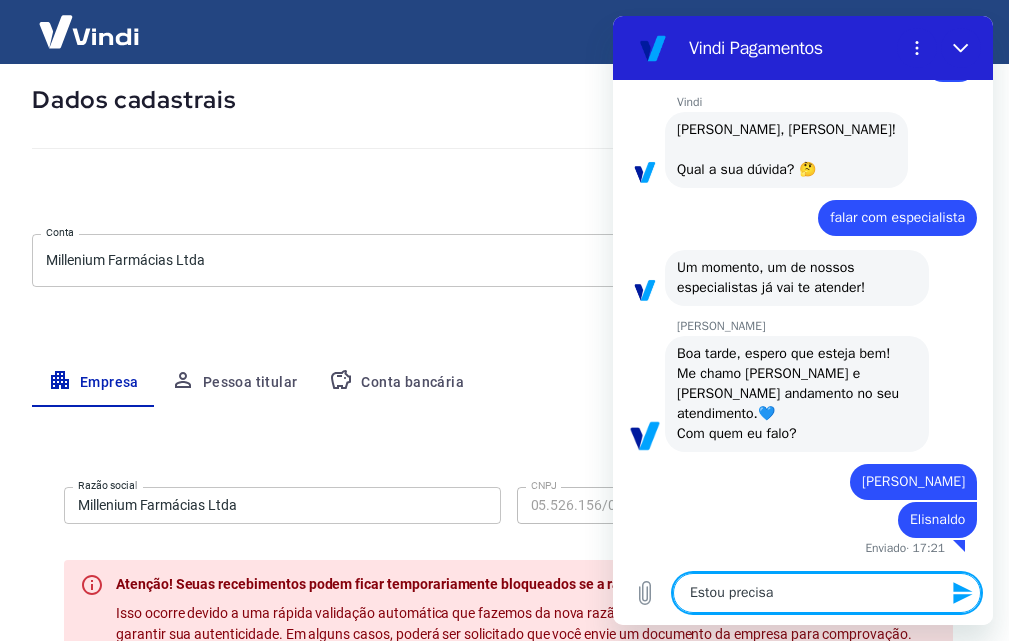 type on "Estou precisan" 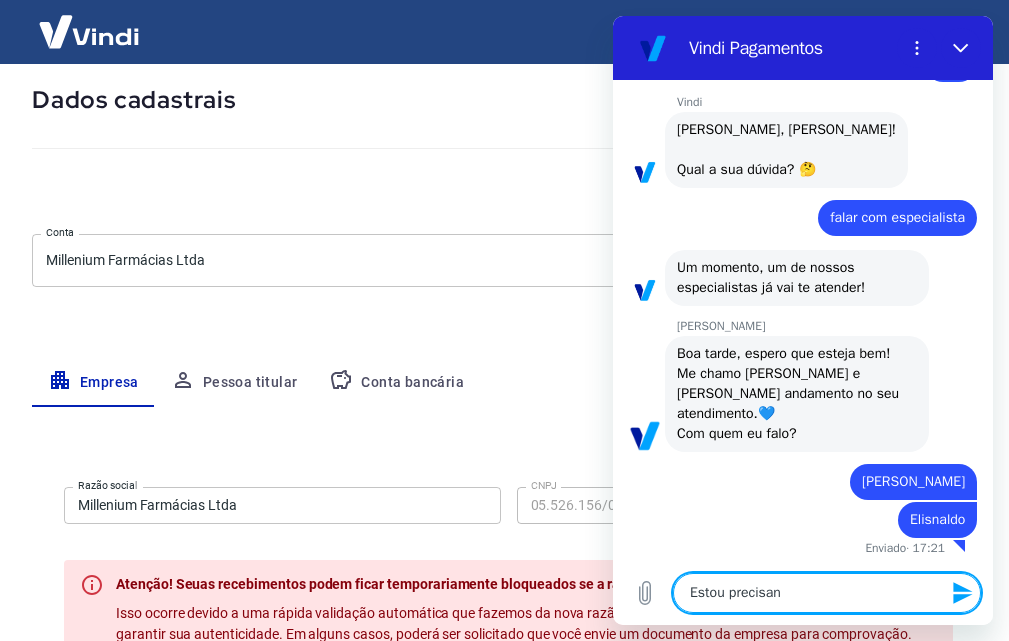 type on "Estou precisand" 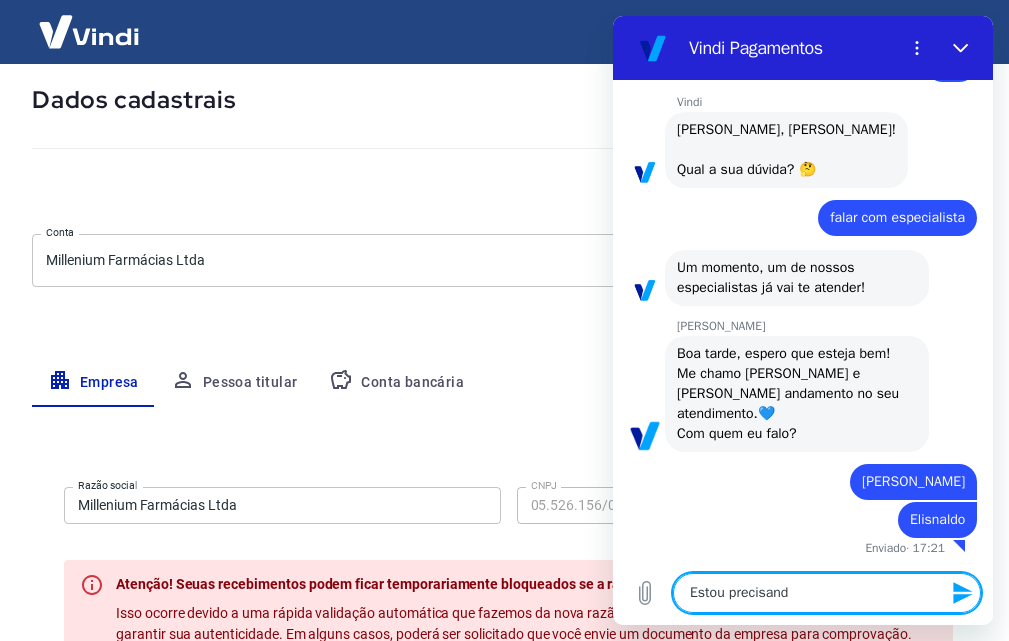 type on "Estou precisando" 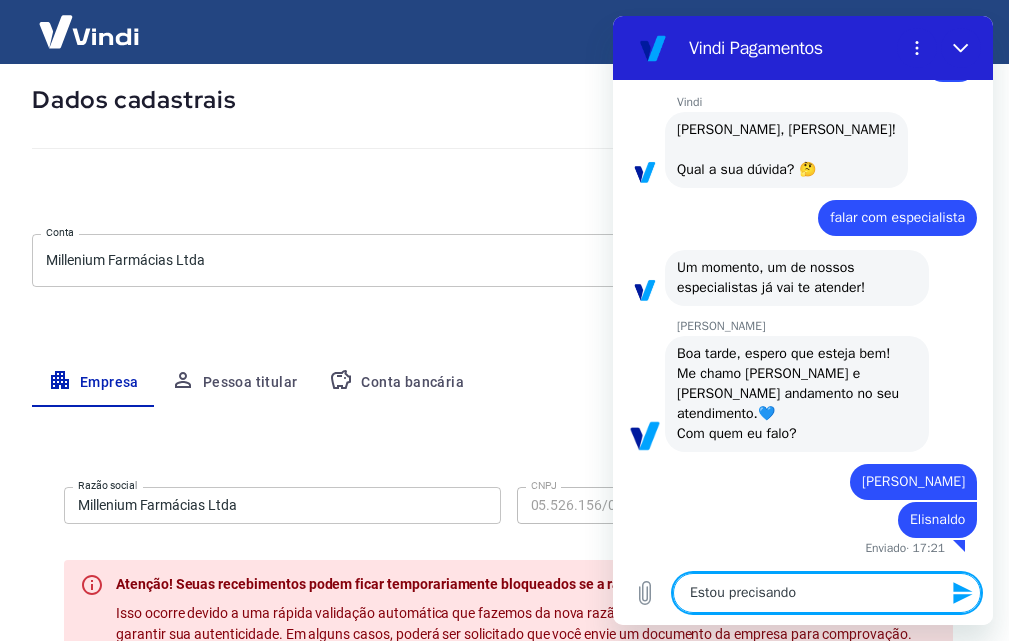 type on "Estou precisando" 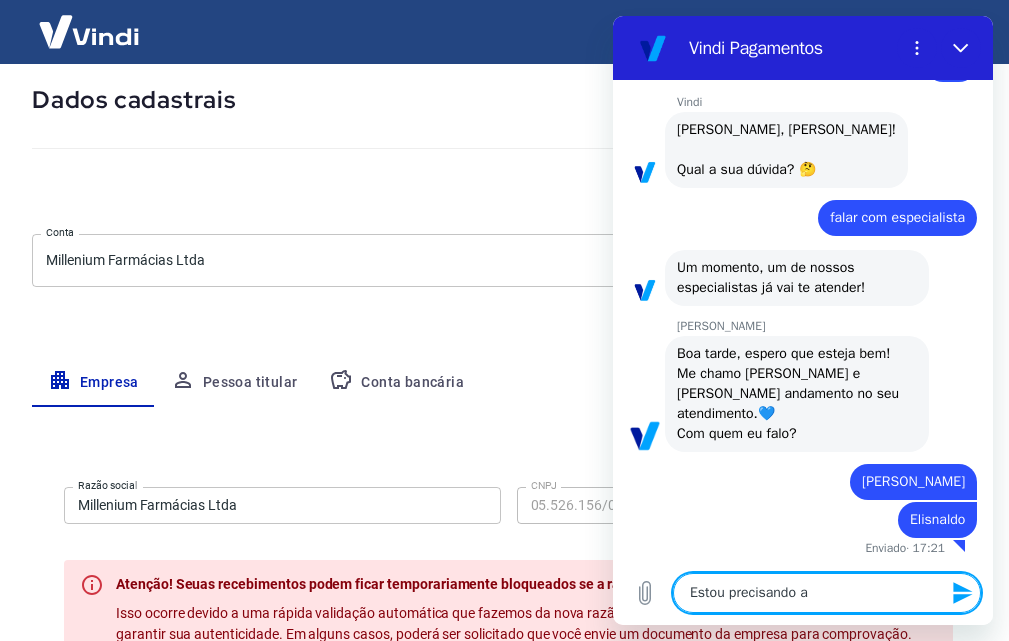 type on "Estou precisando al" 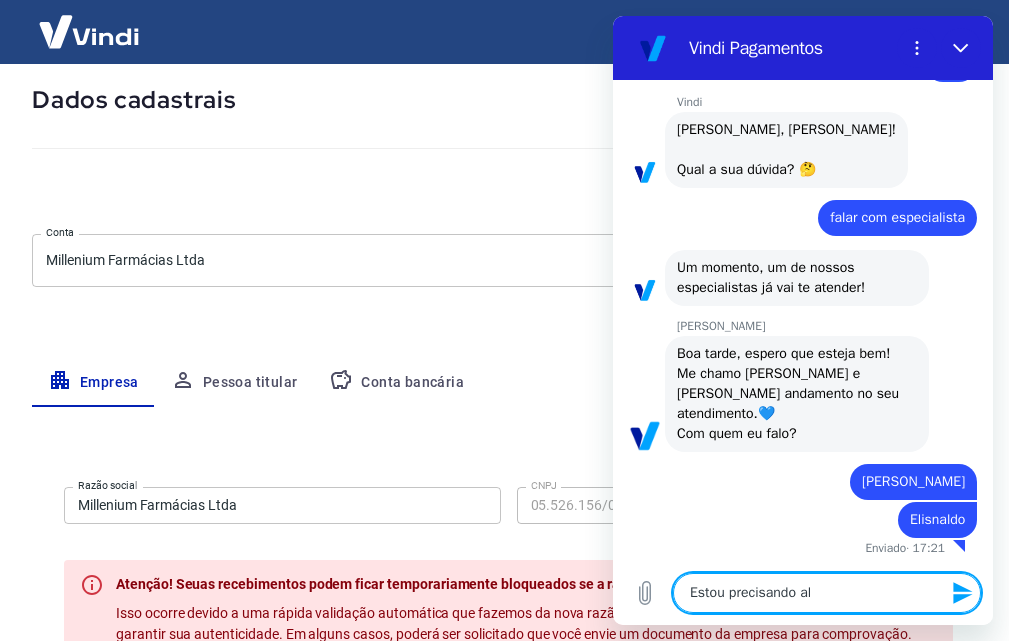 type on "Estou precisando alt" 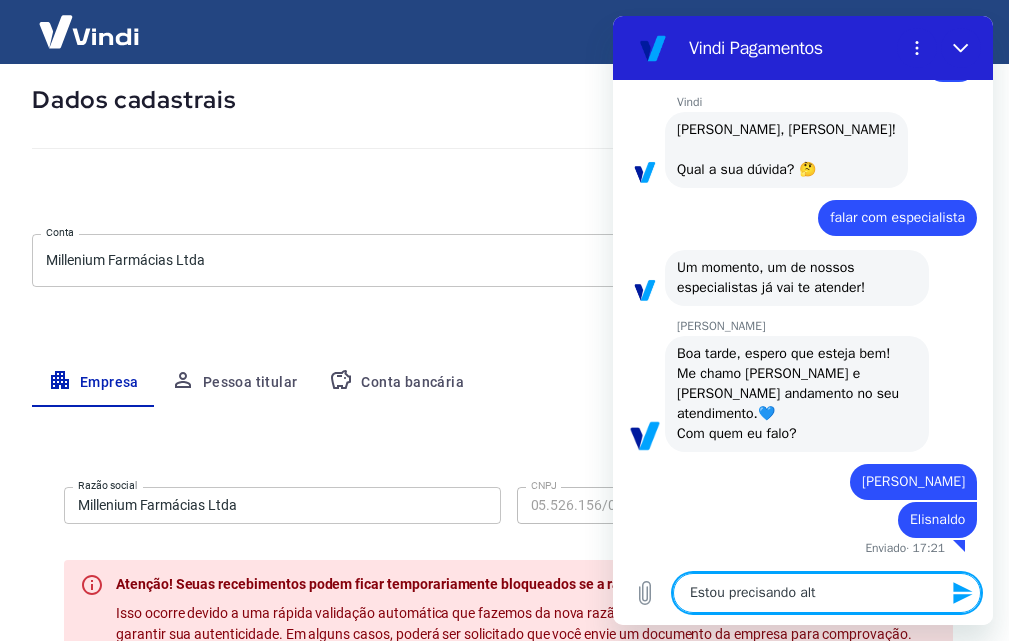 type on "Estou precisando alte" 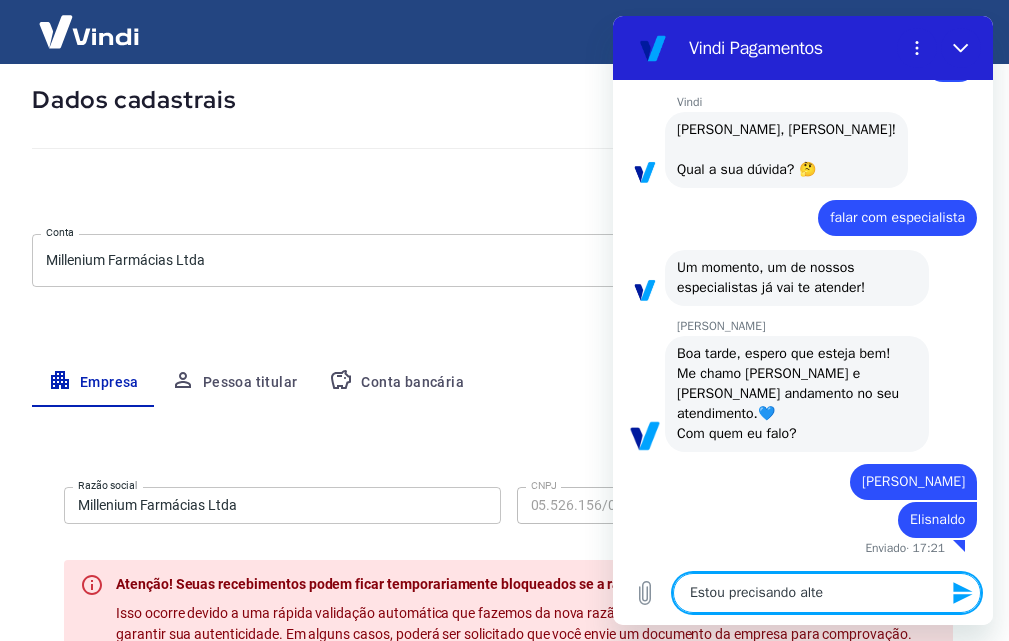 type on "Estou precisando alter" 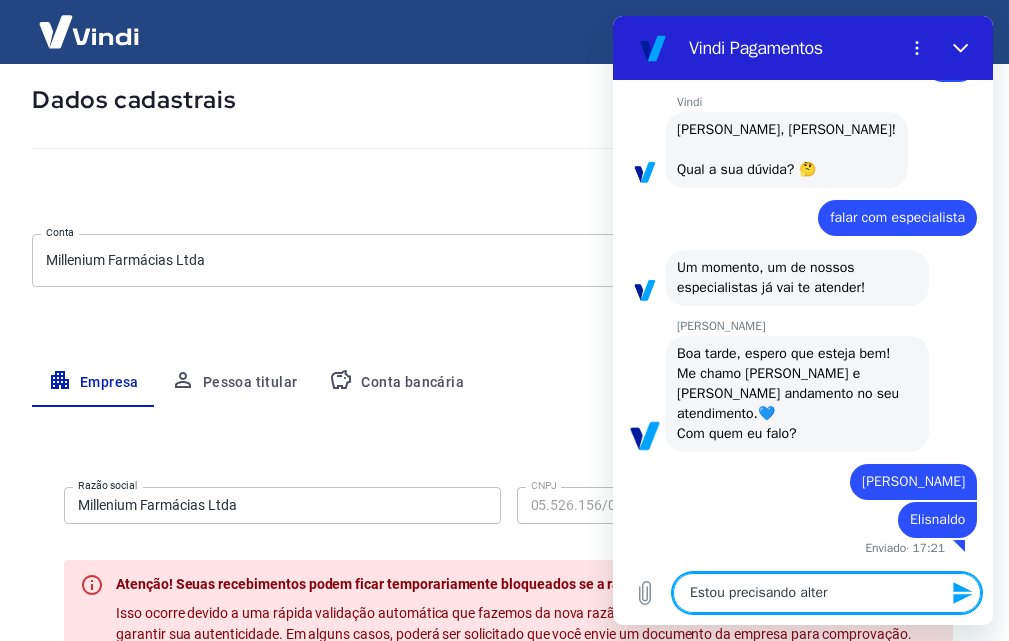 type on "Estou precisando altera" 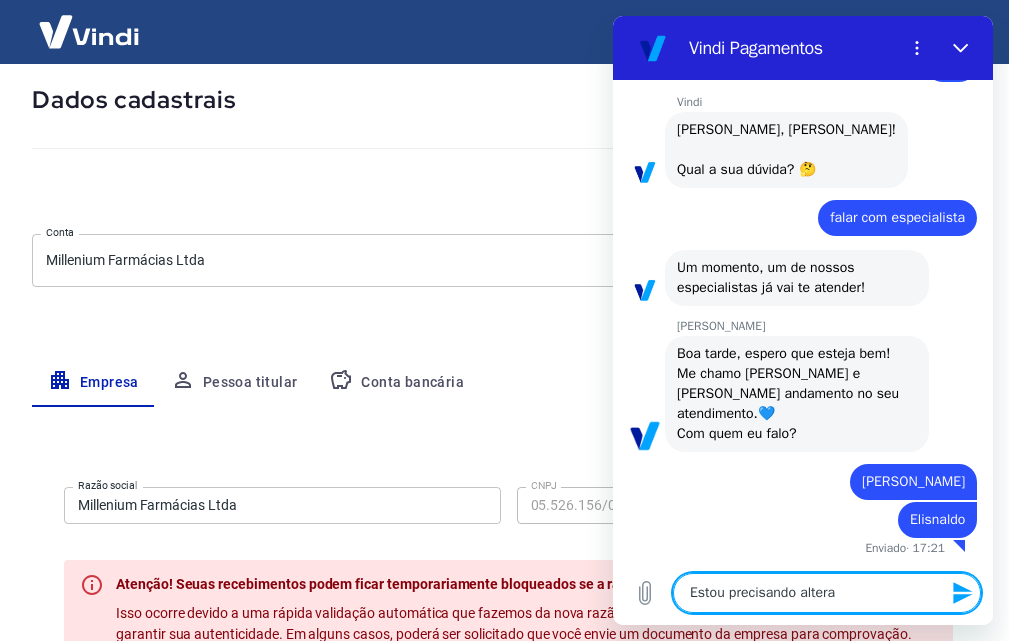 type on "Estou precisando alterar" 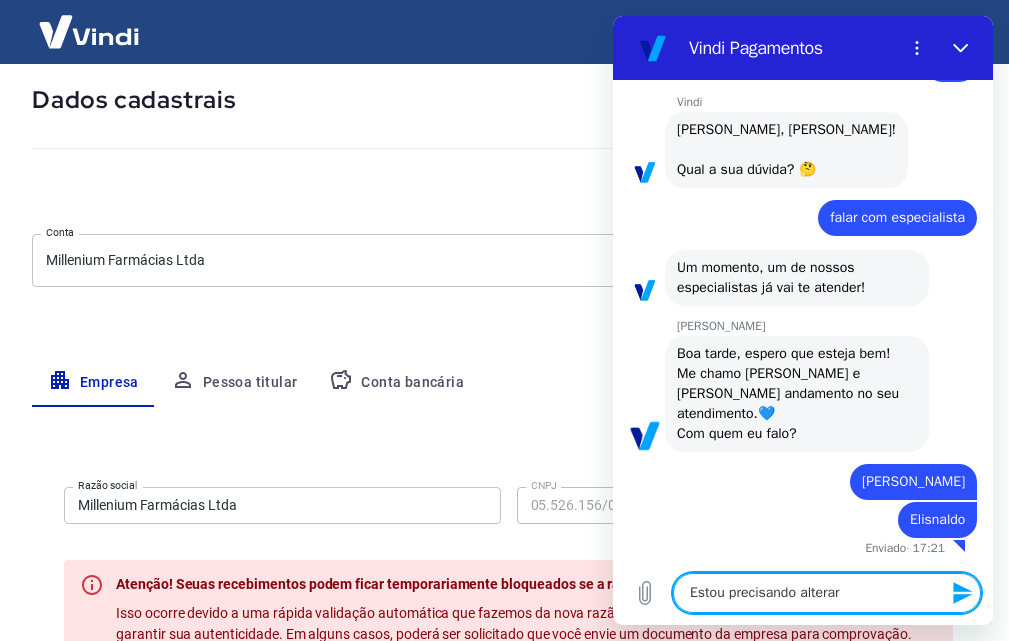 type on "Estou precisando alterar" 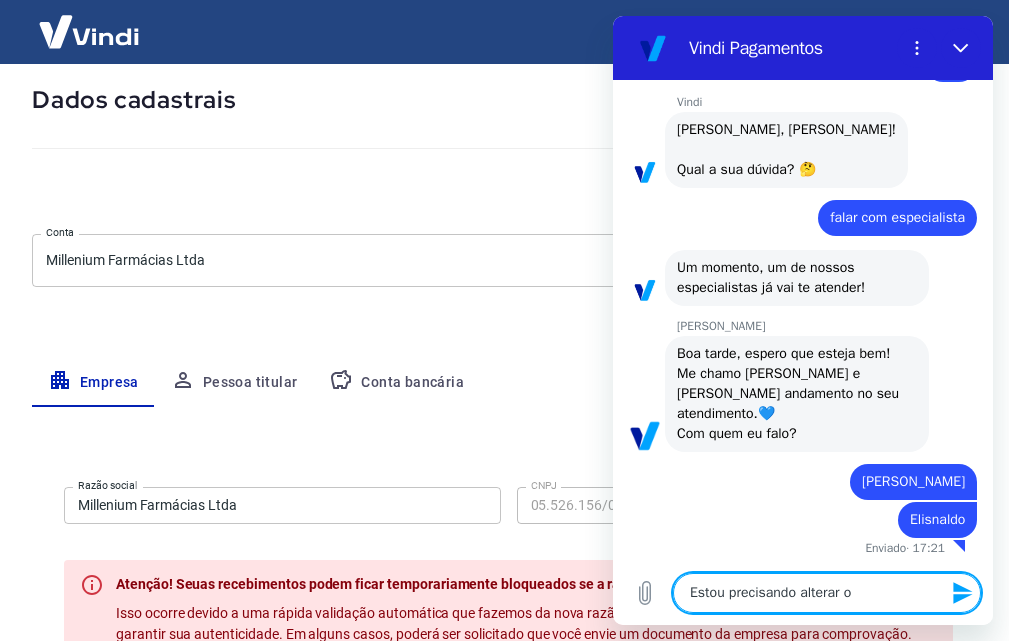 type on "Estou precisando alterar os" 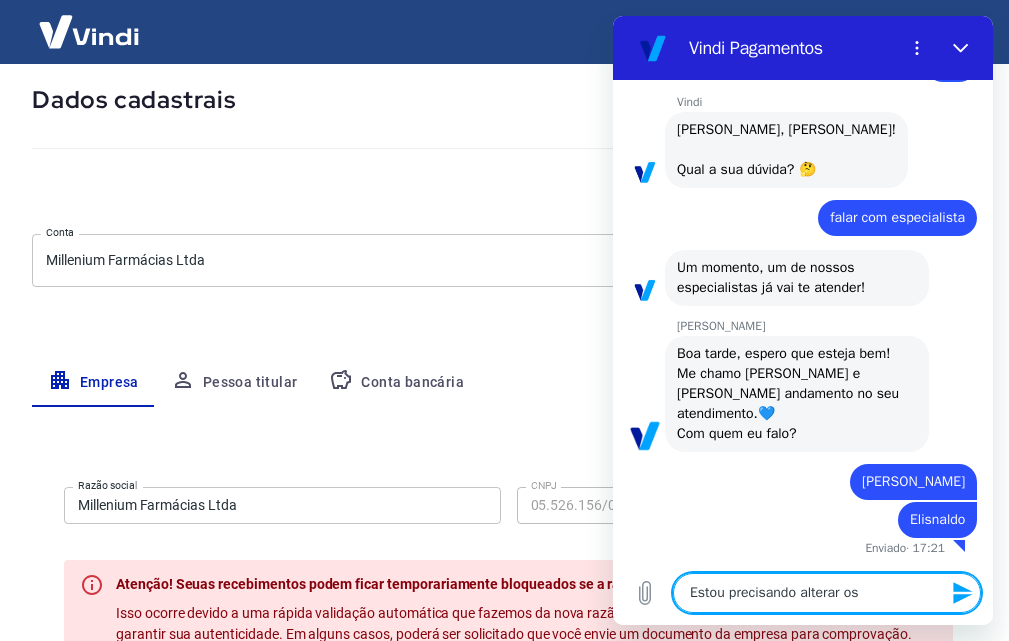 type on "Estou precisando alterar os" 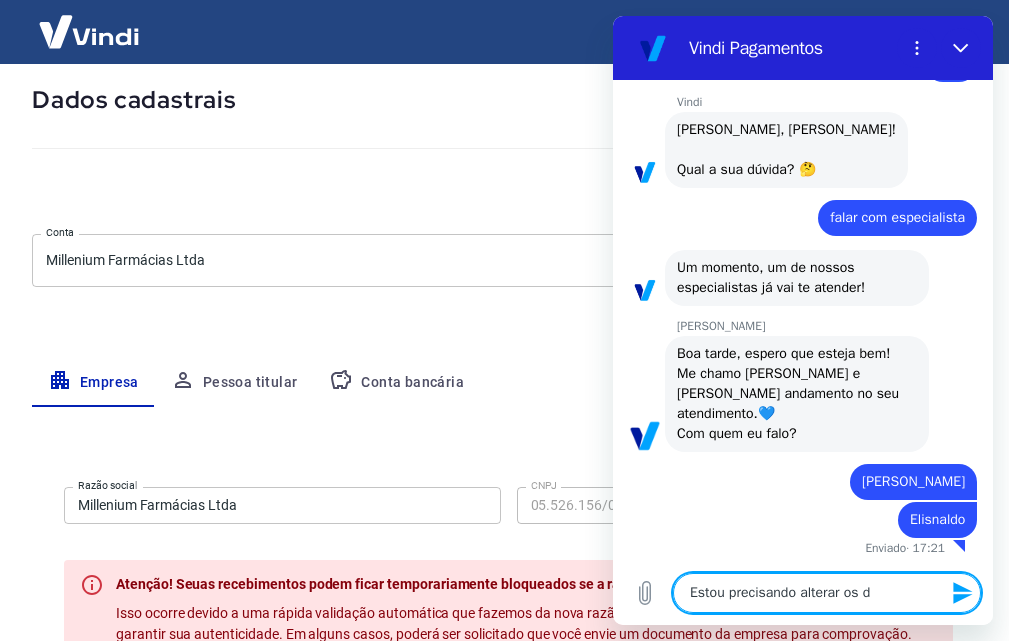 type on "Estou precisando alterar os da" 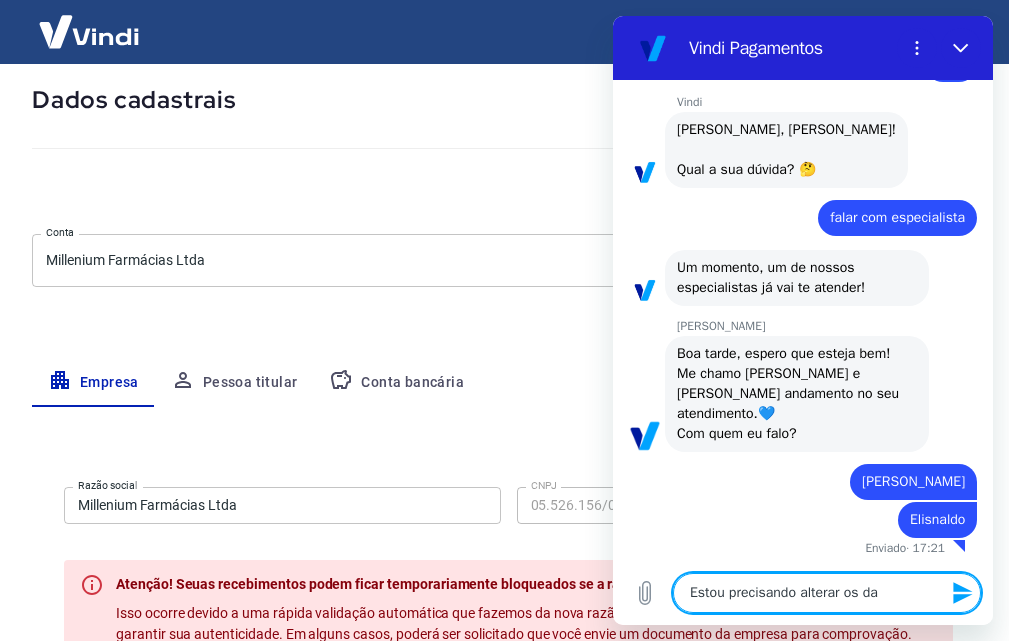 type on "Estou precisando alterar os dad" 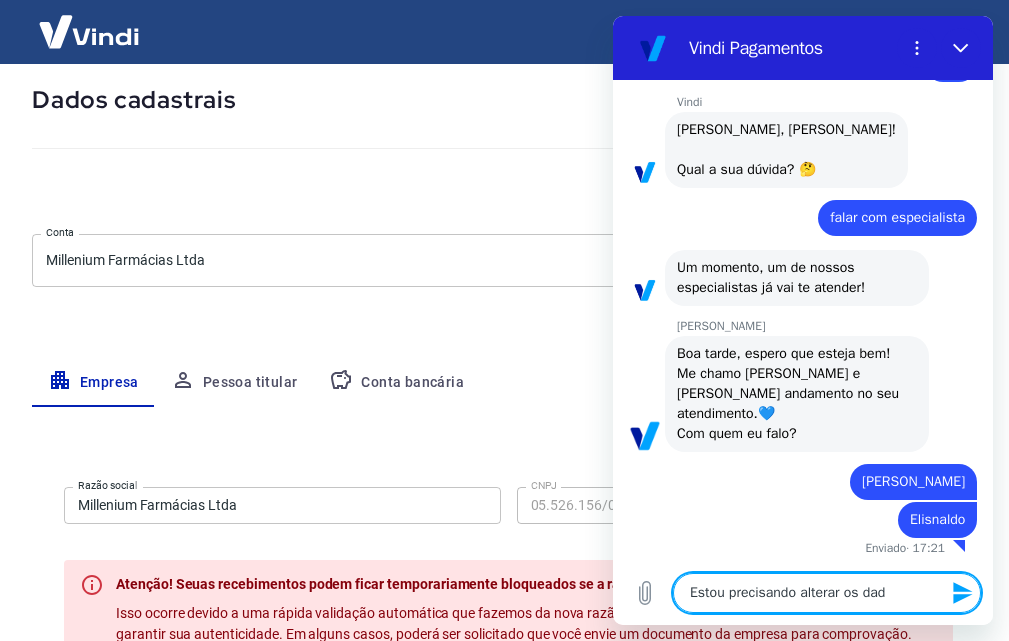 type on "Estou precisando alterar os dado" 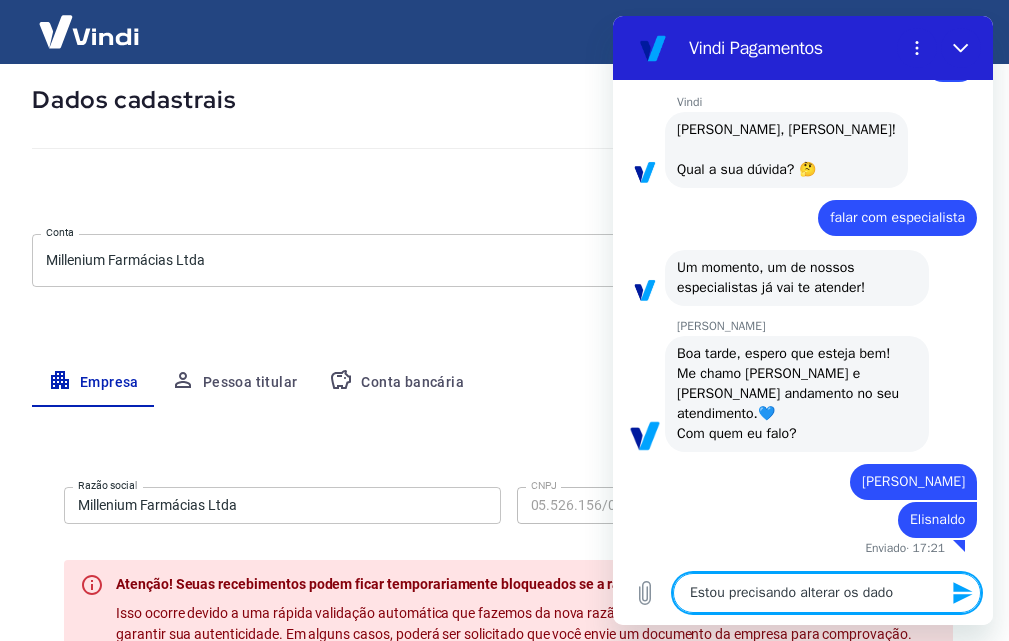 type on "Estou precisando alterar os dados" 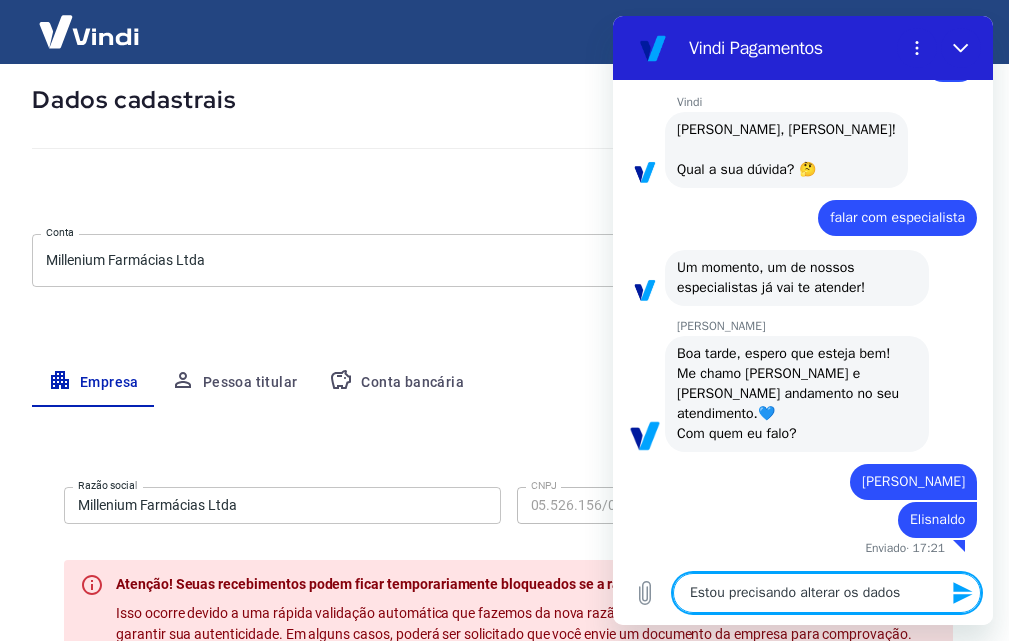type on "Estou precisando alterar os dados" 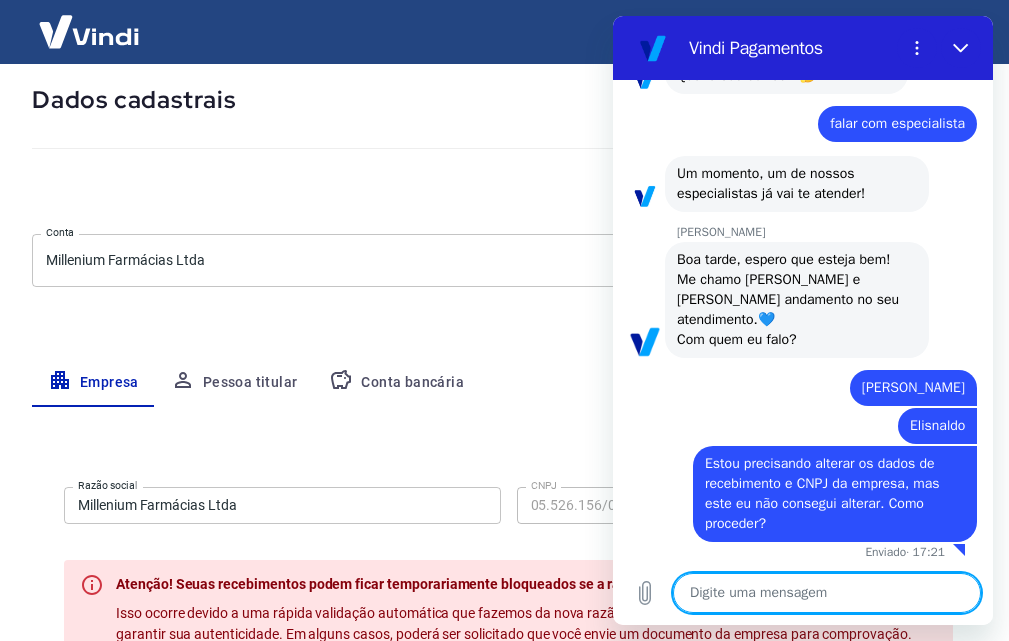 scroll, scrollTop: 1018, scrollLeft: 0, axis: vertical 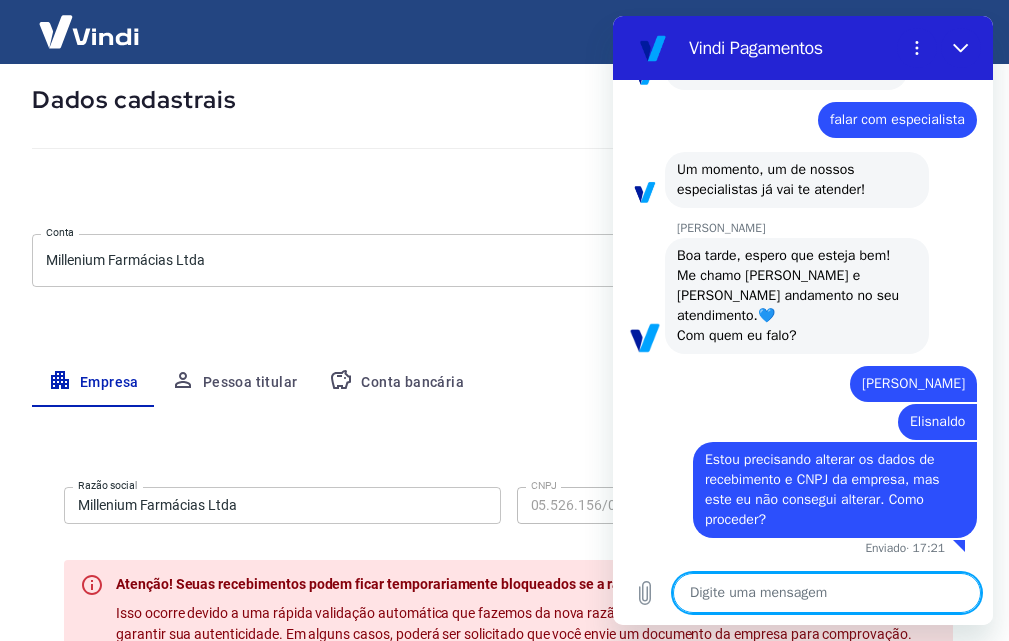 click on "Meu cadastro / Dados cadastrais Dados cadastrais Cancelar conta Conta Millenium Farmácias Ltda [object Object] Conta Empresa Pessoa titular Conta bancária Razão social Millenium Farmácias Ltda Razão social CNPJ 05.526.156/0001-24 CNPJ Atenção! Seuas recebimentos podem ficar temporariamente bloqueados se a razão social for editada. Isso ocorre devido a uma rápida validação automática que fazemos da nova razão informada como medida de segurança para garantir sua autenticidade. Em alguns casos, poderá ser solicitado que você envie um documento da empresa para comprovação. Após a nova razão social ser validada, os recebimentos serão desbloqueados e a conta poderá continuar operando normalmente na Vindi. Salvar Cancelar Endereço da empresa Editar endereço CEP 39442-022 CEP Rua Rua Felisberto Antunes Rua Número 81 Número Complemento Complemento Bairro Centro Bairro Cidade Janaúba Cidade Estado Acre Alagoas Amapá Amazonas Bahia Ceará Distrito Federal Espírito Santo Goiás Maranhão" at bounding box center [508, 713] 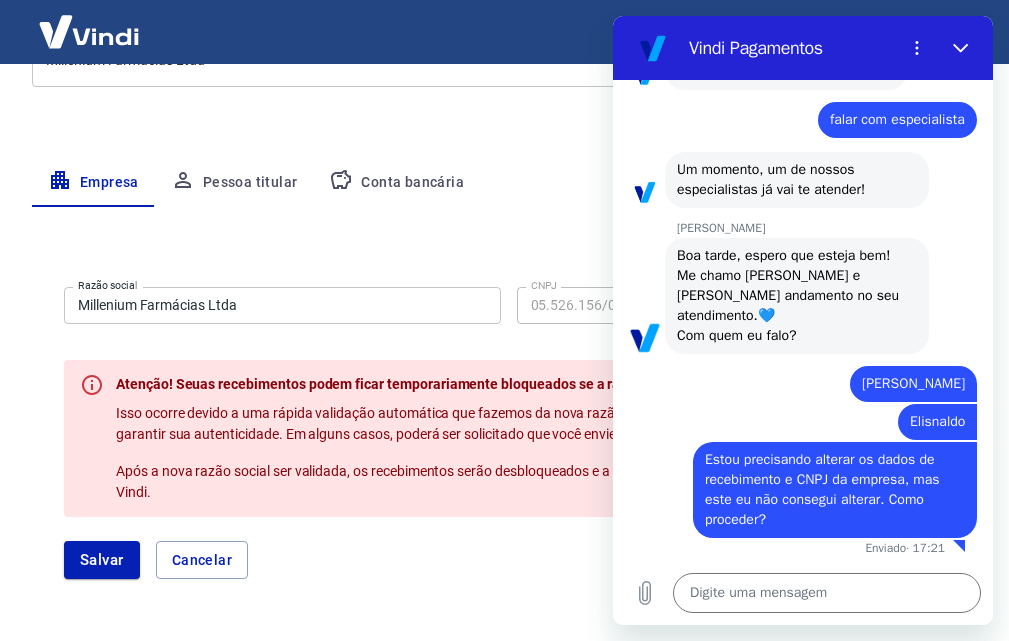 scroll, scrollTop: 400, scrollLeft: 0, axis: vertical 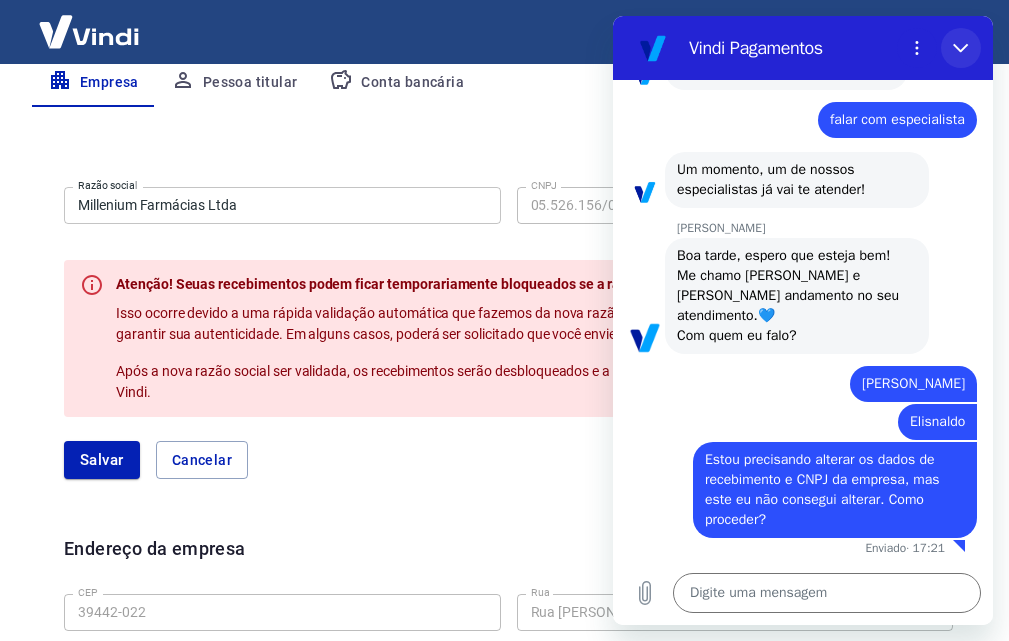 drag, startPoint x: 963, startPoint y: 37, endPoint x: 1576, endPoint y: 54, distance: 613.23566 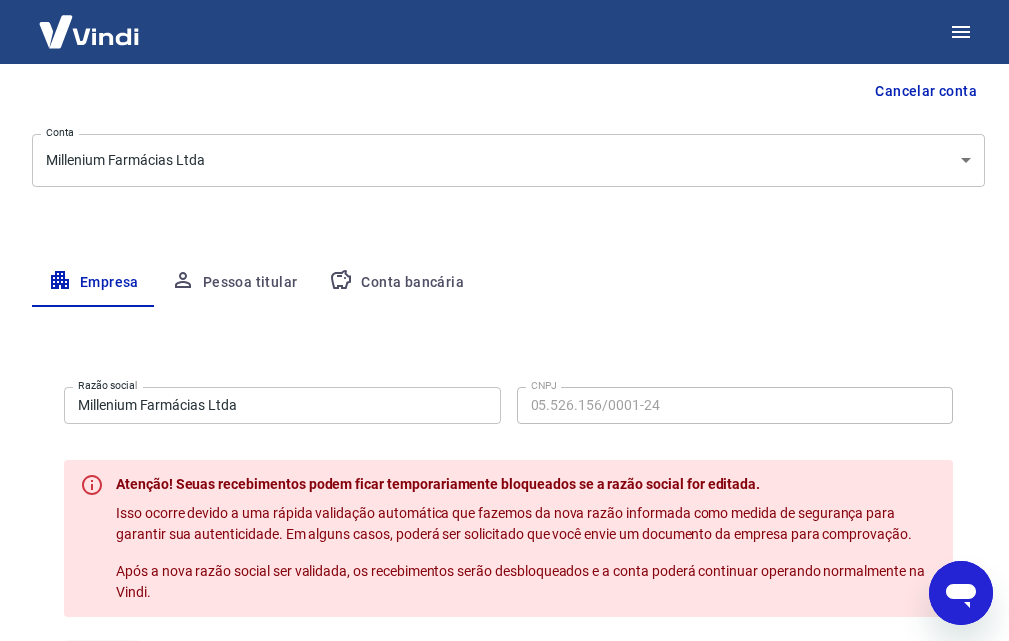 scroll, scrollTop: 0, scrollLeft: 0, axis: both 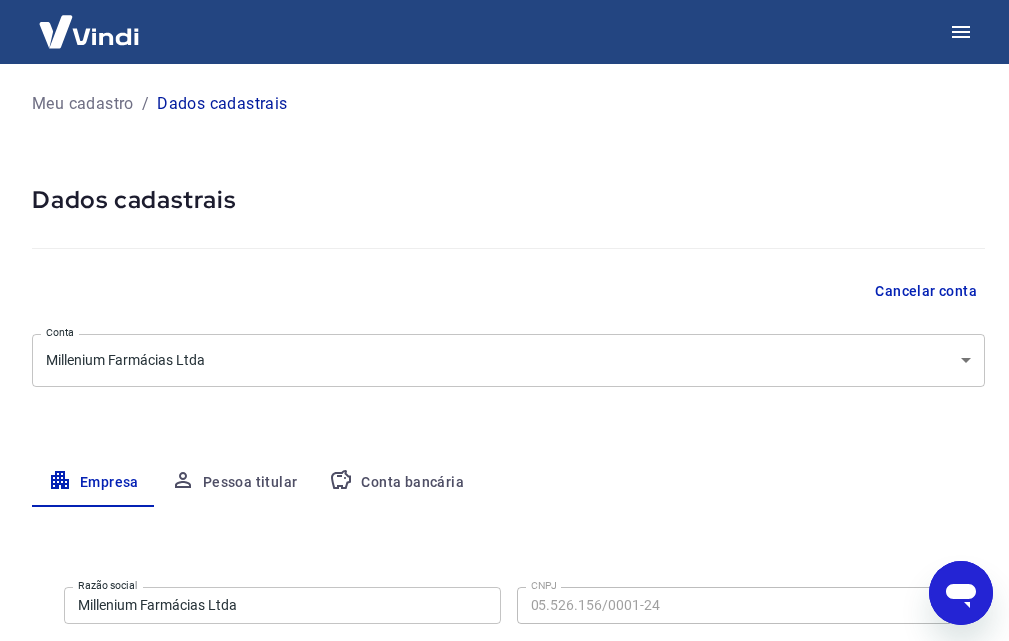 click 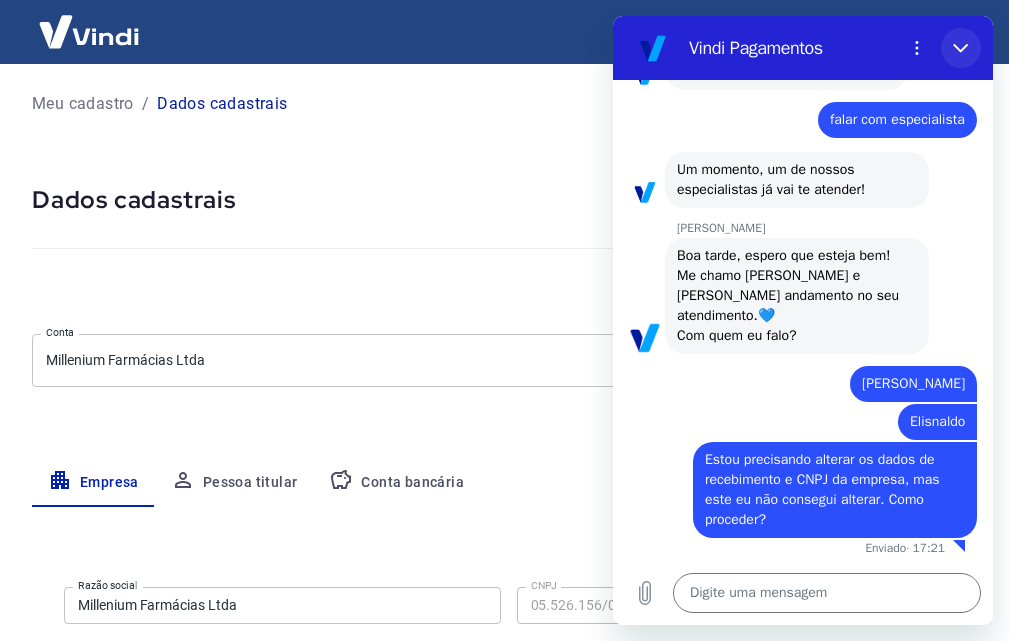 drag, startPoint x: 955, startPoint y: 45, endPoint x: 1352, endPoint y: 254, distance: 448.65353 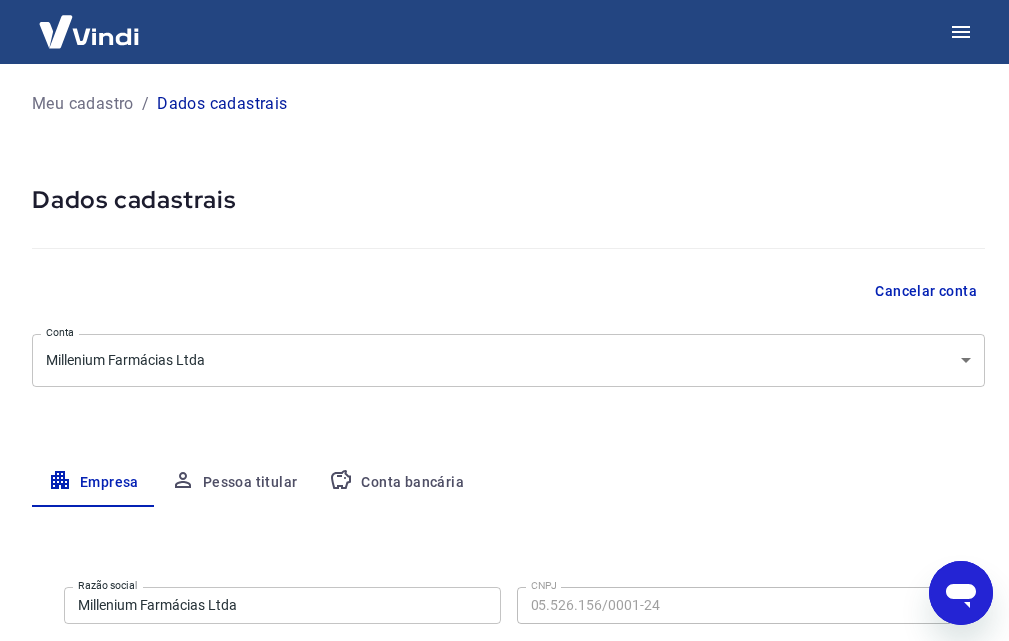 scroll, scrollTop: 300, scrollLeft: 0, axis: vertical 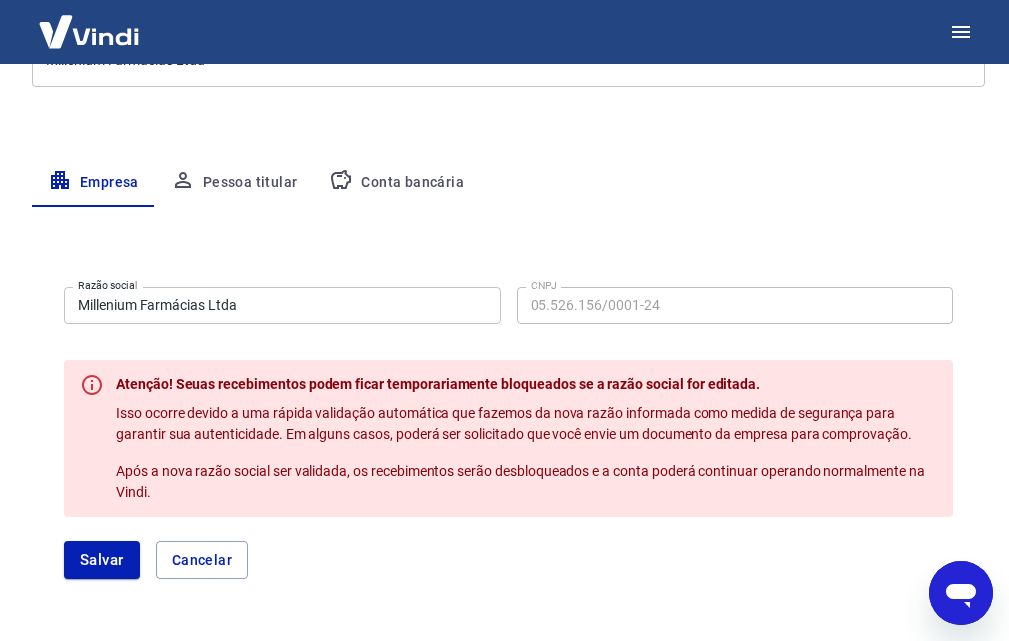 click on "Conta bancária" at bounding box center (396, 183) 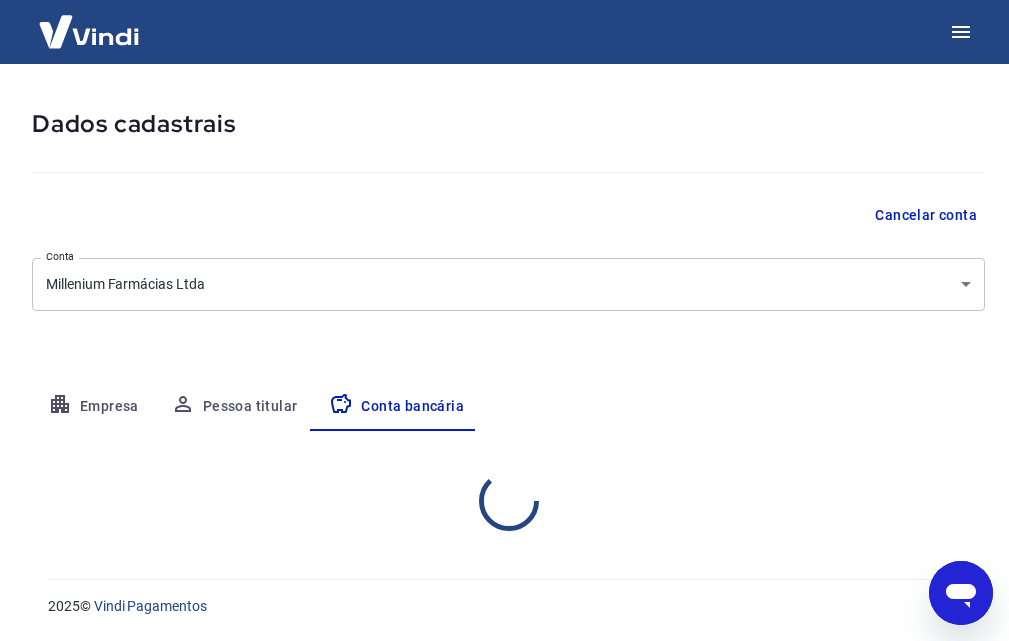 scroll, scrollTop: 280, scrollLeft: 0, axis: vertical 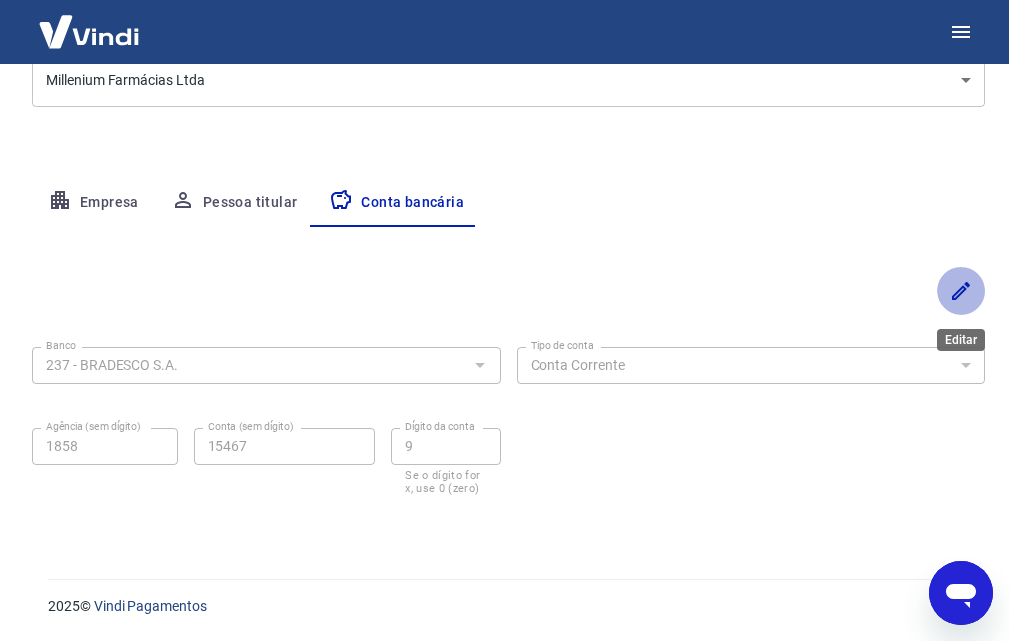 click 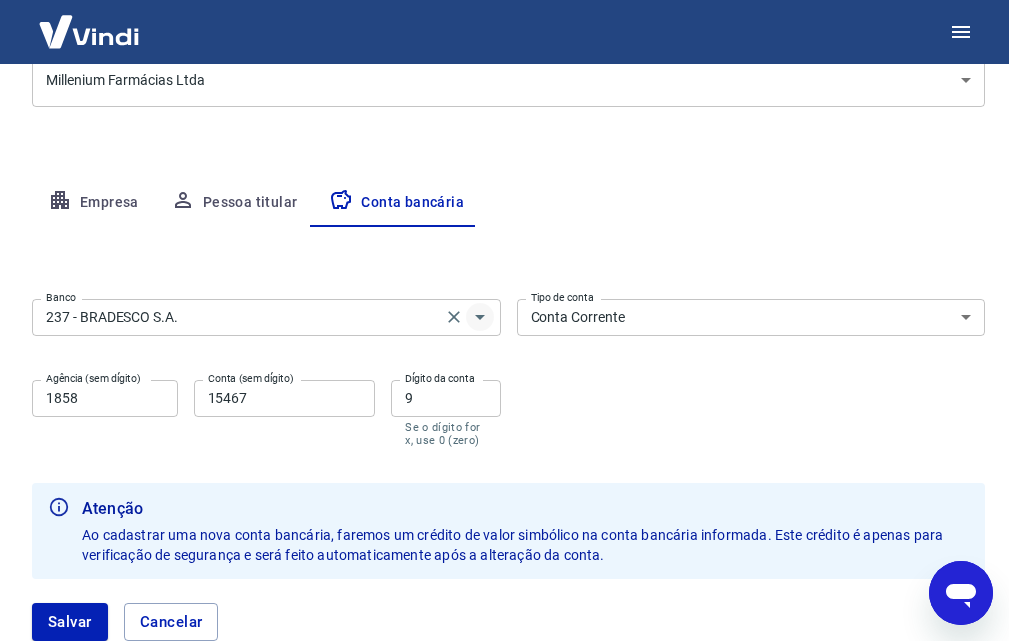 click 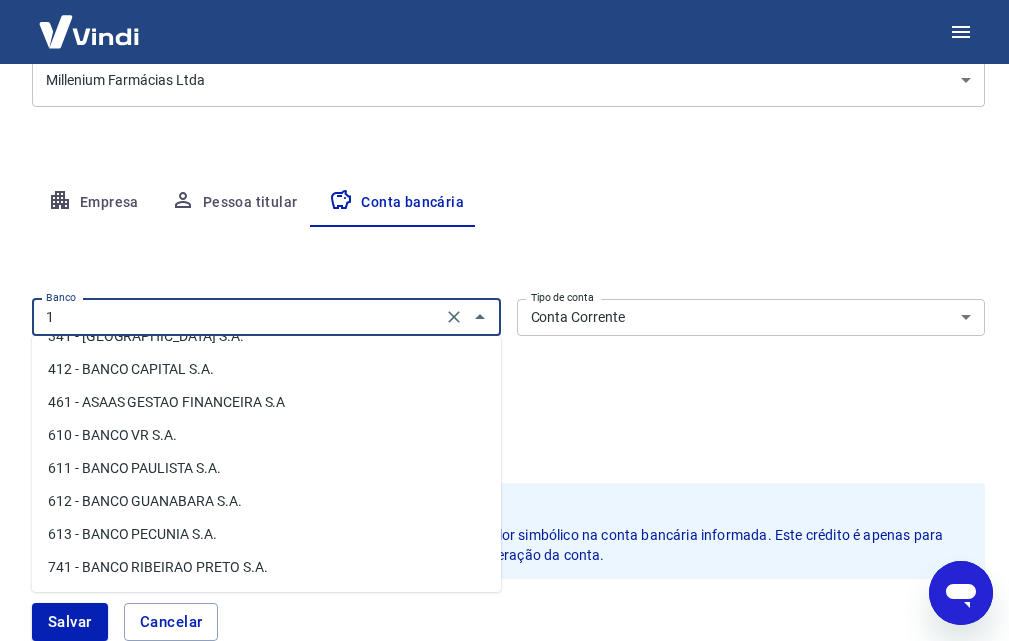 scroll, scrollTop: 0, scrollLeft: 0, axis: both 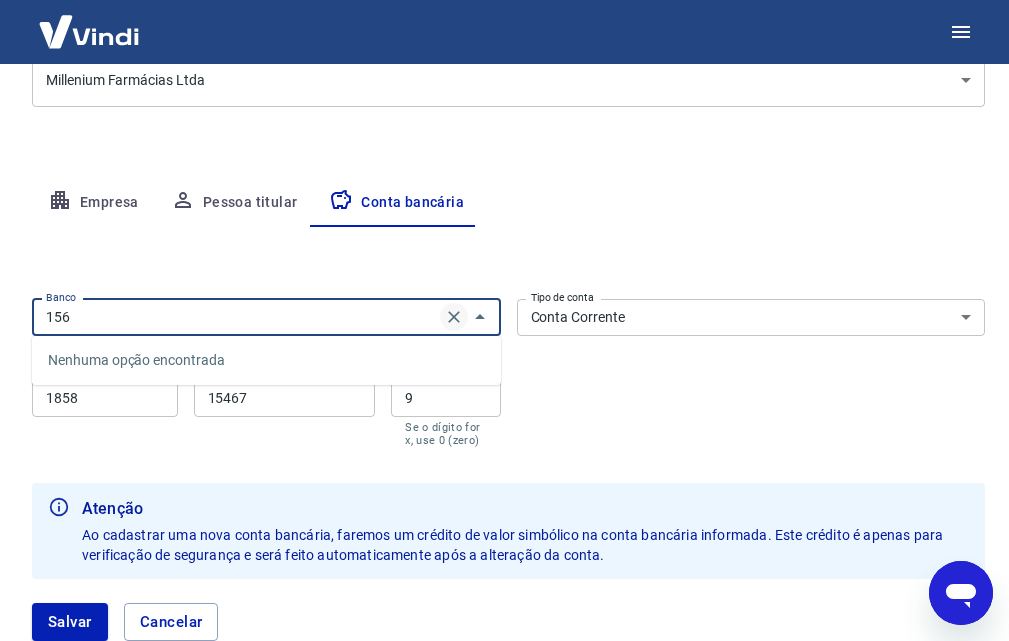 click 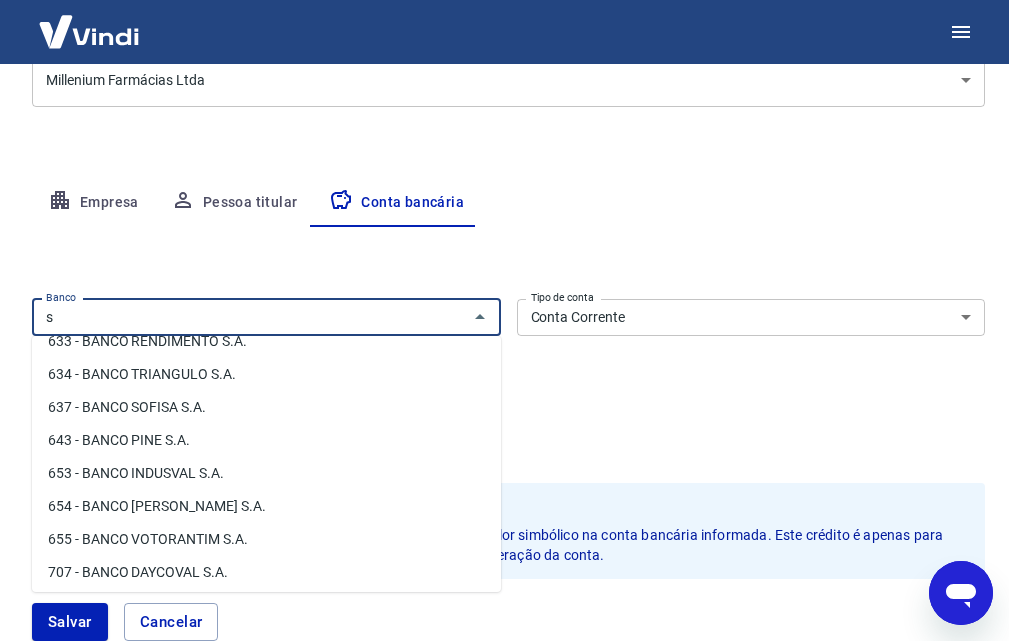 scroll, scrollTop: 0, scrollLeft: 0, axis: both 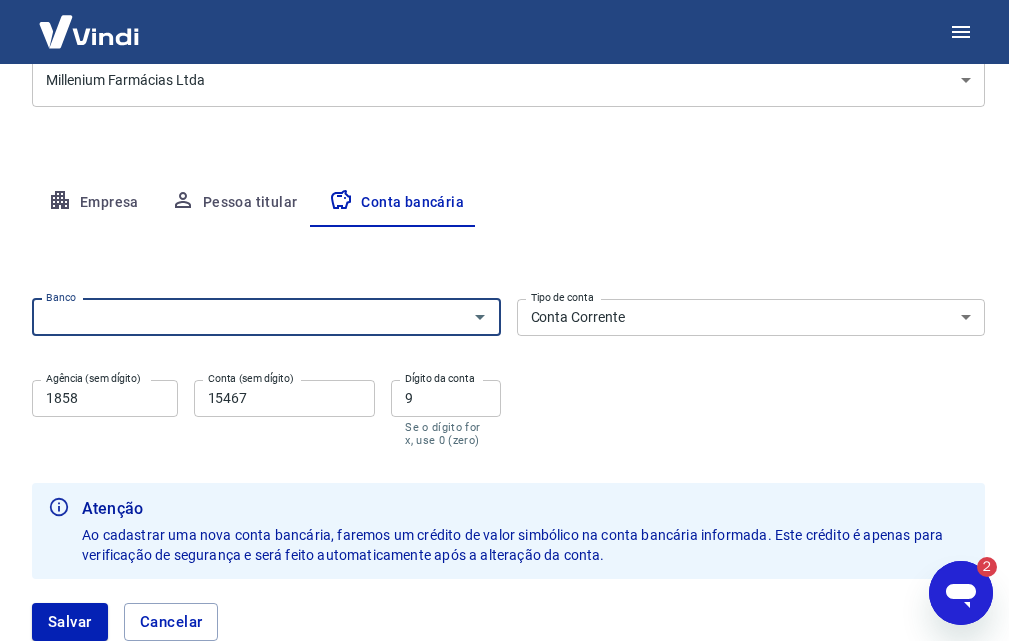click on "Banco" at bounding box center (250, 317) 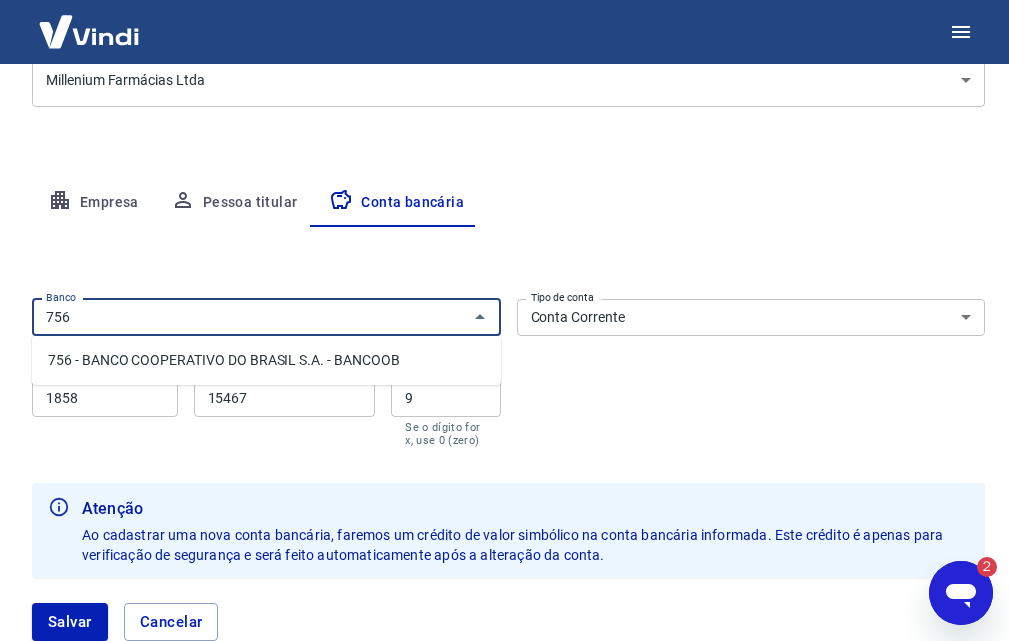 click on "756 - BANCO COOPERATIVO DO BRASIL S.A. - BANCOOB" at bounding box center [266, 360] 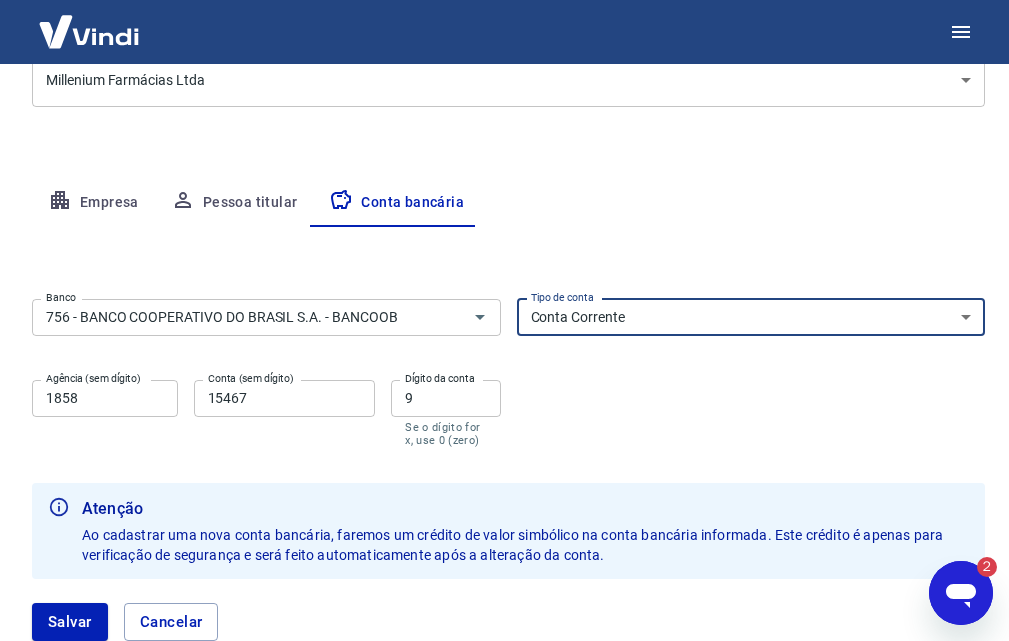 click on "Conta Corrente Conta Poupança" at bounding box center [751, 317] 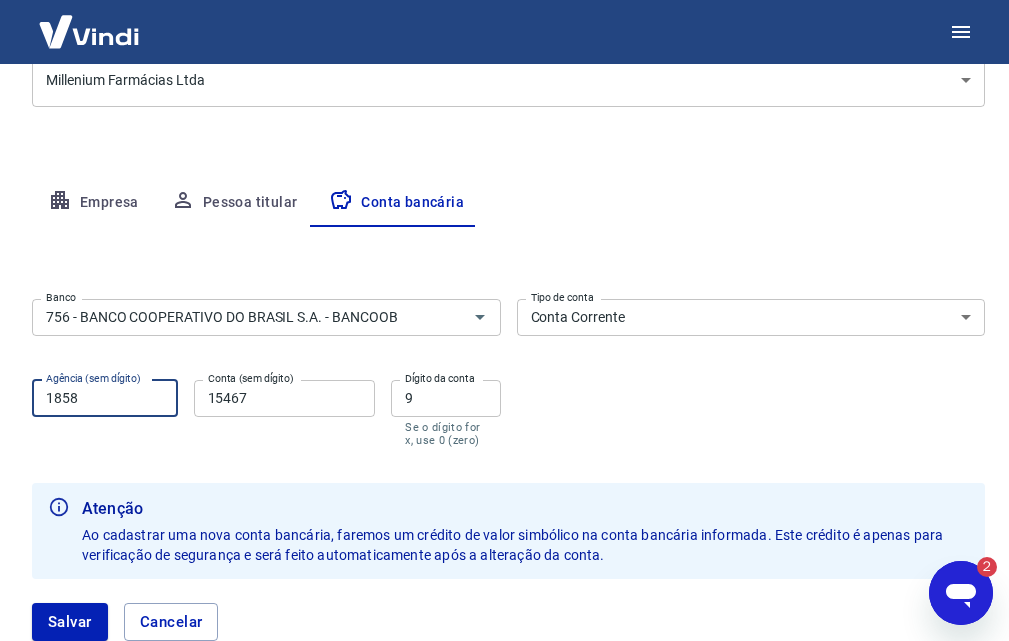 drag, startPoint x: 102, startPoint y: 398, endPoint x: 2, endPoint y: 389, distance: 100.40418 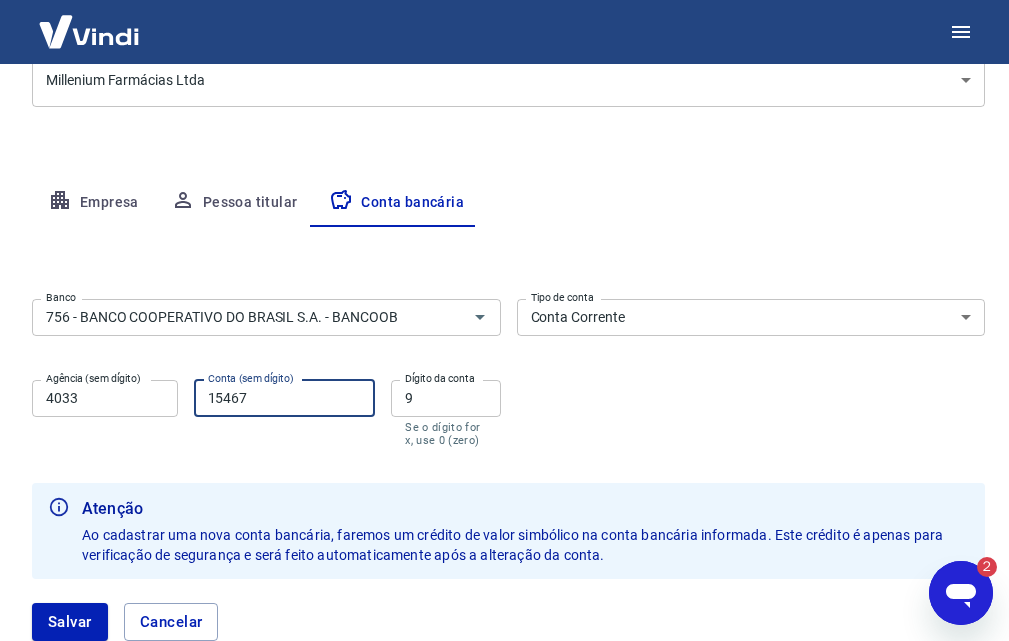 drag, startPoint x: 285, startPoint y: 404, endPoint x: 38, endPoint y: 435, distance: 248.93774 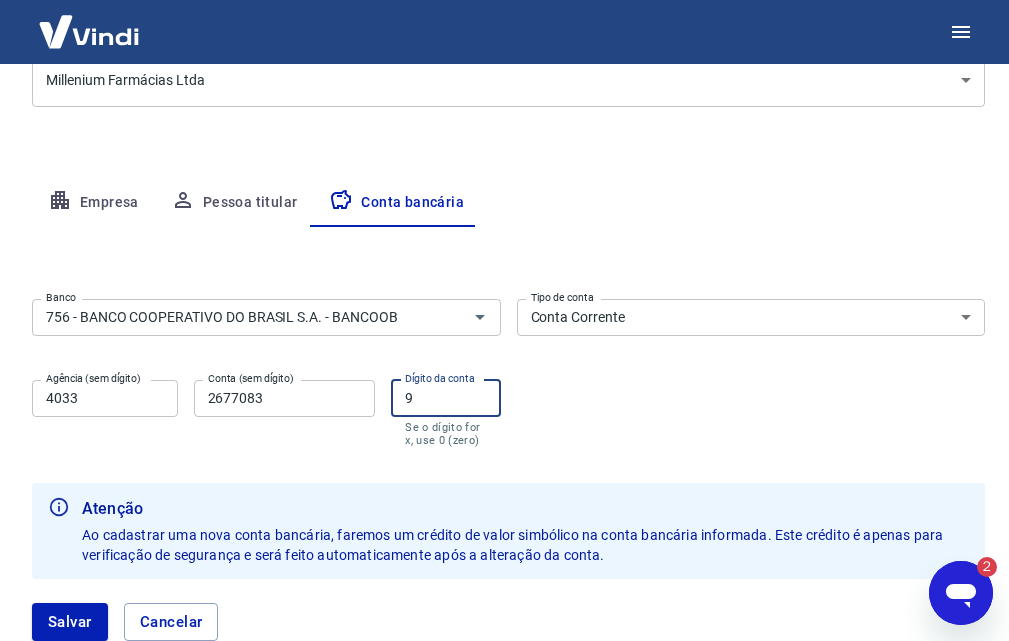 click on "9" at bounding box center [445, 398] 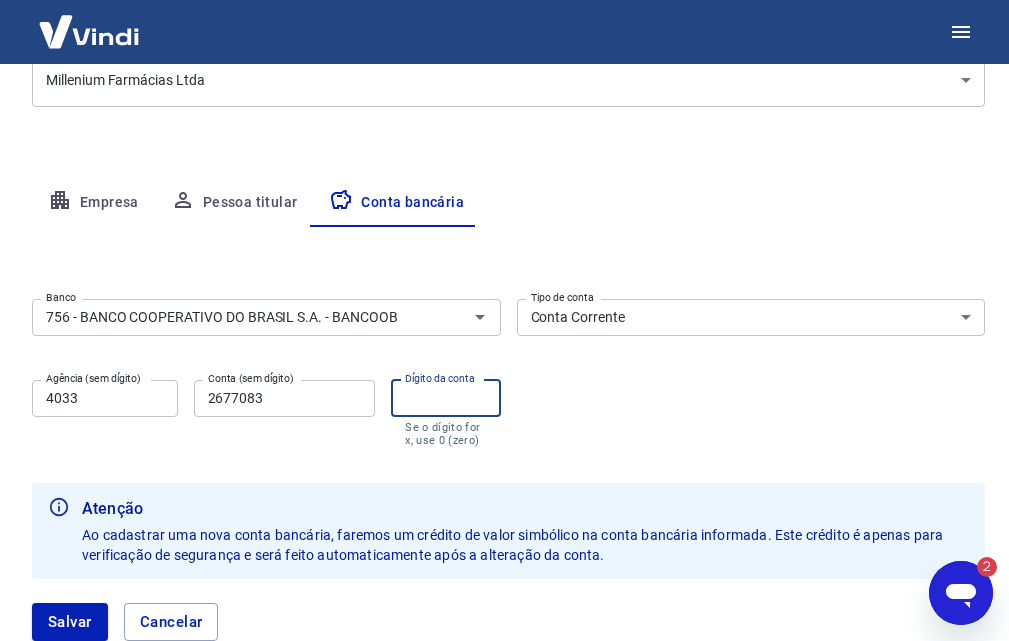 click on "Banco 756 - BANCO COOPERATIVO DO BRASIL S.A. - BANCOOB Banco Tipo de conta Conta Corrente Conta Poupança Tipo de conta Agência (sem dígito) 4033 Agência (sem dígito) Conta (sem dígito) 2677083 Conta (sem dígito) Dígito da conta Dígito da conta Se o dígito for x, use 0 (zero)" at bounding box center (508, 371) 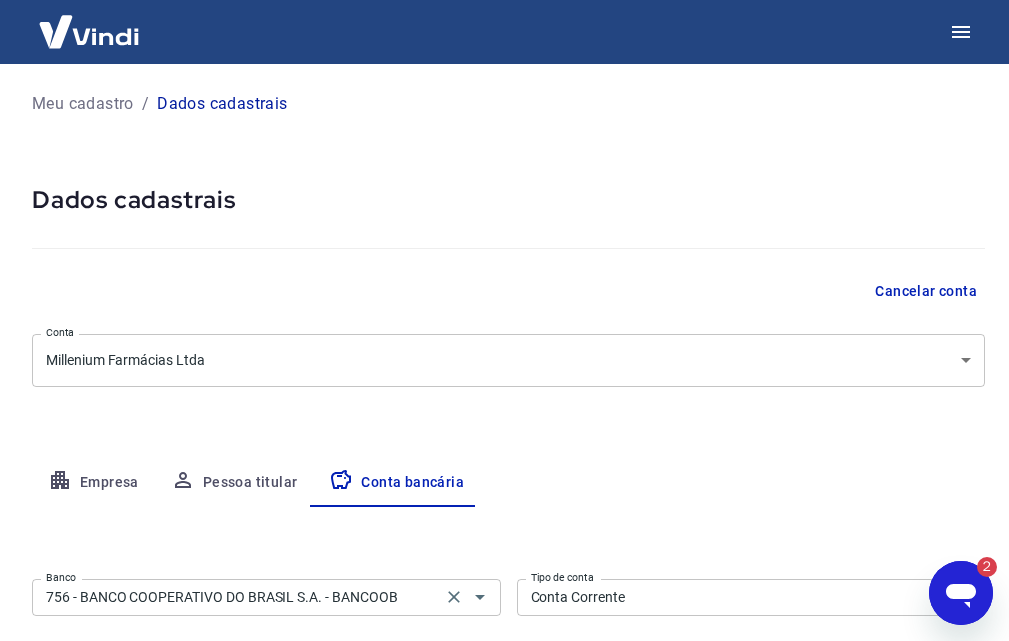 scroll, scrollTop: 200, scrollLeft: 0, axis: vertical 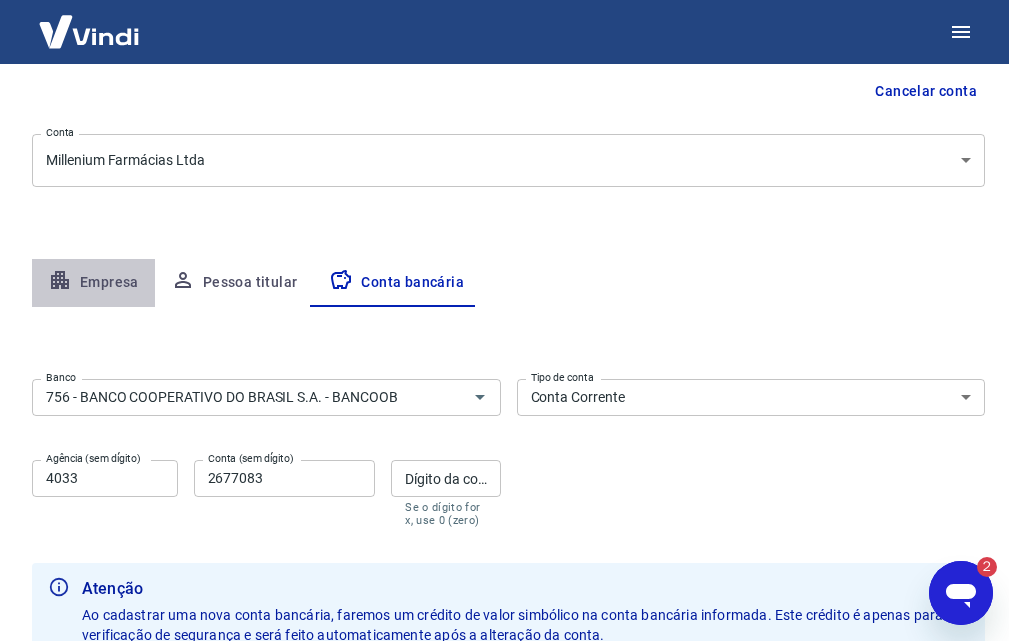 click on "Empresa" at bounding box center [93, 283] 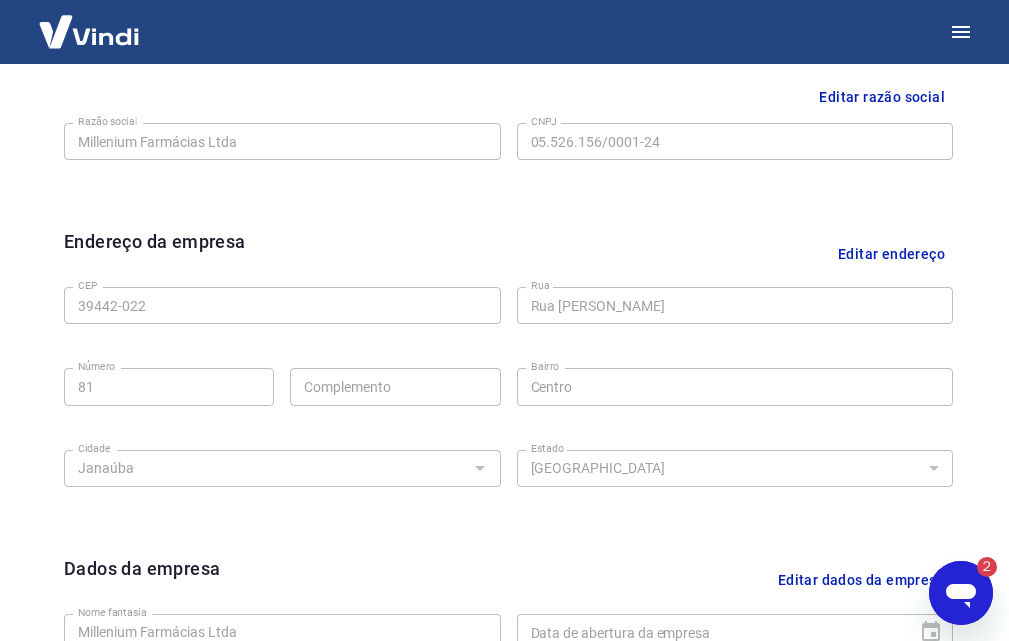 scroll, scrollTop: 300, scrollLeft: 0, axis: vertical 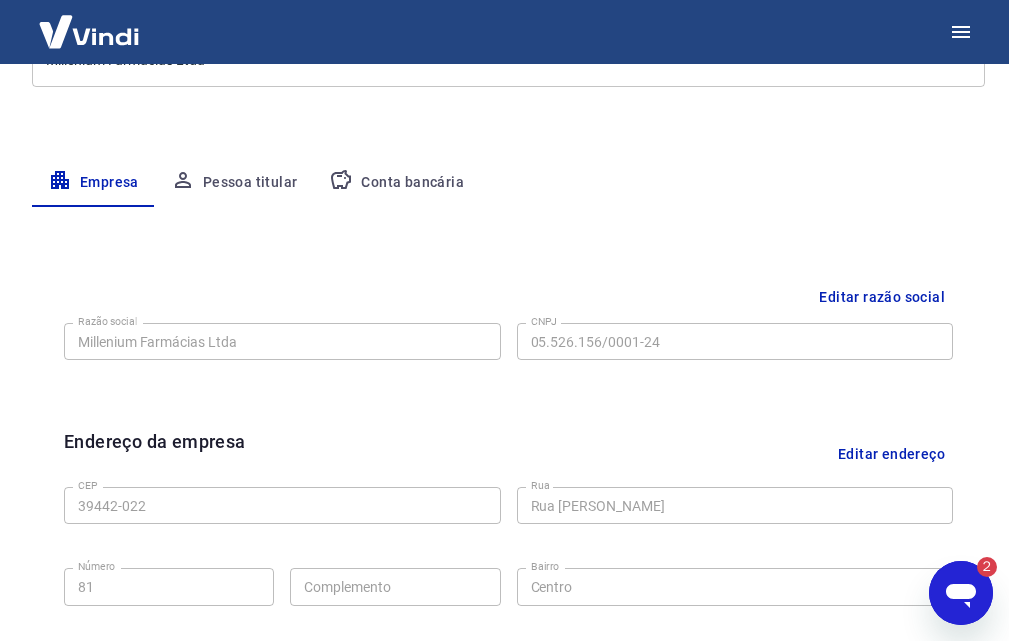 click on "Editar razão social Razão social Millenium Farmácias Ltda Razão social CNPJ 05.526.156/0001-24 CNPJ" at bounding box center [508, 338] 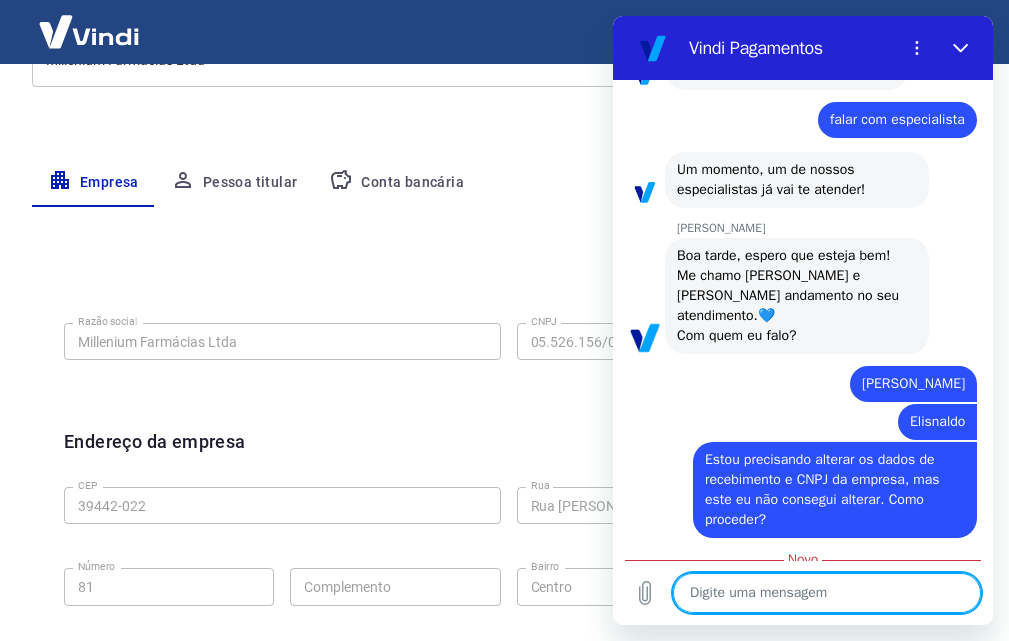 scroll, scrollTop: 1154, scrollLeft: 0, axis: vertical 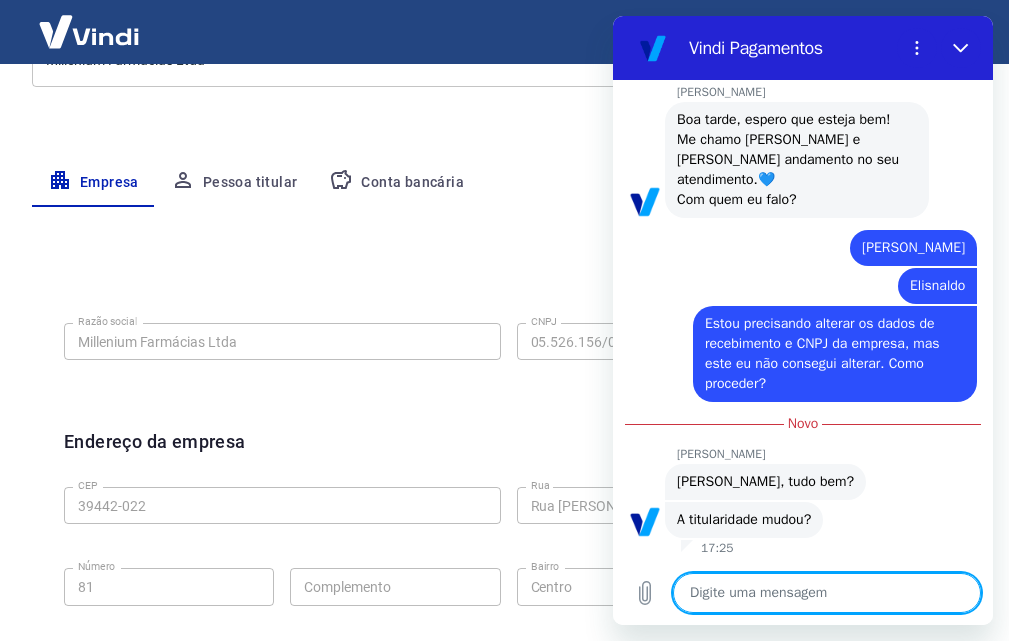 click at bounding box center (827, 593) 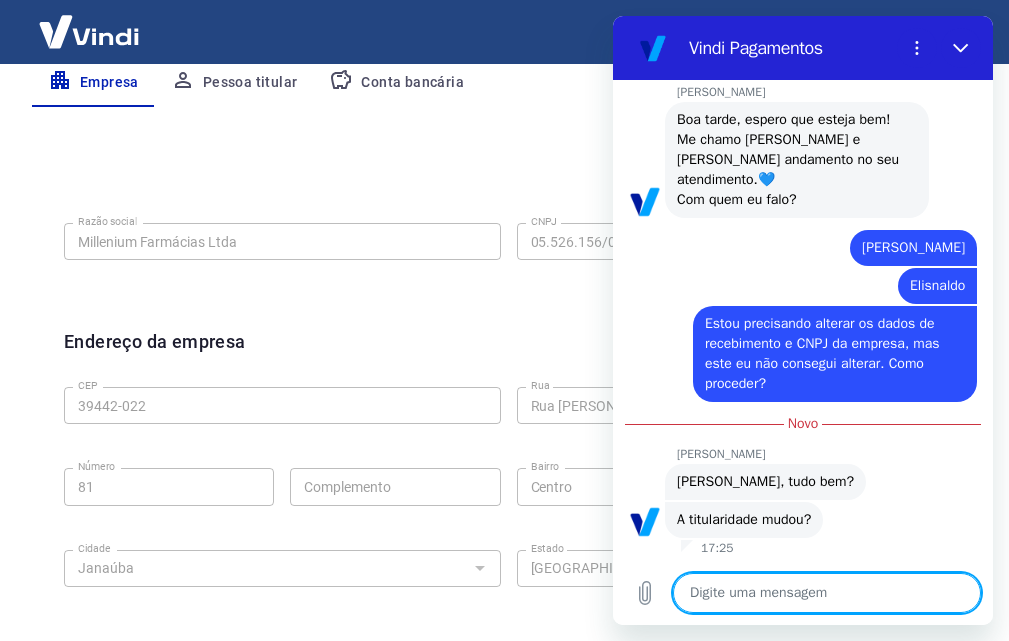 click at bounding box center [827, 593] 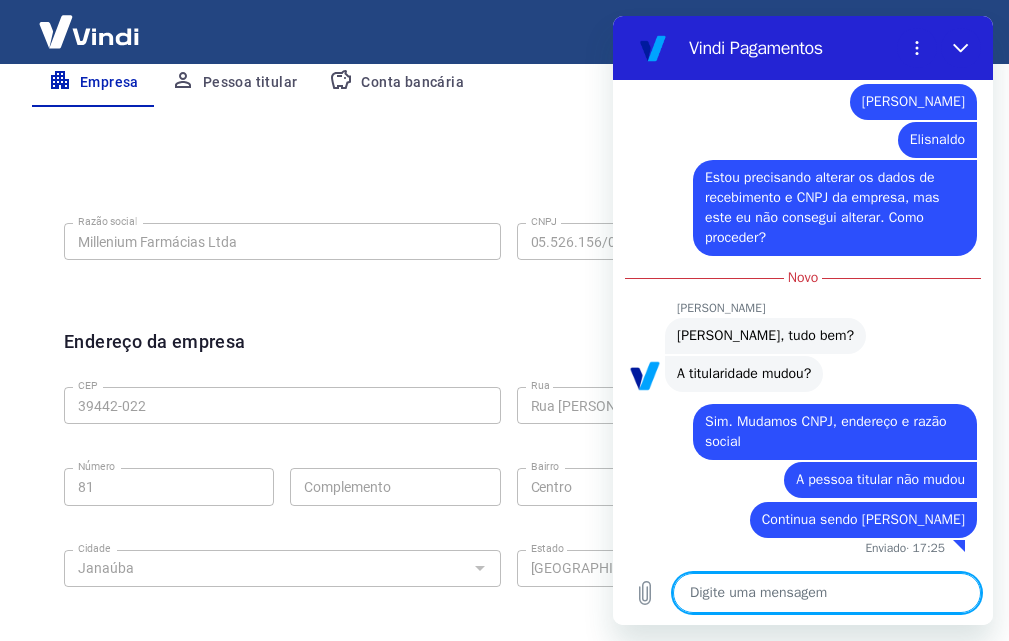 scroll, scrollTop: 1298, scrollLeft: 0, axis: vertical 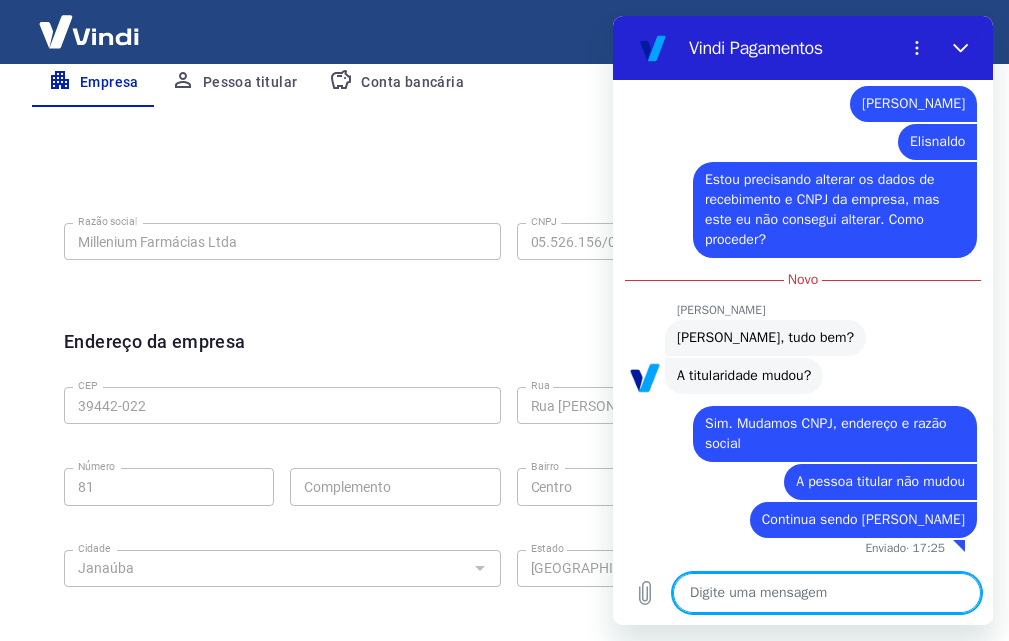 click on "Endereço da empresa Editar endereço" at bounding box center [508, 353] 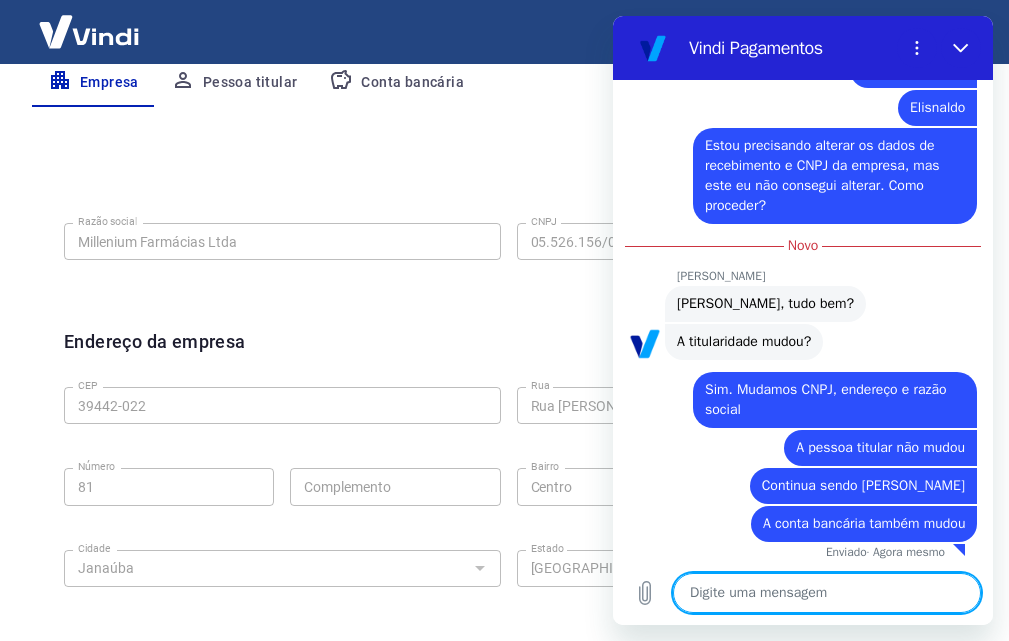 scroll, scrollTop: 1336, scrollLeft: 0, axis: vertical 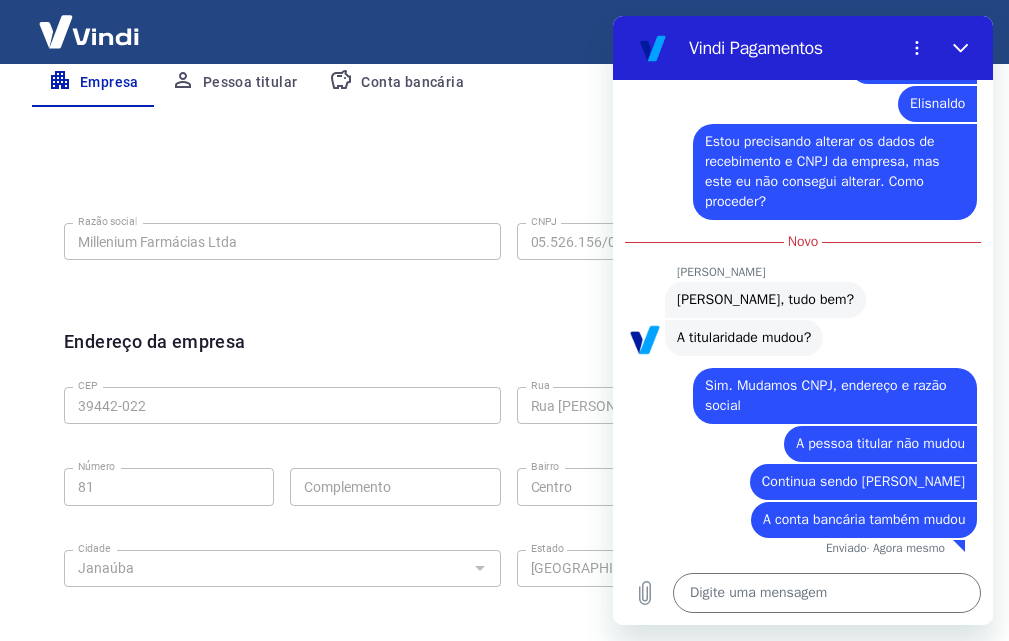 click on "Endereço da empresa Editar endereço" at bounding box center (508, 353) 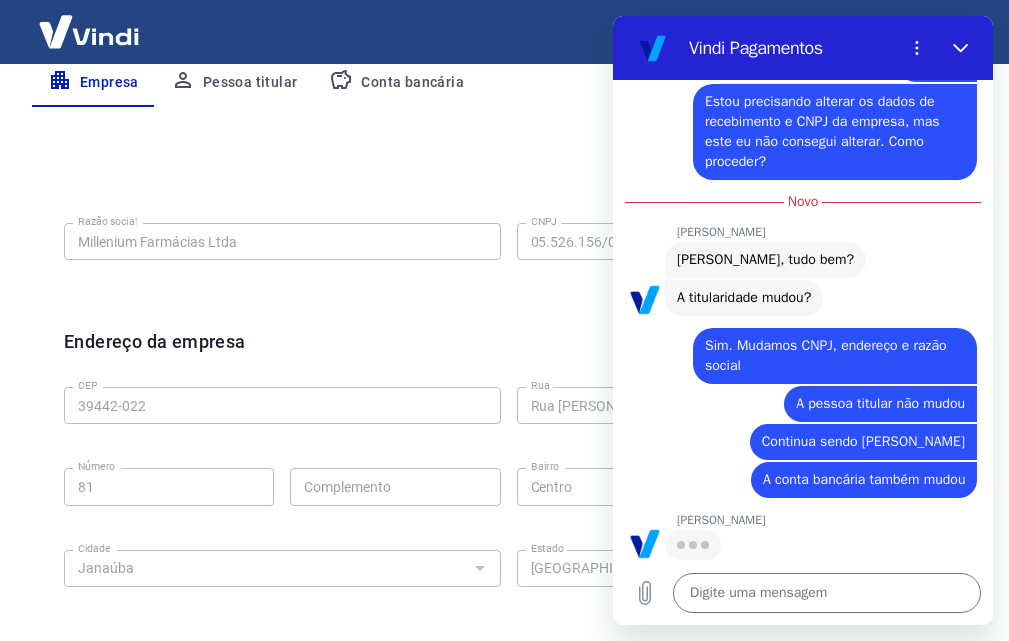 scroll, scrollTop: 1374, scrollLeft: 0, axis: vertical 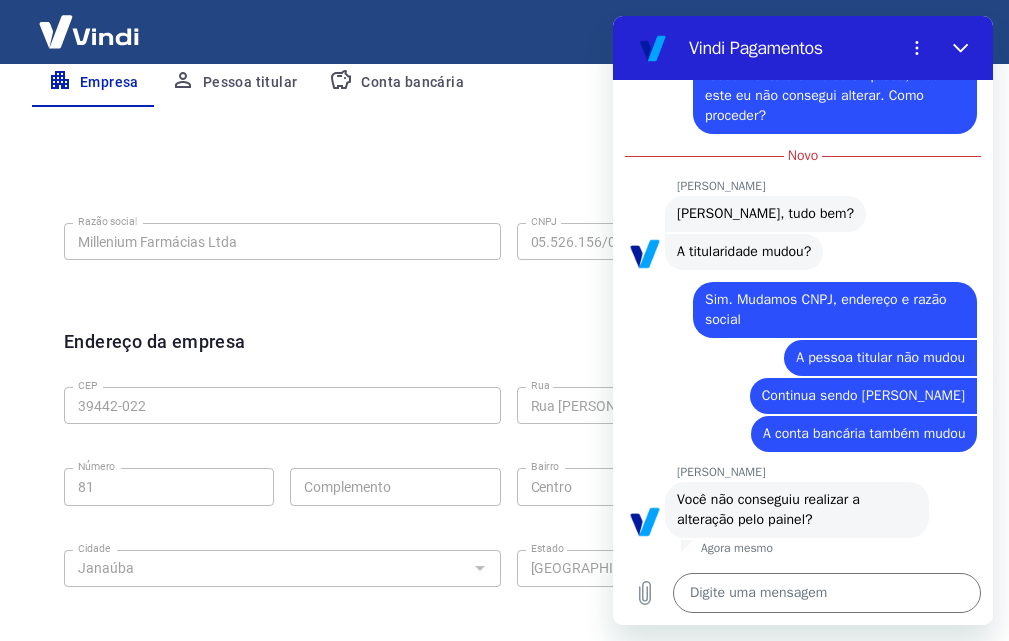 click on "Endereço da empresa Editar endereço CEP 39442-022 CEP Rua Rua Felisberto Antunes Rua Número 81 Número Complemento Complemento Bairro Centro Bairro Cidade Janaúba Cidade Estado Acre Alagoas Amapá Amazonas Bahia Ceará Distrito Federal Espírito Santo Goiás Maranhão Mato Grosso Mato Grosso do Sul Minas Gerais Pará Paraíba Paraná Pernambuco Piauí Rio de Janeiro Rio Grande do Norte Rio Grande do Sul Rondônia Roraima Santa Catarina São Paulo Sergipe Tocantins Estado" at bounding box center [508, 475] 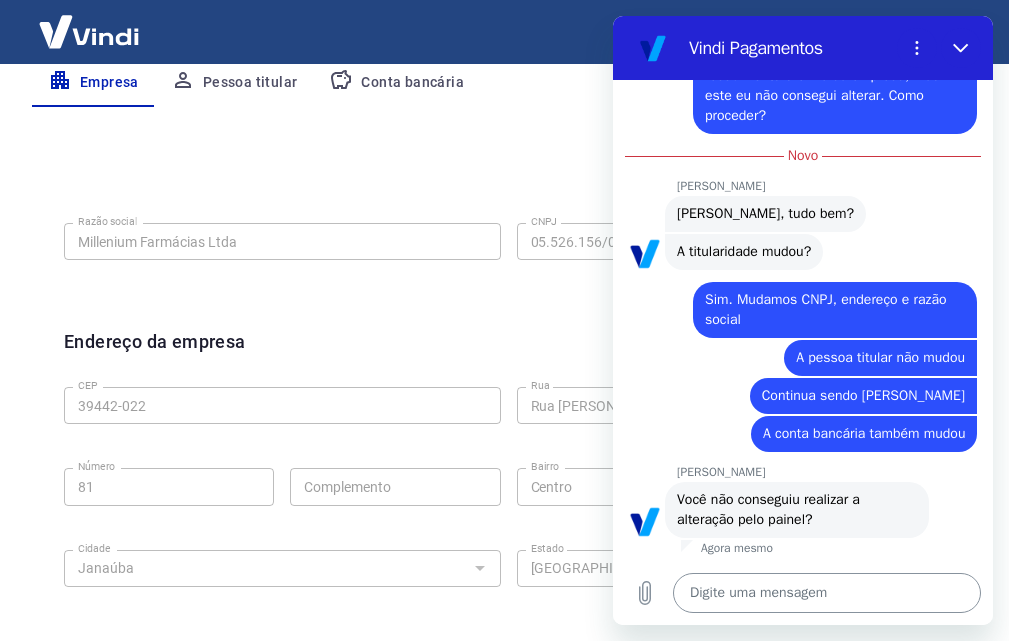click at bounding box center [827, 593] 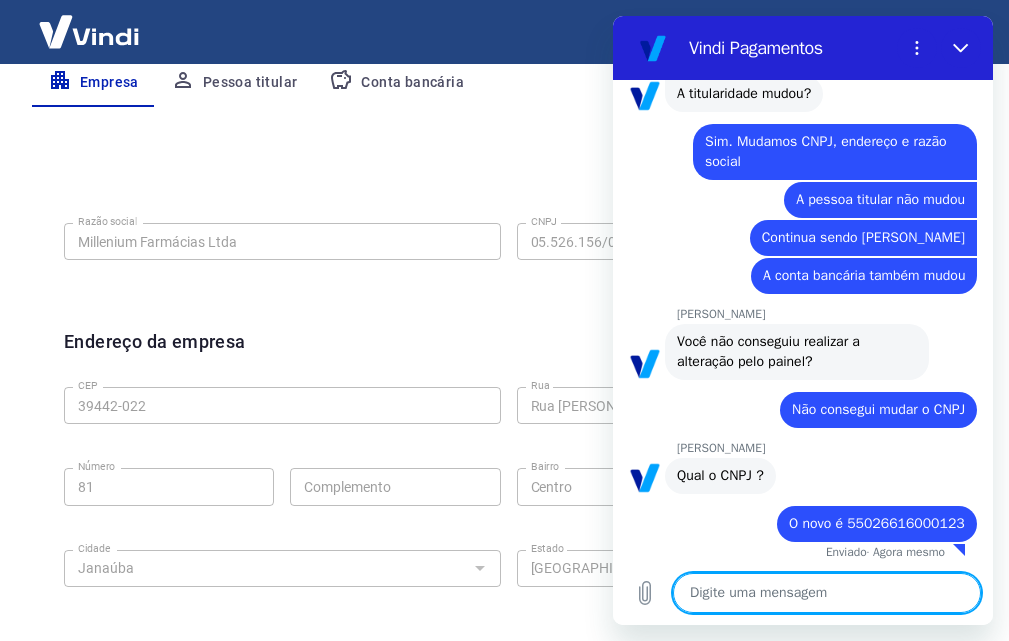 scroll, scrollTop: 1584, scrollLeft: 0, axis: vertical 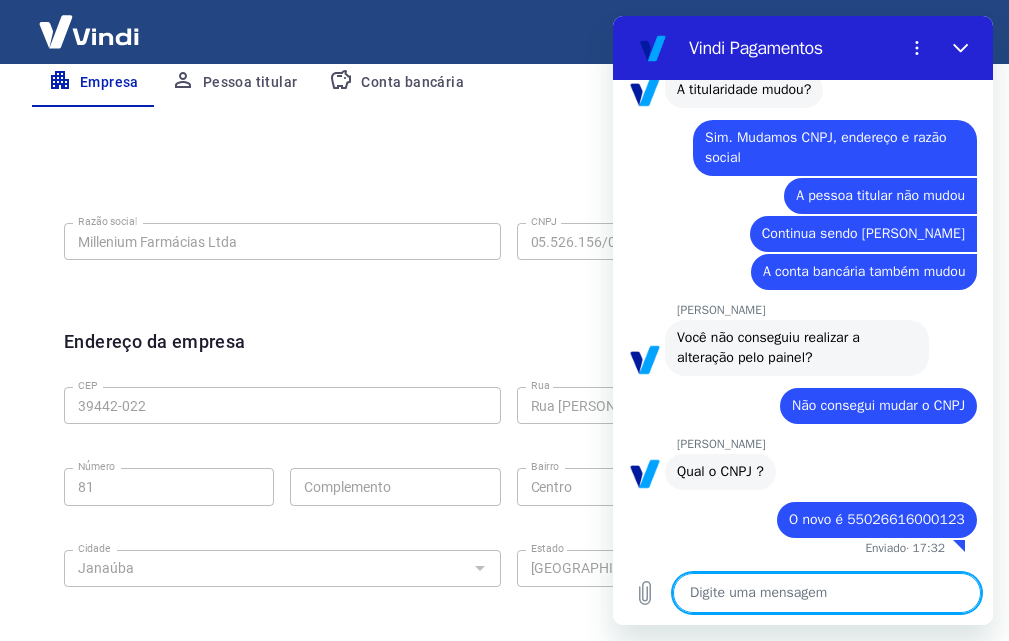 click at bounding box center (827, 593) 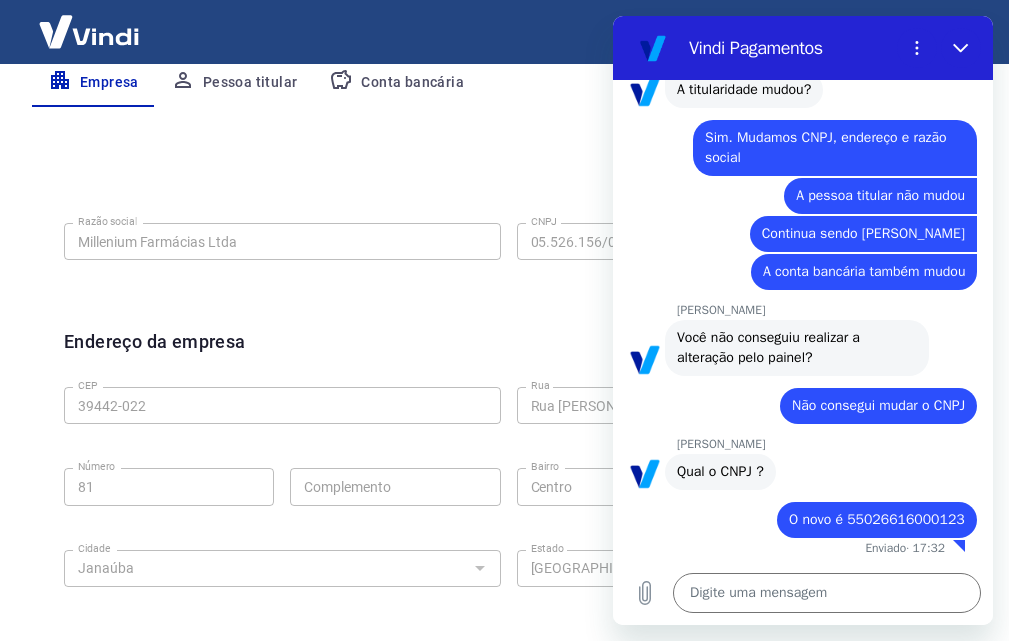 click on "O novo é 55026616000123" at bounding box center (877, 519) 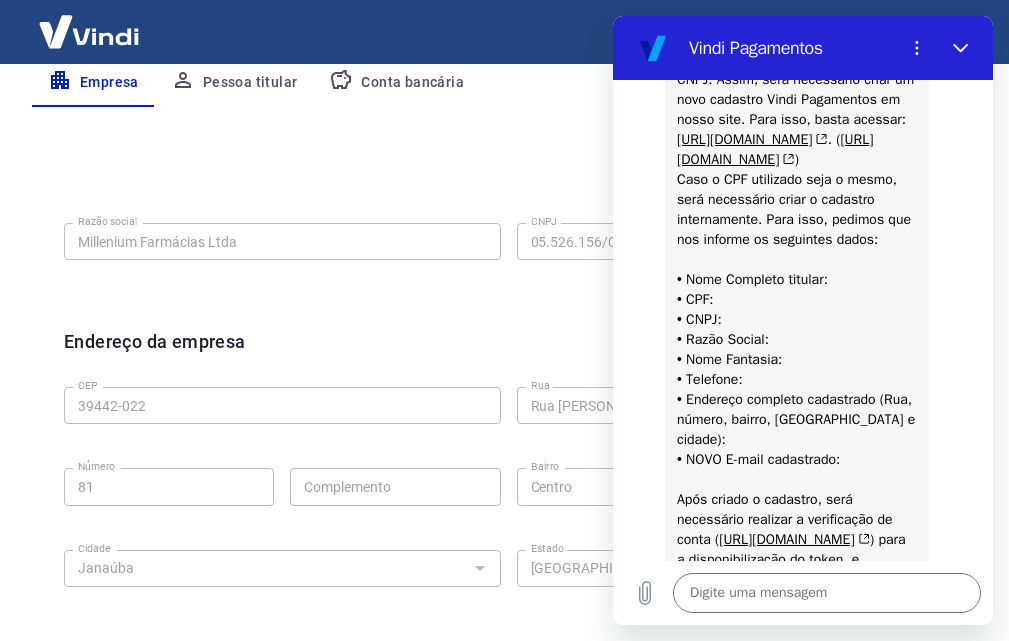 scroll, scrollTop: 1930, scrollLeft: 0, axis: vertical 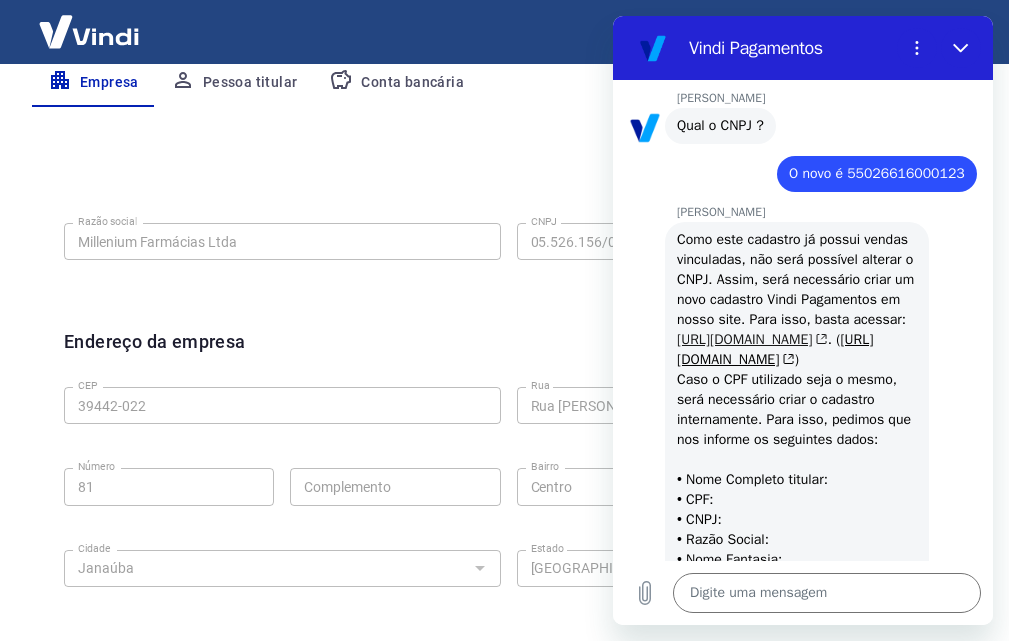 click on "https://pagamentos.vindi.com.br/criar-conta/" at bounding box center [752, 339] 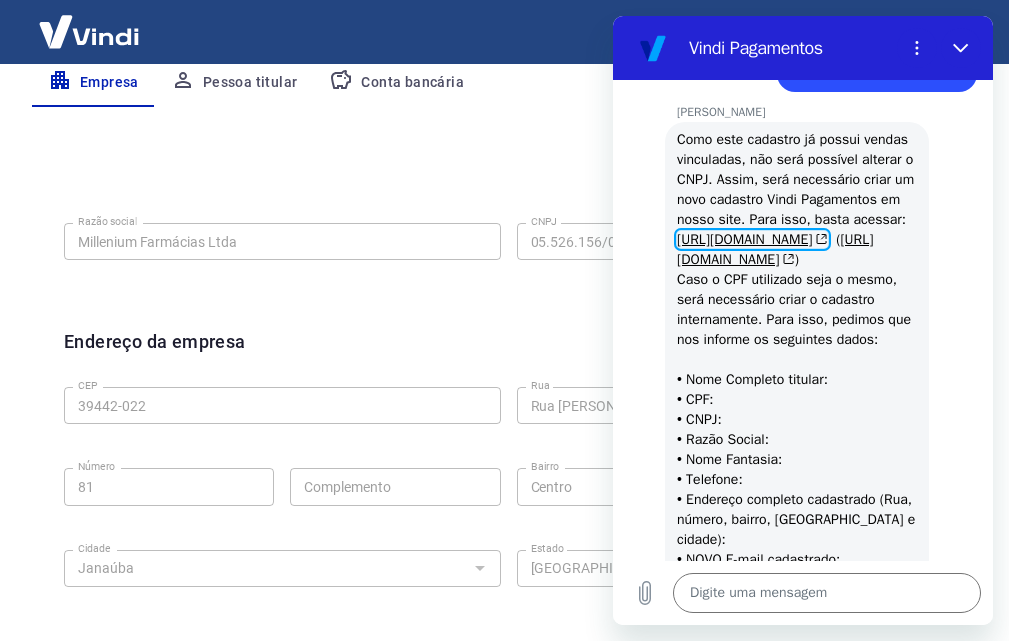 scroll, scrollTop: 2130, scrollLeft: 0, axis: vertical 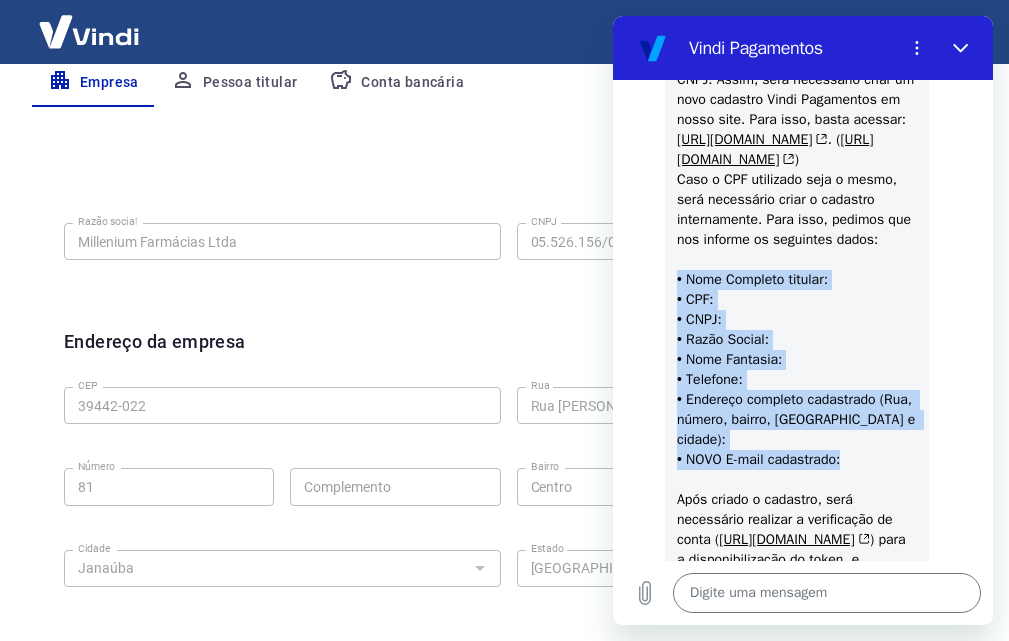 drag, startPoint x: 676, startPoint y: 360, endPoint x: 897, endPoint y: 514, distance: 269.36407 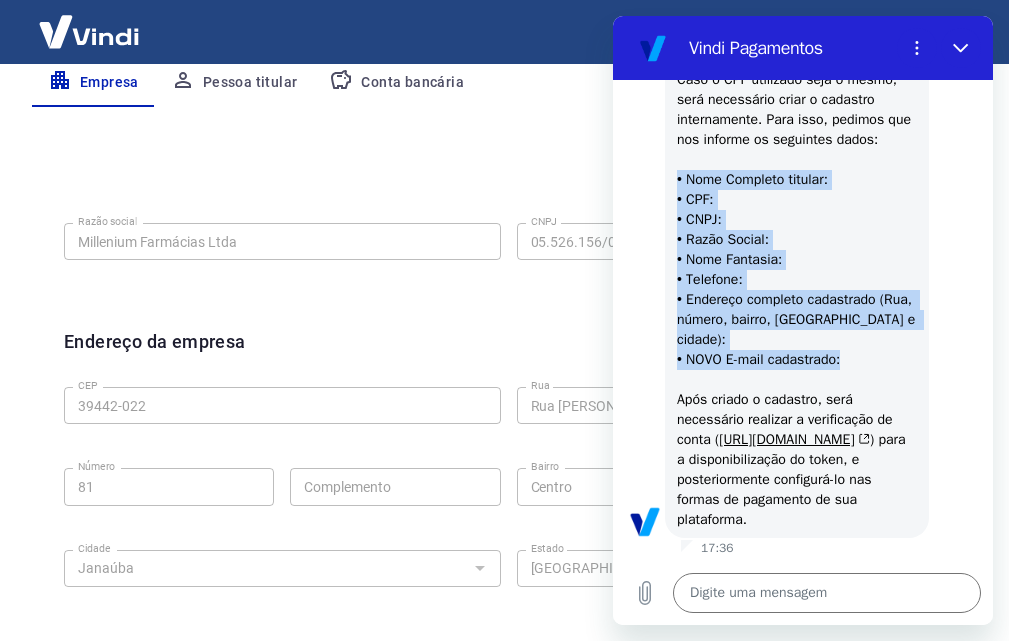 scroll, scrollTop: 2330, scrollLeft: 0, axis: vertical 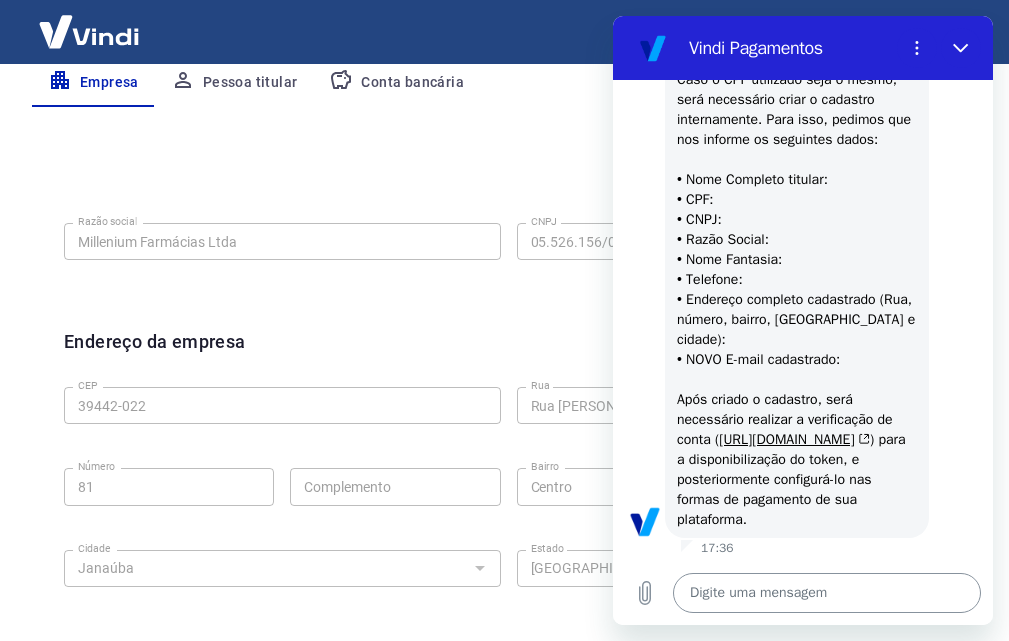 click at bounding box center (827, 593) 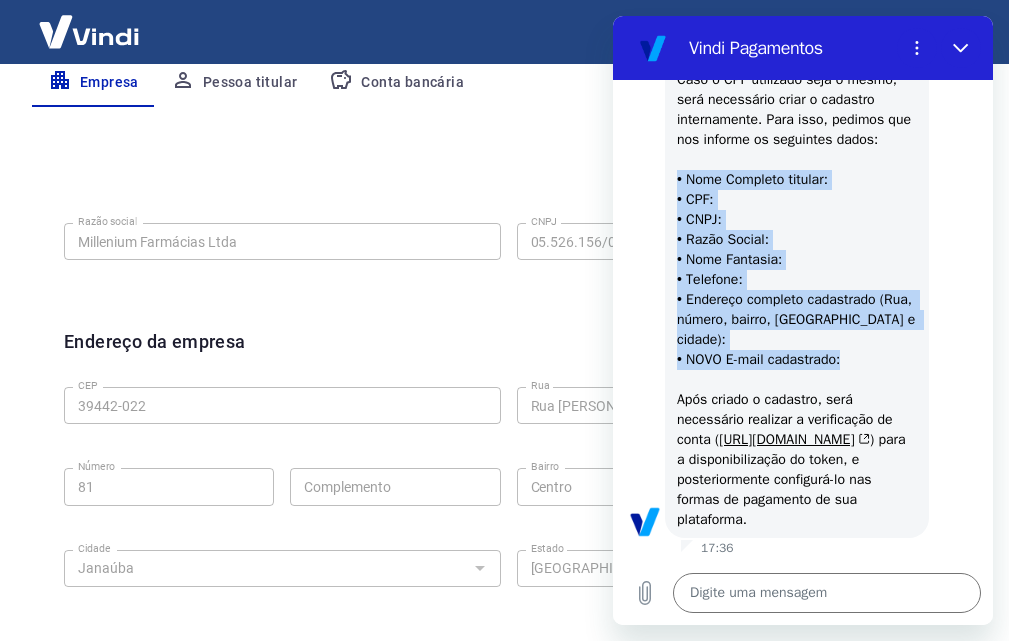 drag, startPoint x: 676, startPoint y: 160, endPoint x: 856, endPoint y: 327, distance: 245.53818 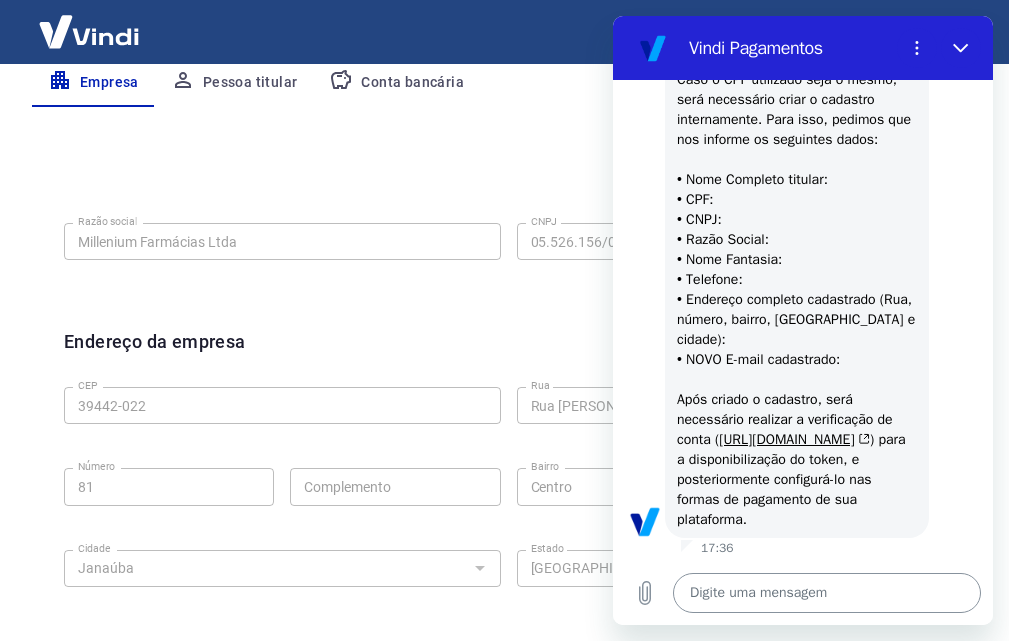click at bounding box center [827, 593] 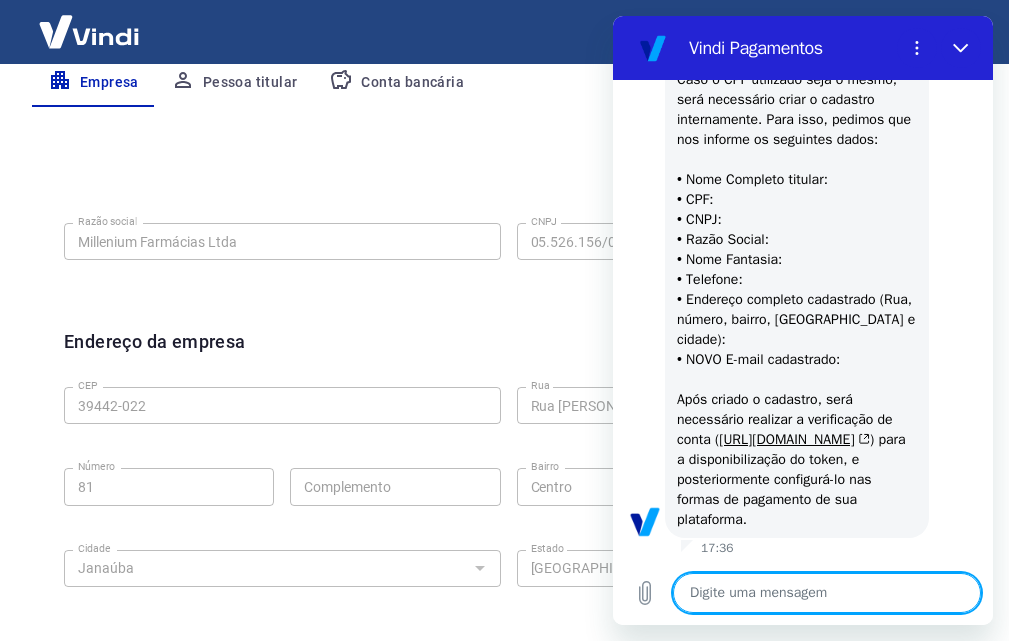paste on "• Nome Completo titular:
• CPF:
• CNPJ:
• Razão Social:
• Nome Fantasia:
• Telefone:
• Endereço completo cadastrado (Rua, número, bairro, CEP e cidade):
• NOVO E-mail cadastrado:​" 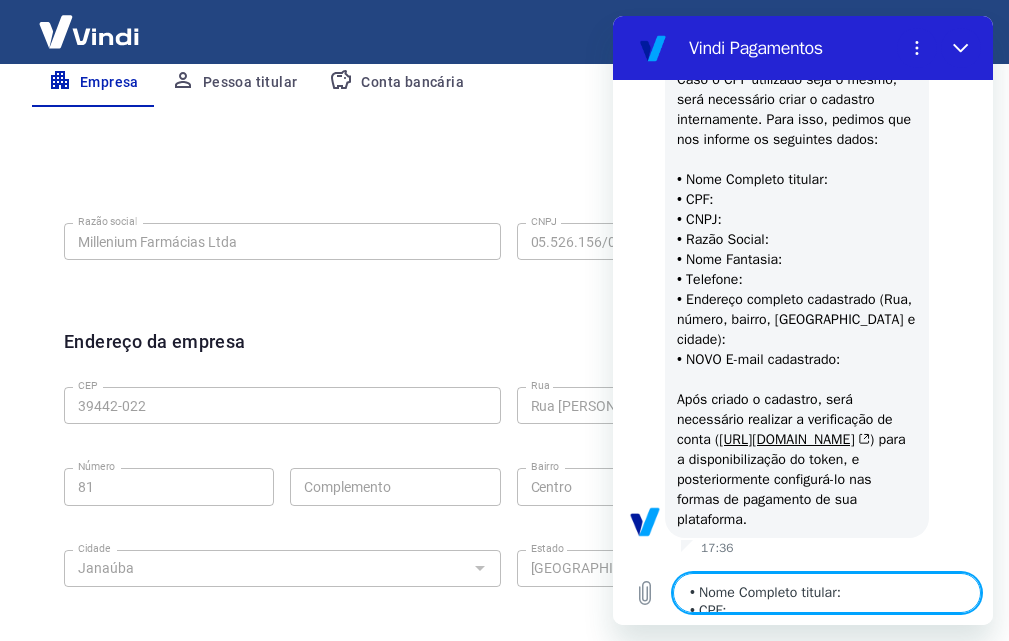 scroll, scrollTop: 62, scrollLeft: 0, axis: vertical 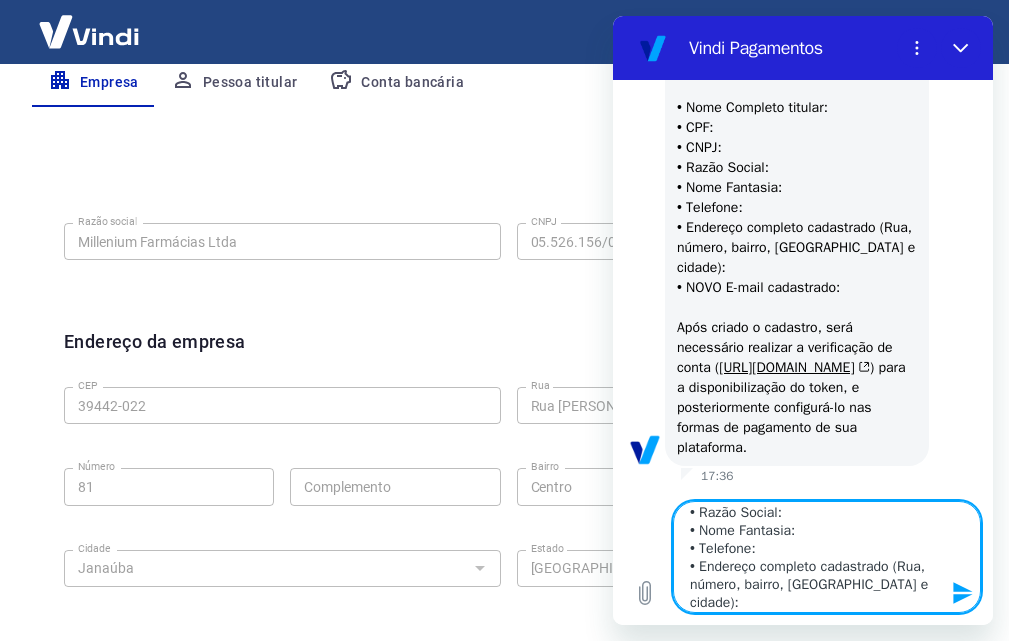click on "• Nome Completo titular:
• CPF:
• CNPJ:
• Razão Social:
• Nome Fantasia:
• Telefone:
• Endereço completo cadastrado (Rua, número, bairro, CEP e cidade):
• NOVO E-mail cadastrado:​" at bounding box center [827, 557] 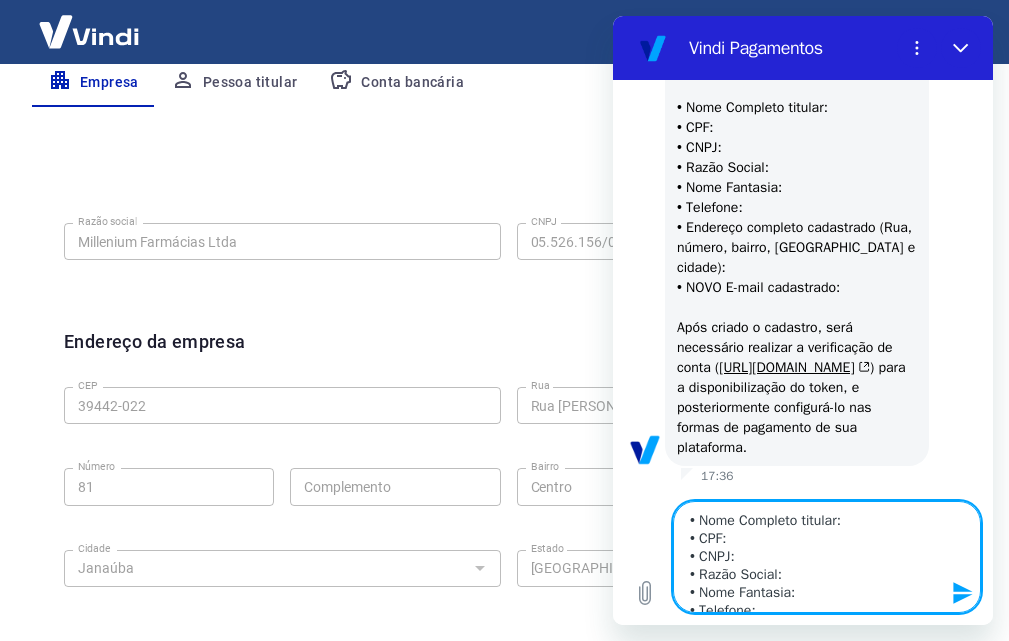 click on "• Nome Completo titular:
• CPF:
• CNPJ:
• Razão Social:
• Nome Fantasia:
• Telefone:
• Endereço completo cadastrado (Rua, número, bairro, CEP e cidade):
• NOVO E-mail cadastrado:​" at bounding box center (827, 557) 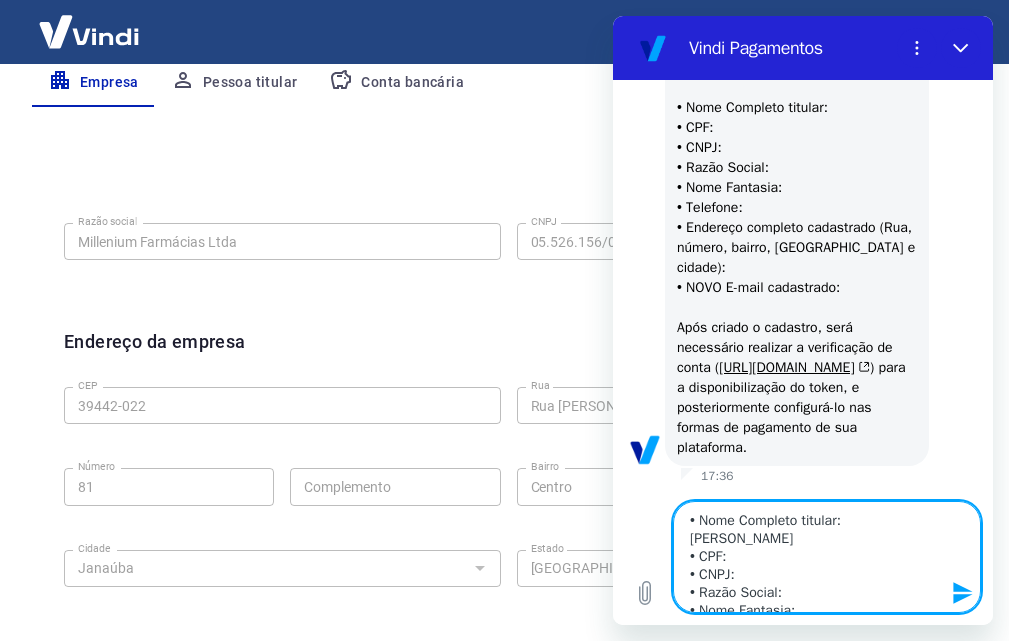 scroll, scrollTop: 2402, scrollLeft: 0, axis: vertical 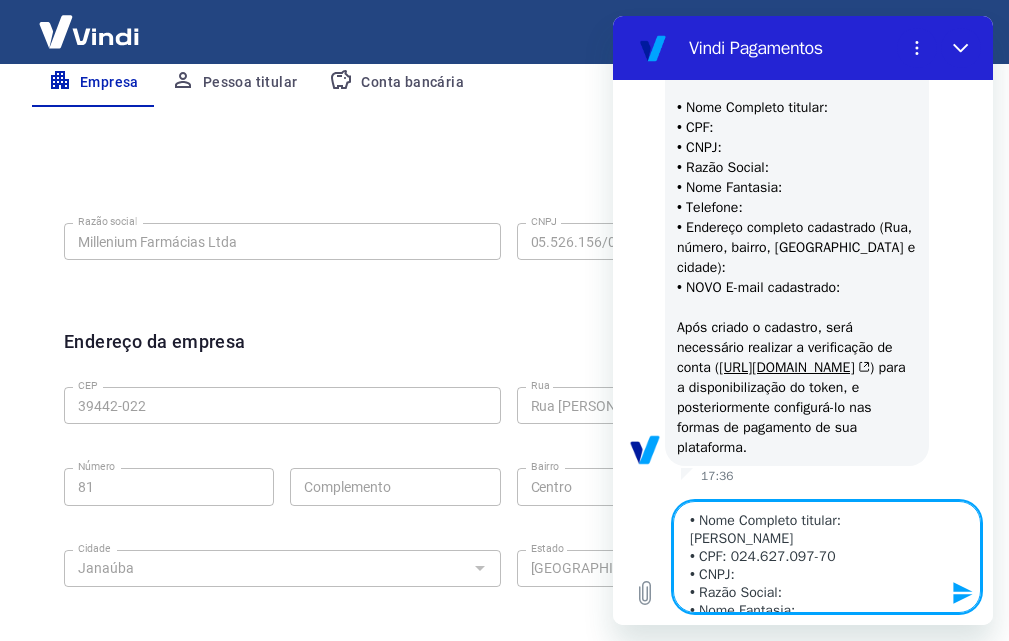 click on "• Nome Completo titular: Elisnaldo Antônio da Silva
• CPF: 024.627.097-70
• CNPJ:
• Razão Social:
• Nome Fantasia:
• Telefone:
• Endereço completo cadastrado (Rua, número, bairro, CEP e cidade):
• NOVO E-mail cadastrado:​" at bounding box center [827, 557] 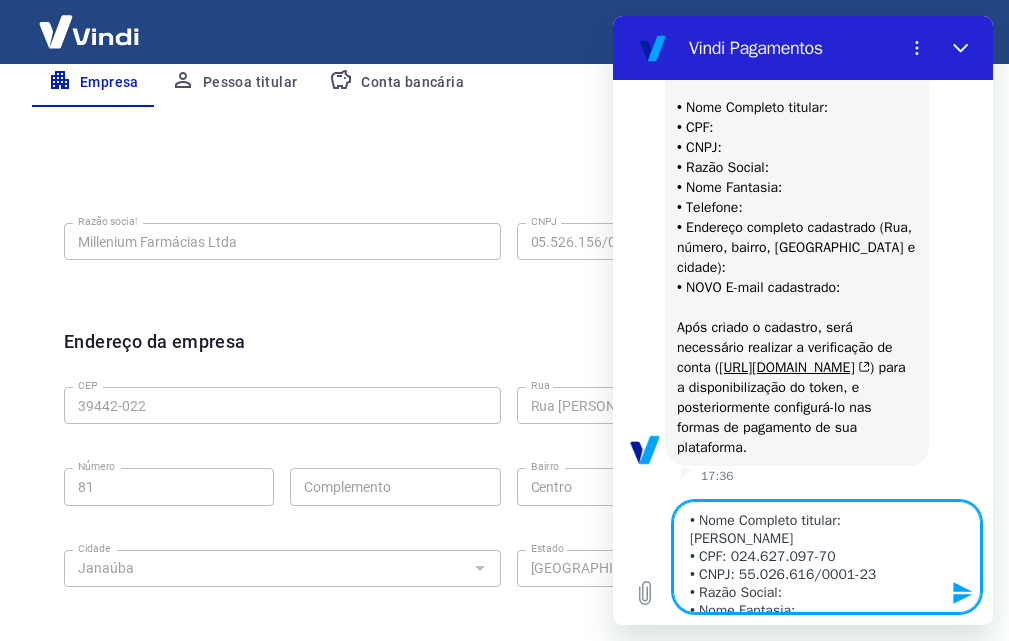 click on "• Nome Completo titular: Elisnaldo Antônio da Silva
• CPF: 024.627.097-70
• CNPJ: 55.026.616/0001-23
• Razão Social:
• Nome Fantasia:
• Telefone:
• Endereço completo cadastrado (Rua, número, bairro, CEP e cidade):
• NOVO E-mail cadastrado:​" at bounding box center (827, 557) 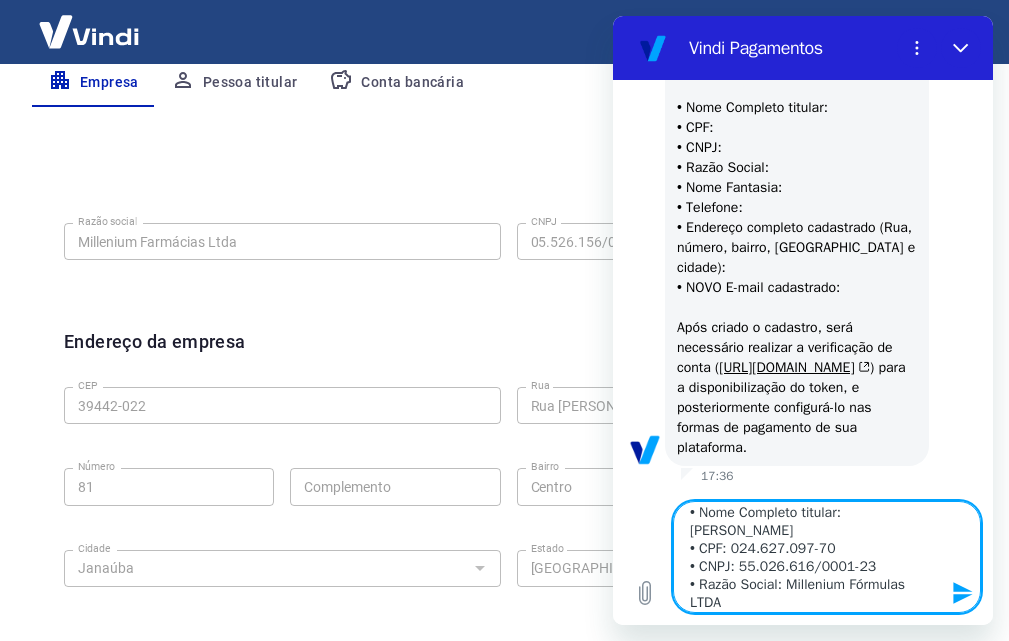 scroll, scrollTop: 108, scrollLeft: 0, axis: vertical 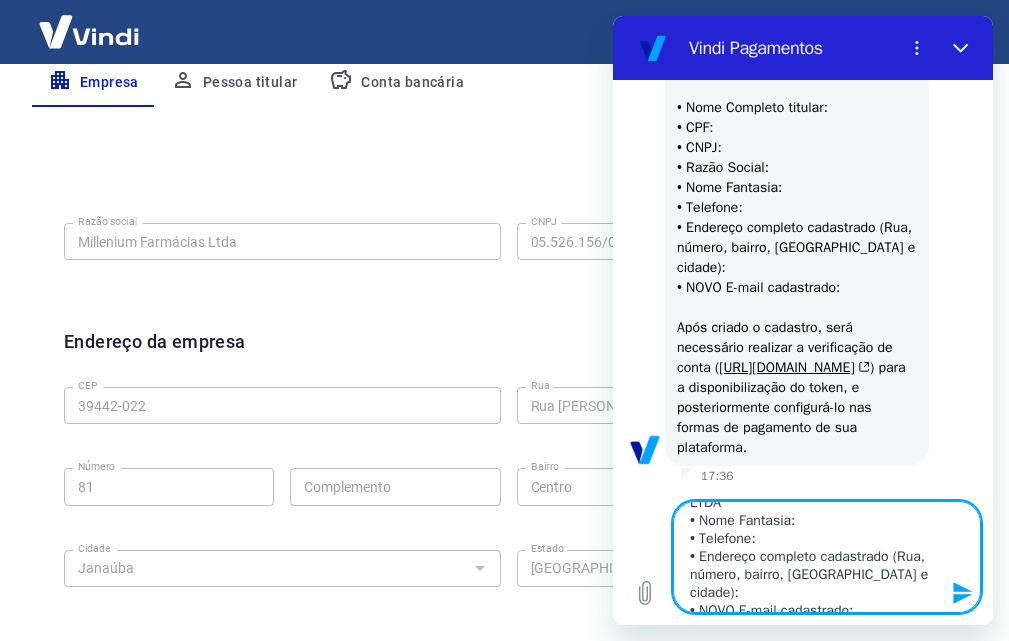 click on "• Nome Completo titular: Elisnaldo Antônio da Silva
• CPF: 024.627.097-70
• CNPJ: 55.026.616/0001-23
• Razão Social: Millenium Fórmulas LTDA
• Nome Fantasia:
• Telefone:
• Endereço completo cadastrado (Rua, número, bairro, CEP e cidade):
• NOVO E-mail cadastrado:​" at bounding box center (827, 557) 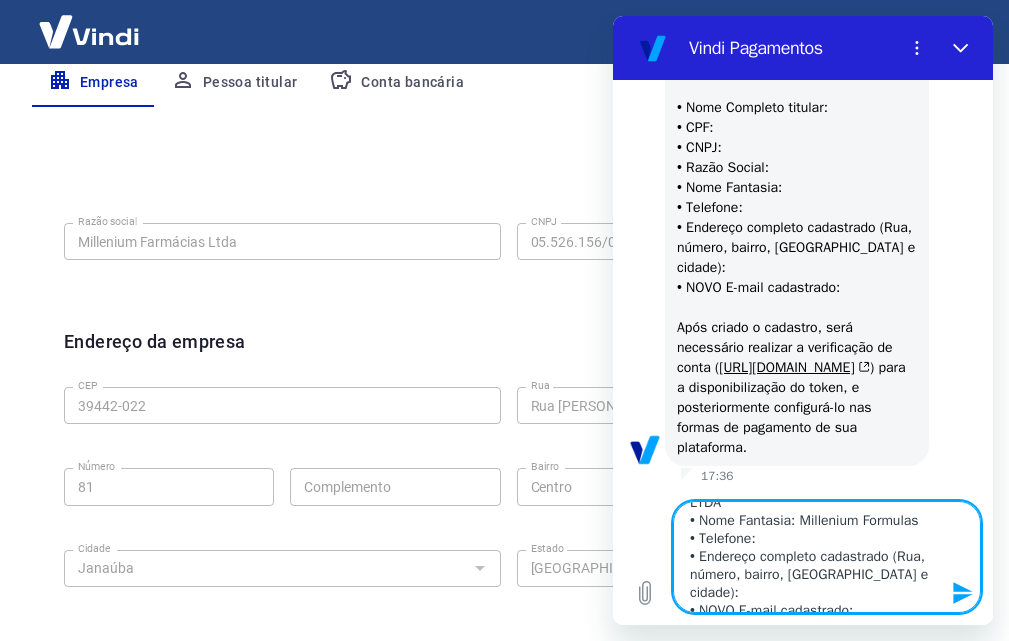 click on "• Nome Completo titular: Elisnaldo Antônio da Silva
• CPF: 024.627.097-70
• CNPJ: 55.026.616/0001-23
• Razão Social: Millenium Fórmulas LTDA
• Nome Fantasia: Millenium Formulas
• Telefone:
• Endereço completo cadastrado (Rua, número, bairro, CEP e cidade):
• NOVO E-mail cadastrado:​" at bounding box center [827, 557] 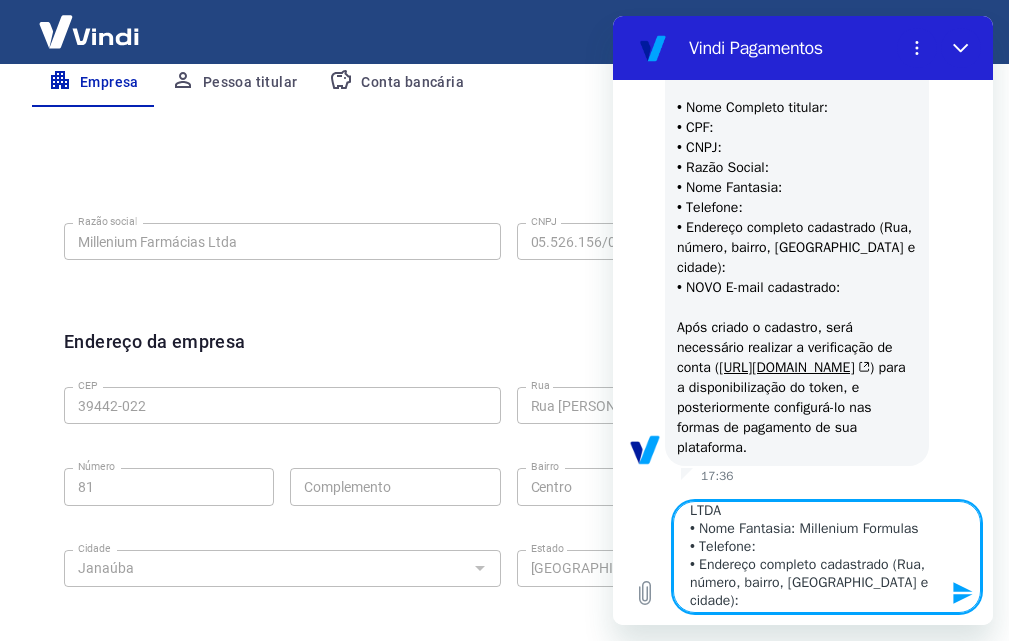 scroll, scrollTop: 0, scrollLeft: 0, axis: both 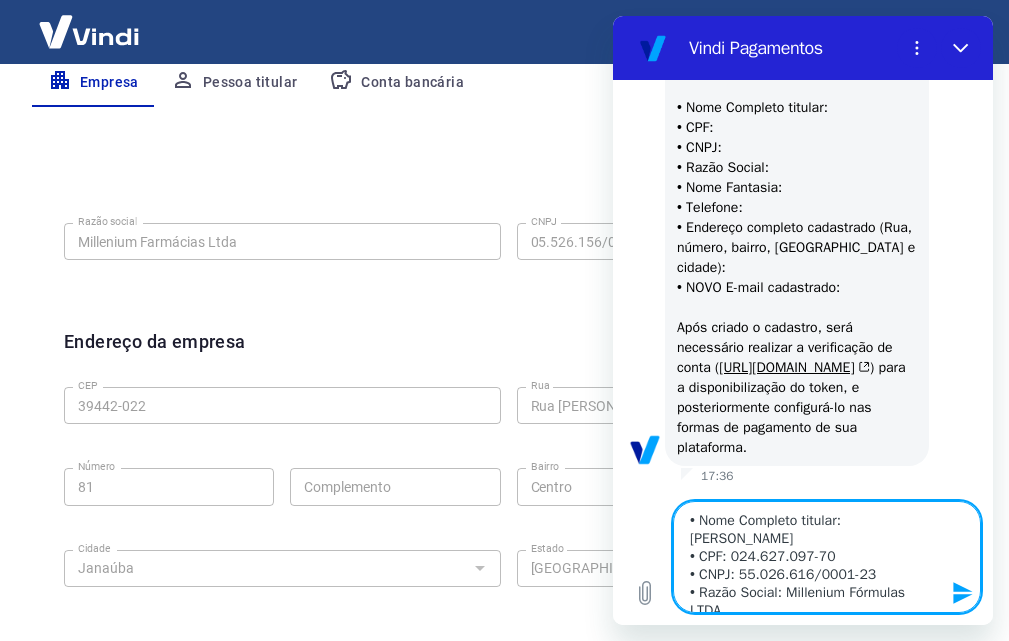 click on "• Nome Completo titular: Elisnaldo Antônio da Silva
• CPF: 024.627.097-70
• CNPJ: 55.026.616/0001-23
• Razão Social: Millenium Fórmulas LTDA
• Nome Fantasia: Millenium Formulas
• Telefone:
• Endereço completo cadastrado (Rua, número, bairro, CEP e cidade):
• NOVO E-mail cadastrado:​" at bounding box center (827, 557) 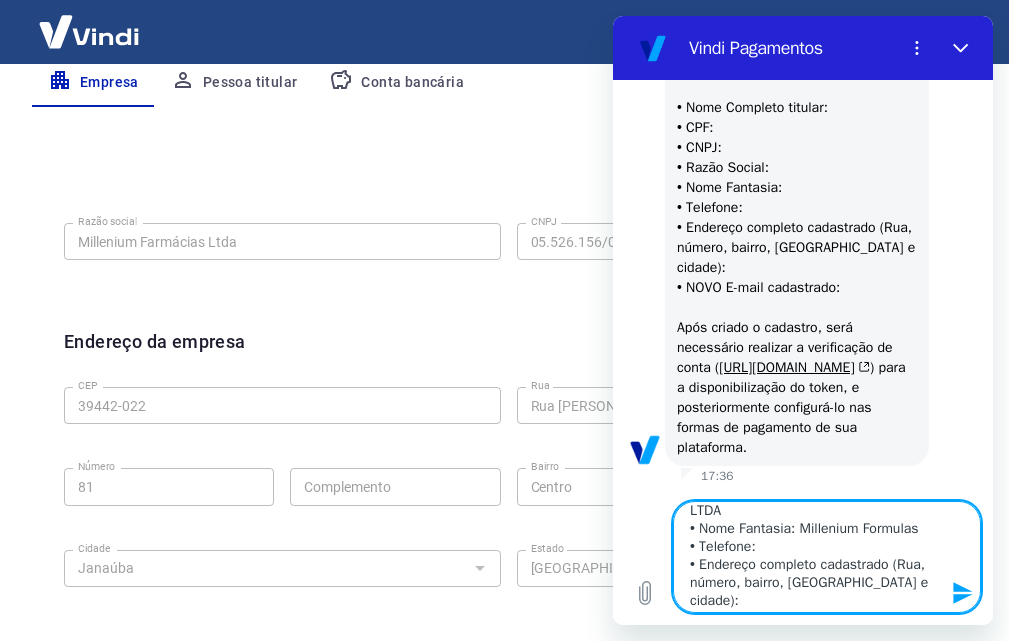 click on "• Nome Completo titular: Elisnaldo Antônio da Silva
• CPF: 024.627.097-70
• CNPJ: 55.026.616/0001-23
• Razão Social: Millenium Fórmulas LTDA
• Nome Fantasia: Millenium Formulas
• Telefone:
• Endereço completo cadastrado (Rua, número, bairro, CEP e cidade):
• NOVO E-mail cadastrado:​" at bounding box center (827, 557) 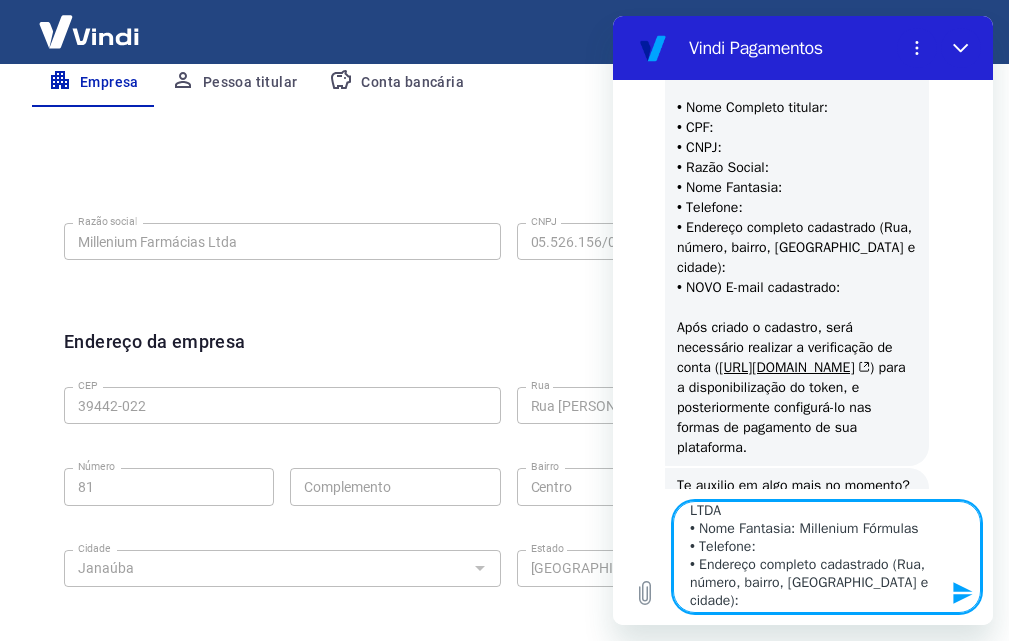click on "• Nome Completo titular: Elisnaldo Antônio da Silva
• CPF: 024.627.097-70
• CNPJ: 55.026.616/0001-23
• Razão Social: Millenium Fórmulas LTDA
• Nome Fantasia: Millenium Fórmulas
• Telefone:
• Endereço completo cadastrado (Rua, número, bairro, CEP e cidade):
• NOVO E-mail cadastrado:​" at bounding box center (827, 557) 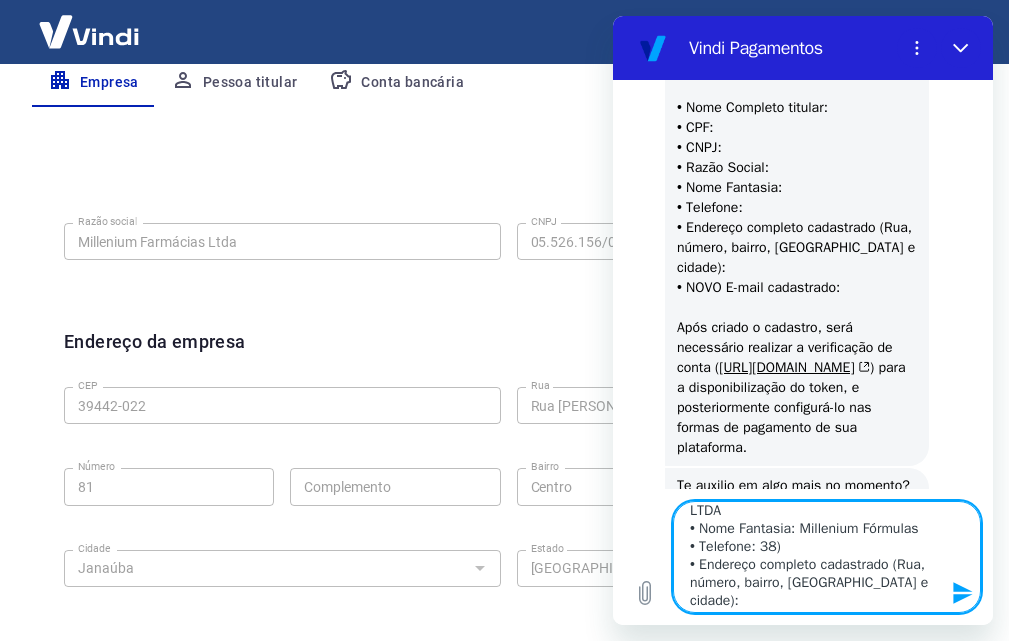 click on "• Nome Completo titular: Elisnaldo Antônio da Silva
• CPF: 024.627.097-70
• CNPJ: 55.026.616/0001-23
• Razão Social: Millenium Fórmulas LTDA
• Nome Fantasia: Millenium Fórmulas
• Telefone: 38)
• Endereço completo cadastrado (Rua, número, bairro, CEP e cidade):
• NOVO E-mail cadastrado:​" at bounding box center (827, 557) 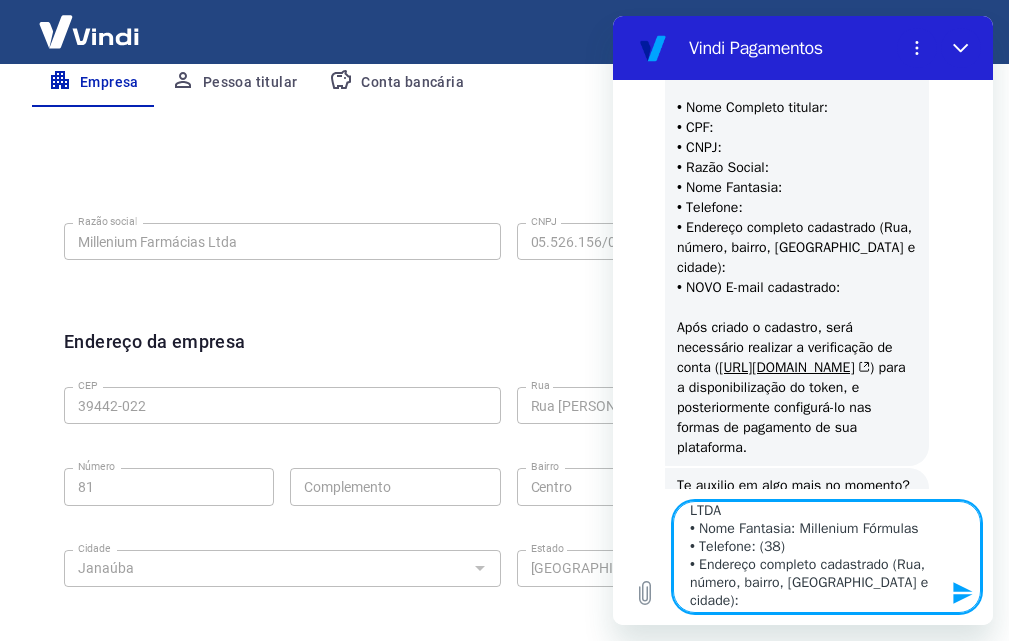 click on "• Nome Completo titular: Elisnaldo Antônio da Silva
• CPF: 024.627.097-70
• CNPJ: 55.026.616/0001-23
• Razão Social: Millenium Fórmulas LTDA
• Nome Fantasia: Millenium Fórmulas
• Telefone: (38)
• Endereço completo cadastrado (Rua, número, bairro, CEP e cidade):
• NOVO E-mail cadastrado:​" at bounding box center [827, 557] 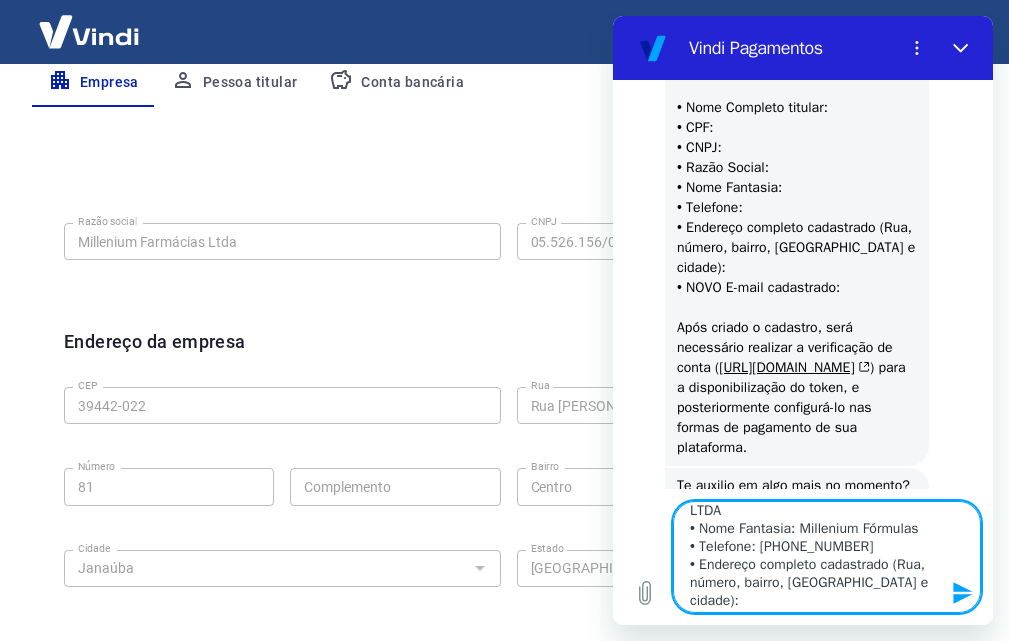 drag, startPoint x: 870, startPoint y: 582, endPoint x: 894, endPoint y: 567, distance: 28.301943 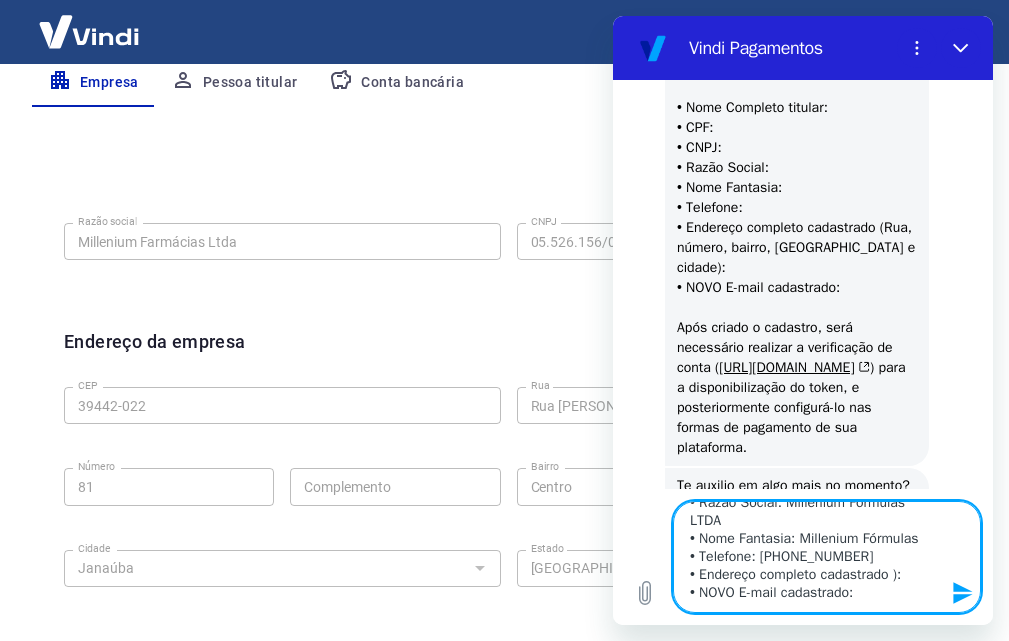 scroll, scrollTop: 90, scrollLeft: 0, axis: vertical 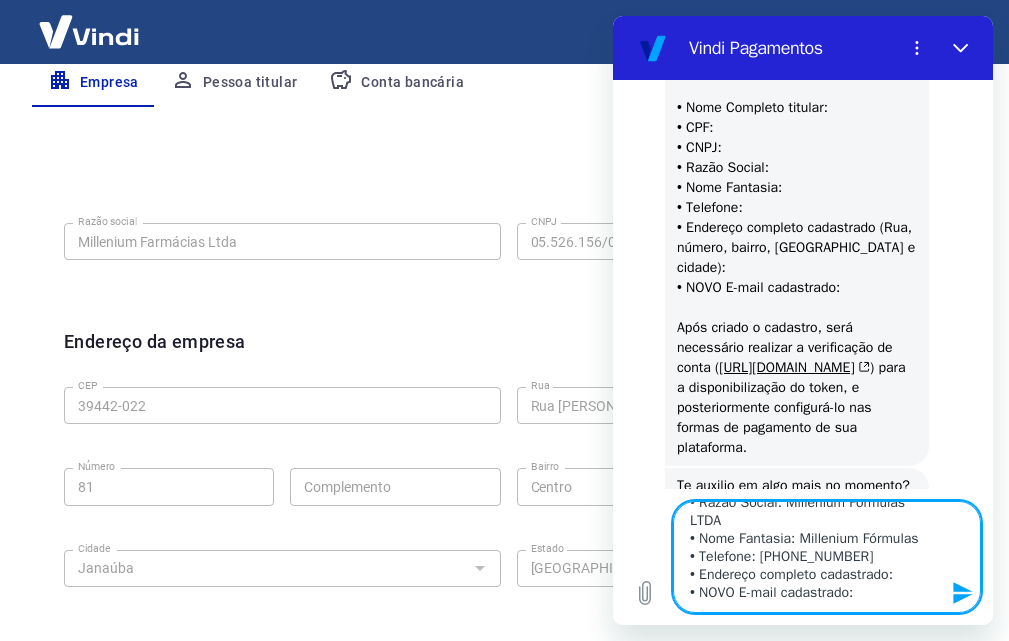 click on "• Nome Completo titular: Elisnaldo Antônio da Silva
• CPF: 024.627.097-70
• CNPJ: 55.026.616/0001-23
• Razão Social: Millenium Fórmulas LTDA
• Nome Fantasia: Millenium Fórmulas
• Telefone: (38) 98436-6670
• Endereço completo cadastrado:
• NOVO E-mail cadastrado:​" at bounding box center (827, 557) 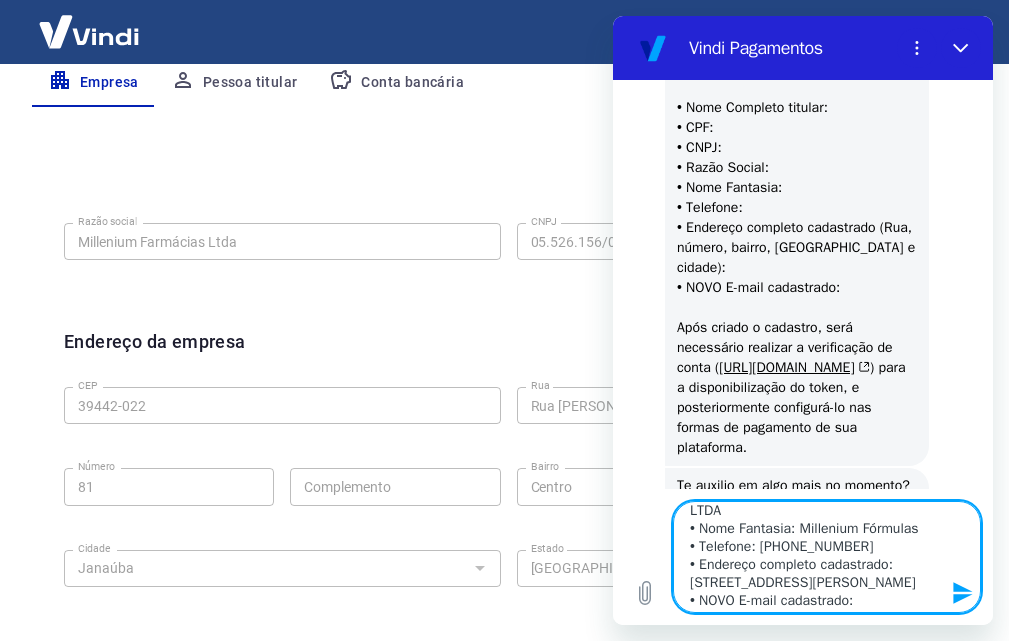 scroll, scrollTop: 116, scrollLeft: 0, axis: vertical 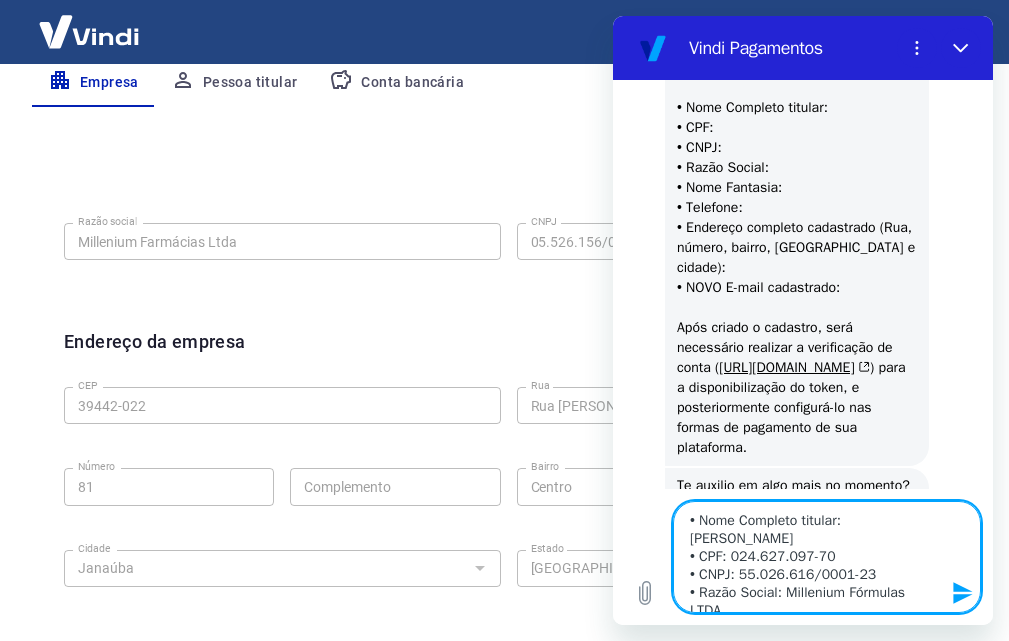 drag, startPoint x: 878, startPoint y: 602, endPoint x: 489, endPoint y: 312, distance: 485.20203 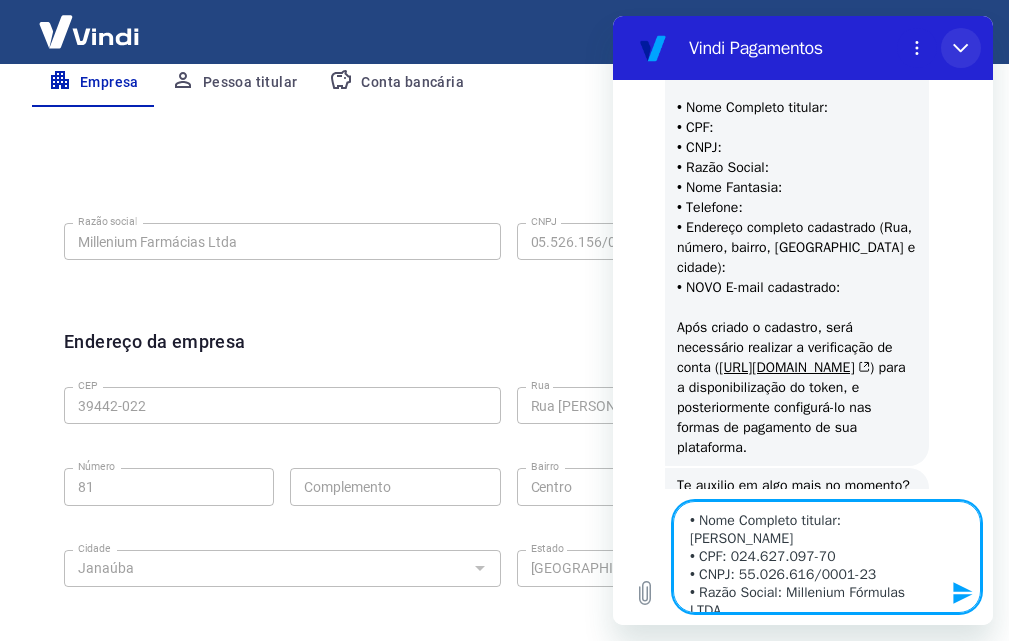 click 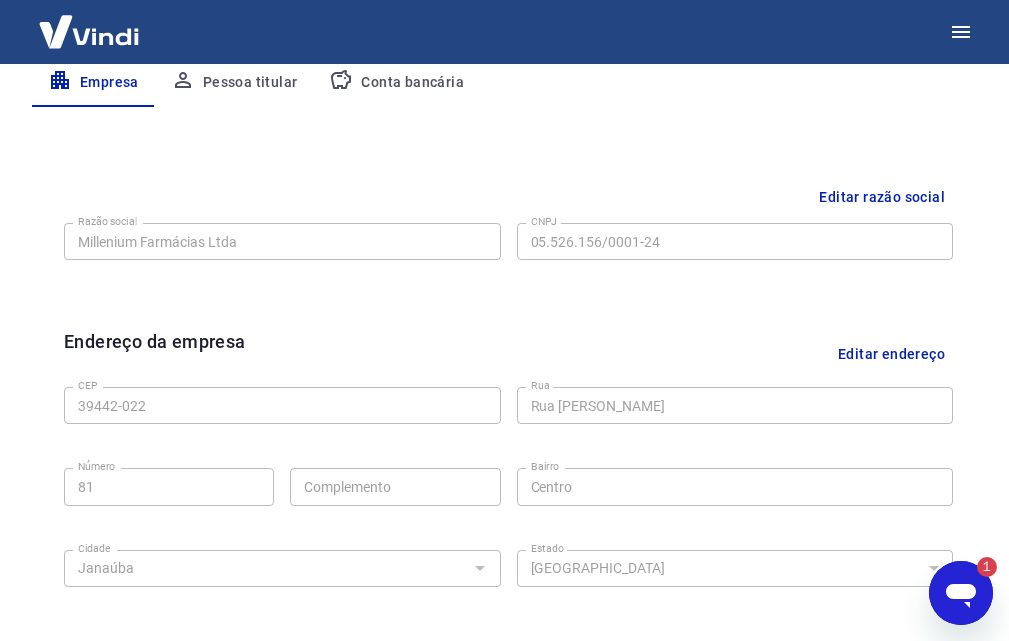 scroll, scrollTop: 0, scrollLeft: 0, axis: both 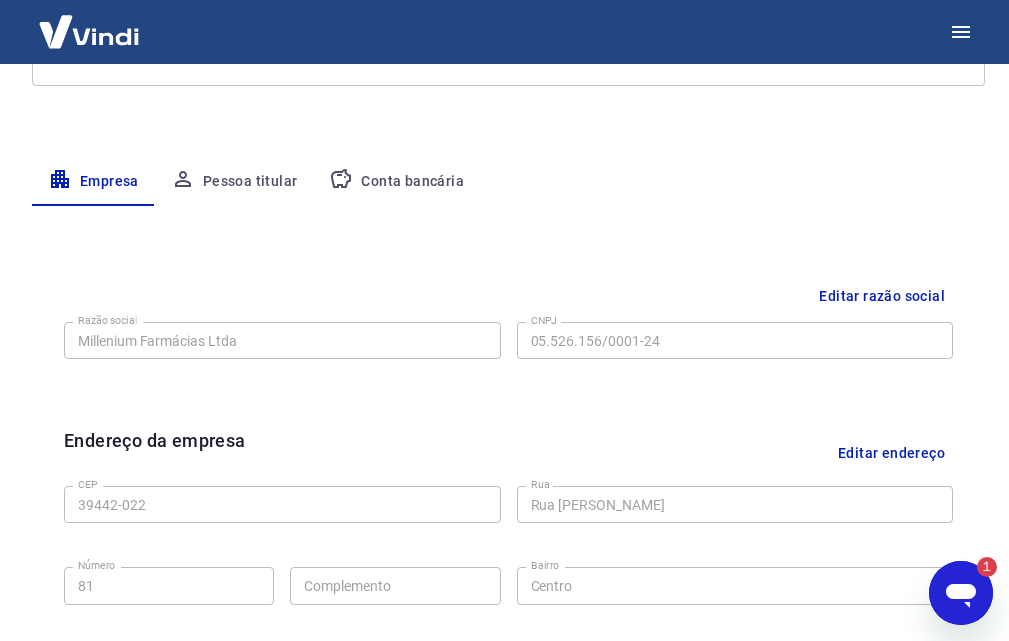 click on "Pessoa titular" at bounding box center (234, 182) 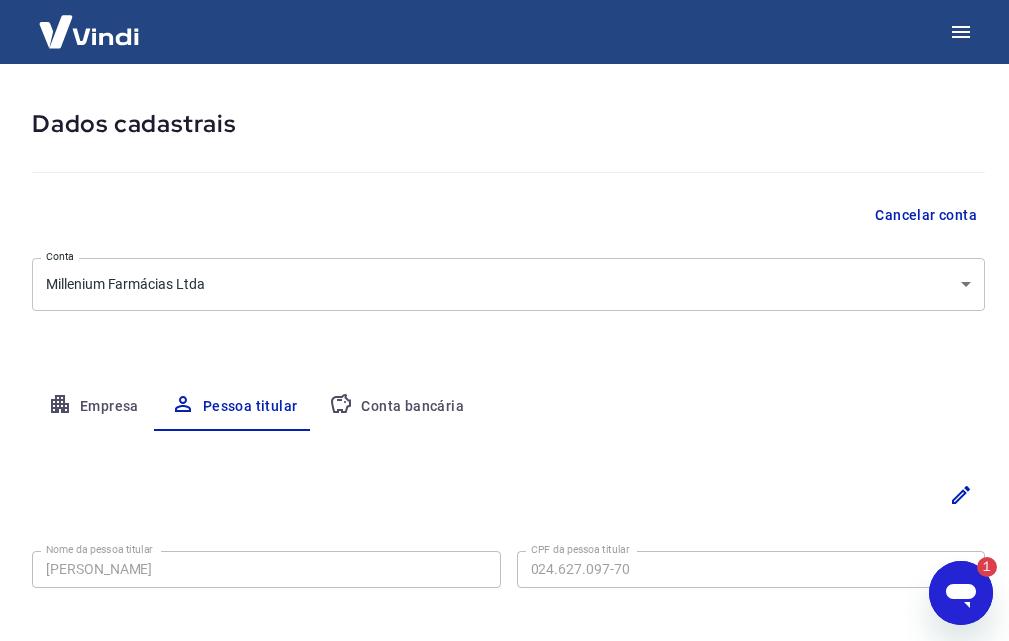 scroll, scrollTop: 169, scrollLeft: 0, axis: vertical 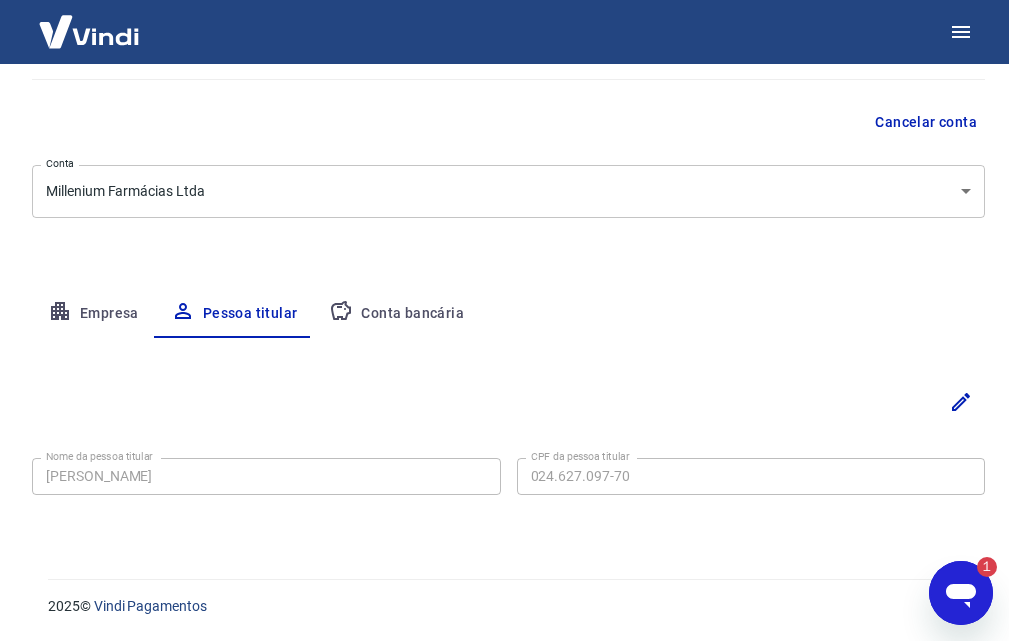 click on "Conta bancária" at bounding box center (396, 314) 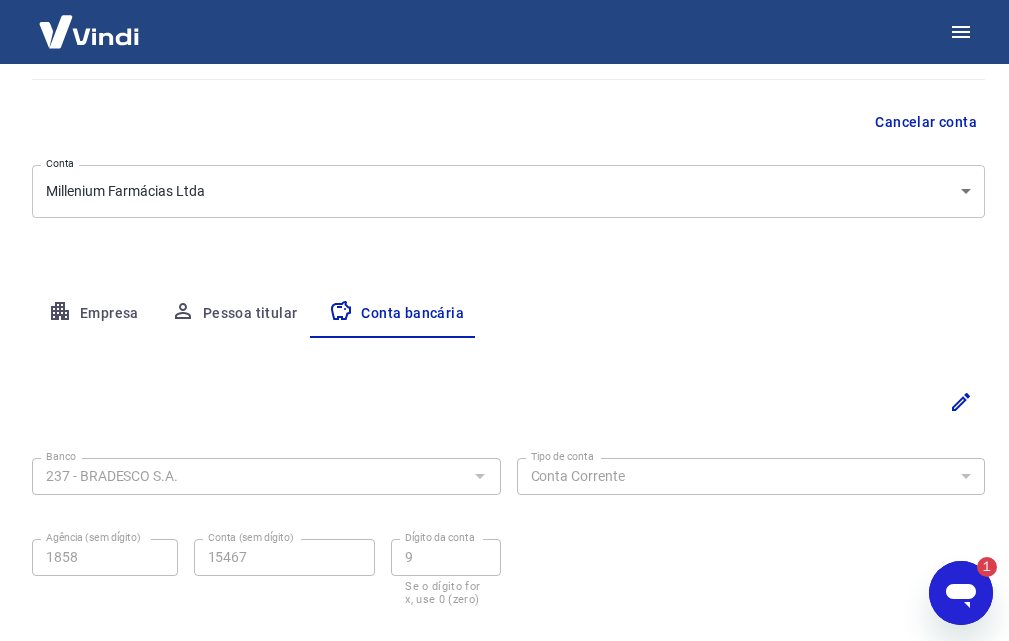 scroll, scrollTop: 280, scrollLeft: 0, axis: vertical 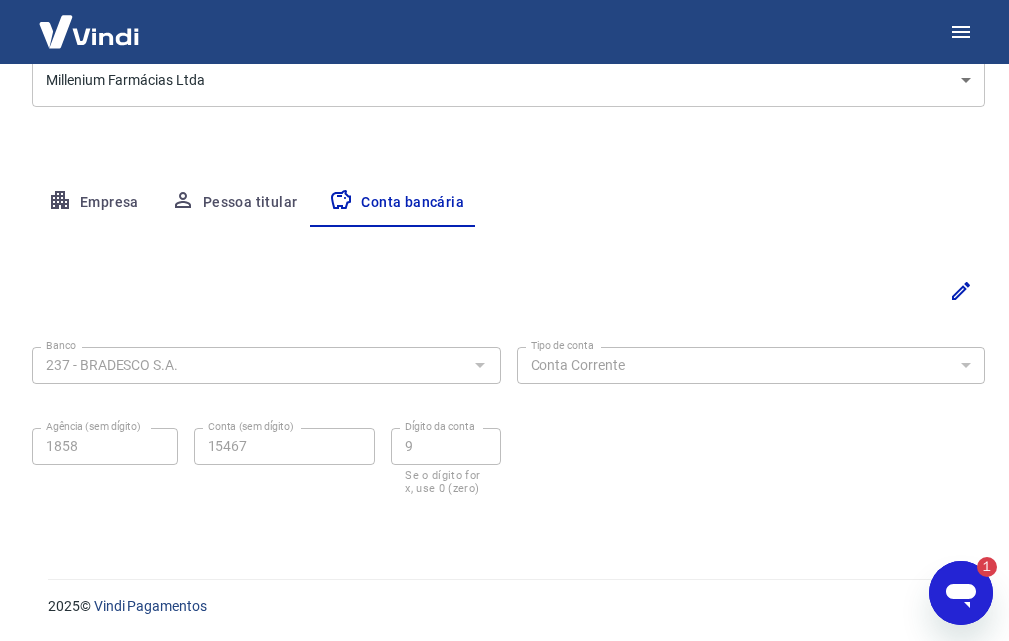 click 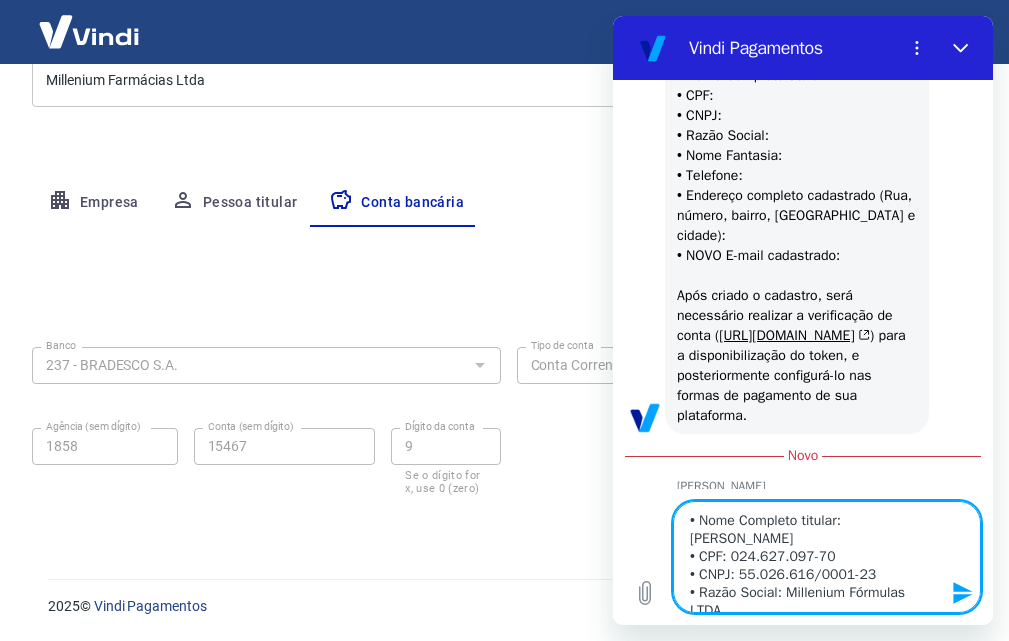 click on "• Nome Completo titular: Elisnaldo Antônio da Silva
• CPF: 024.627.097-70
• CNPJ: 55.026.616/0001-23
• Razão Social: Millenium Fórmulas LTDA
• Nome Fantasia: Millenium Fórmulas
• Telefone: (38) 98436-6670
• Endereço completo cadastrado: Rua Felisberto Antunes, 82, Centro, Janaúba/MG - CEP 39442-022
• NOVO E-mail cadastrado:​" at bounding box center (827, 557) 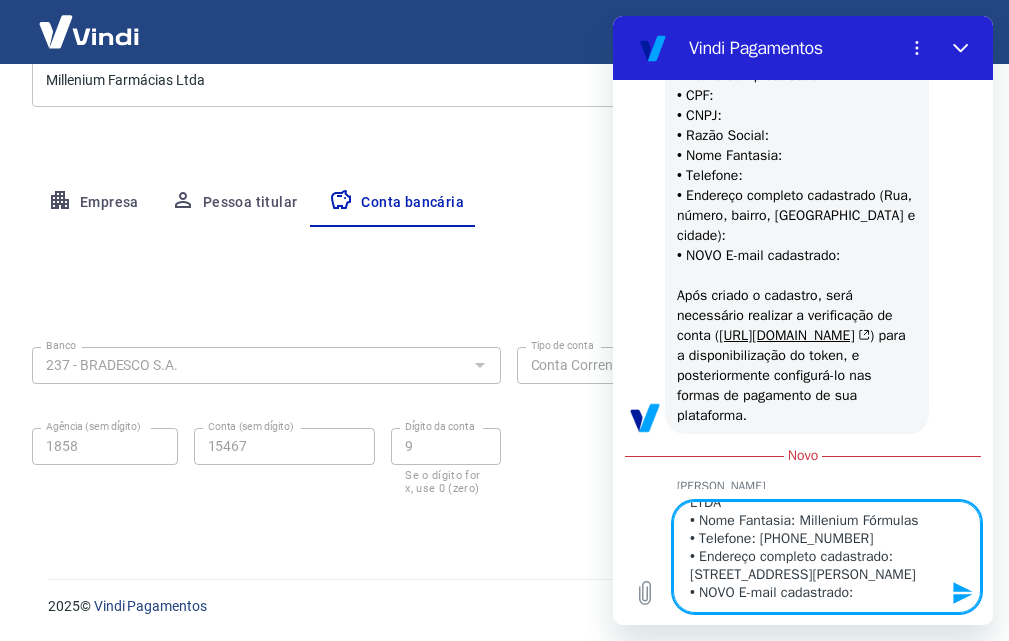 click on "• Nome Completo titular: Elisnaldo Antônio da Silva
• CPF: 024.627.097-70
• CNPJ: 55.026.616/0001-23
• Razão Social: Millenium Fórmulas LTDA
• Nome Fantasia: Millenium Fórmulas
• Telefone: (38) 98436-6670
• Endereço completo cadastrado: Rua Felisberto Antunes, 82, Centro, Janaúba/MG - CEP 39442-022
• NOVO E-mail cadastrado:​" at bounding box center (827, 557) 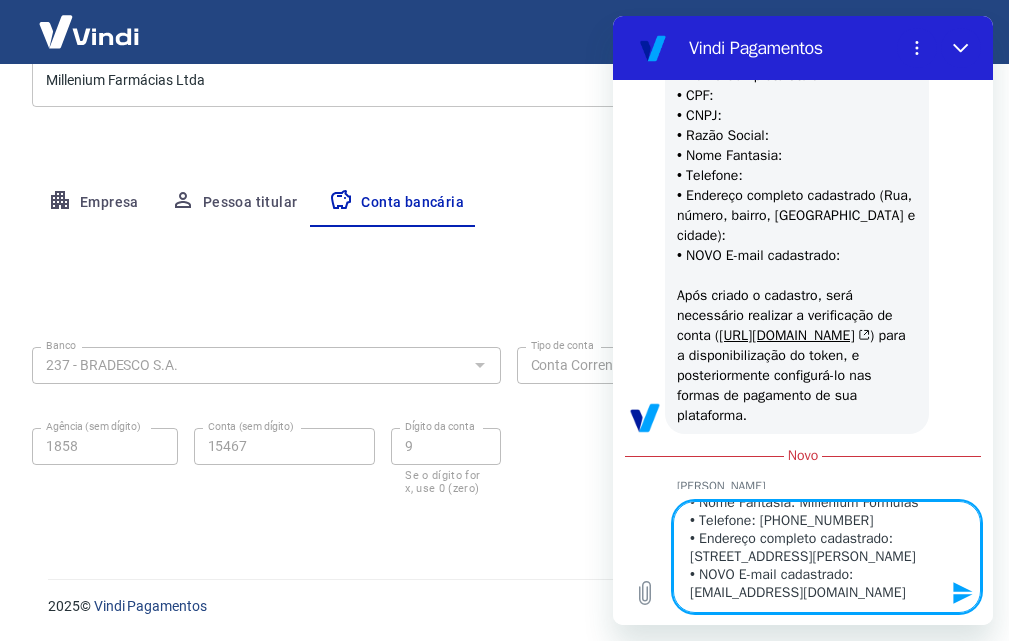 scroll, scrollTop: 144, scrollLeft: 0, axis: vertical 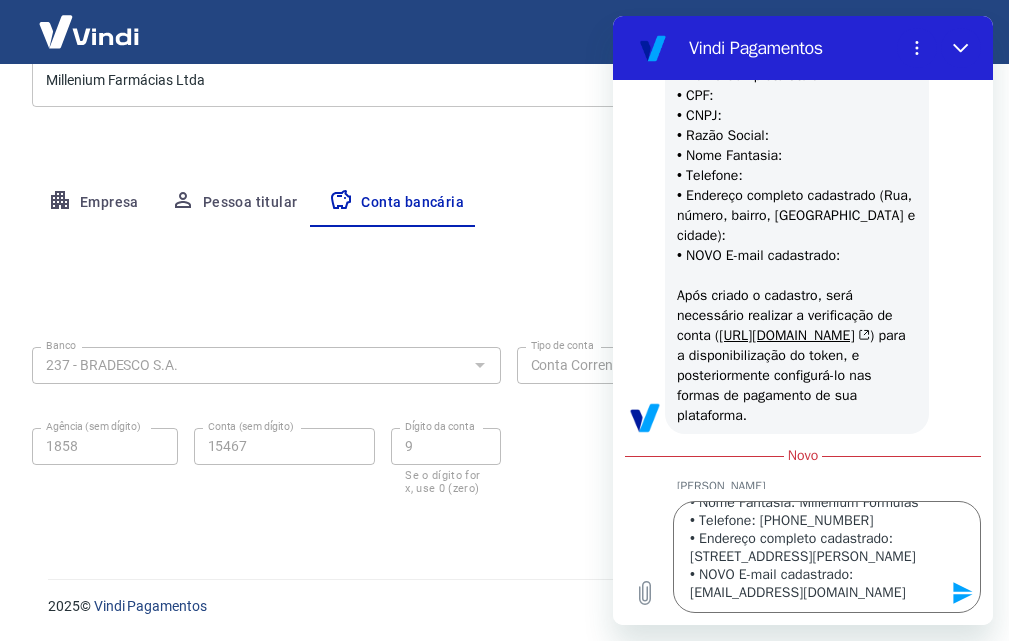 click 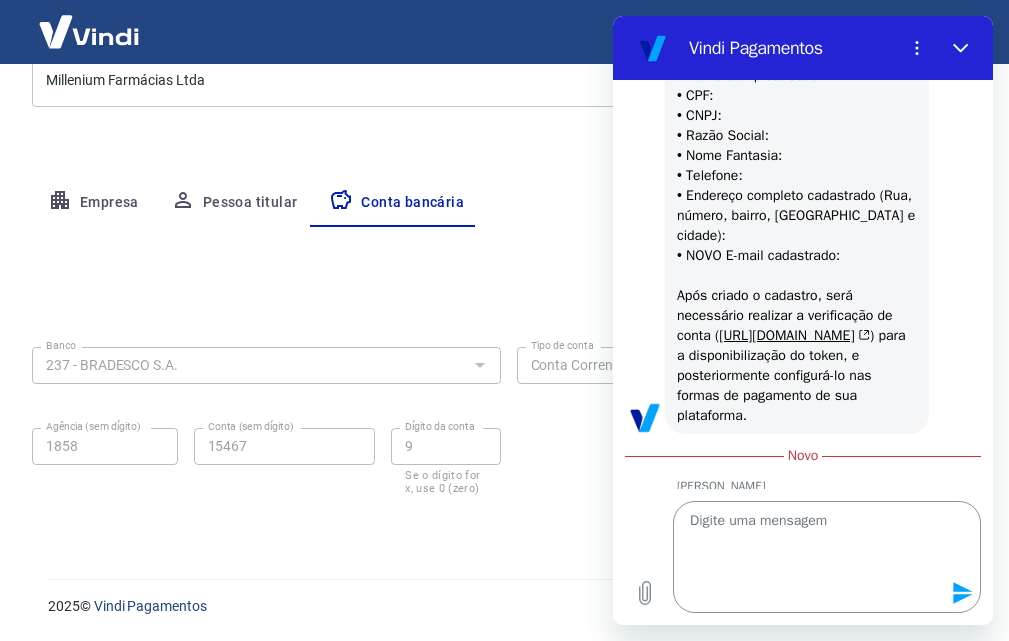 scroll, scrollTop: 0, scrollLeft: 0, axis: both 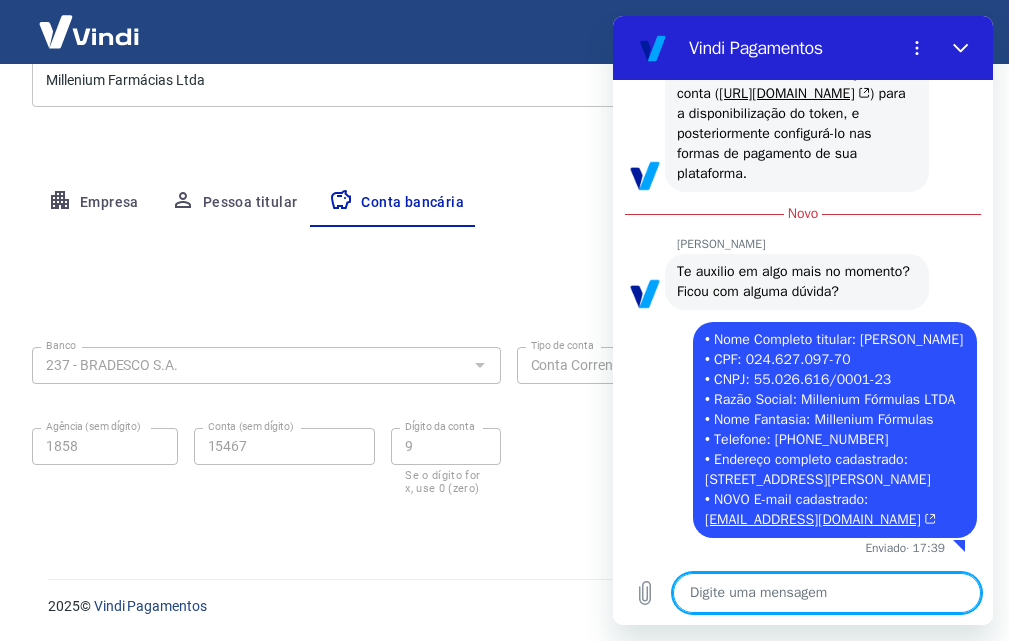 click at bounding box center [827, 593] 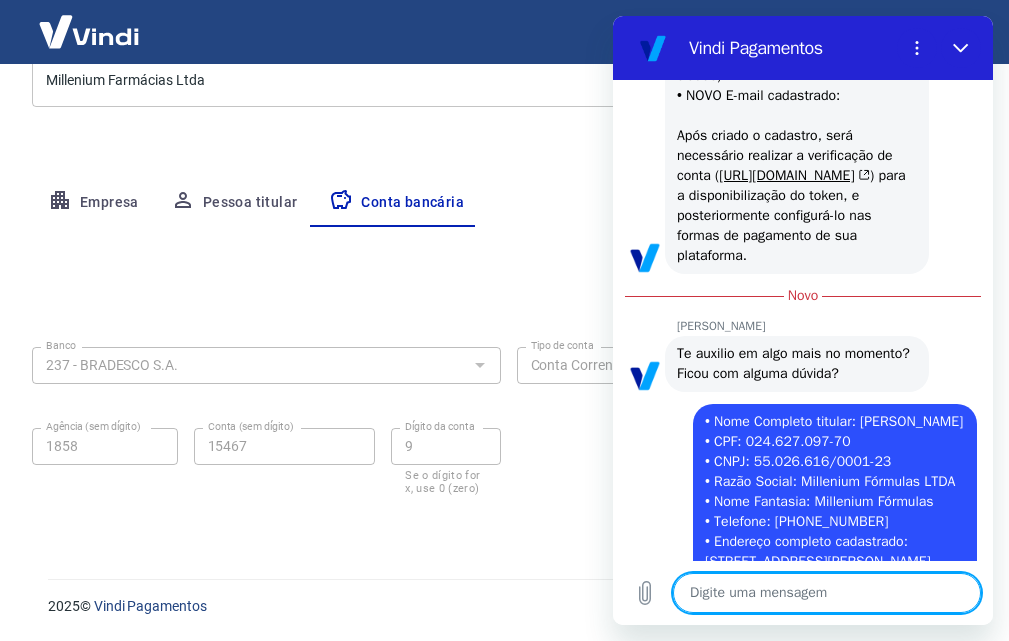 scroll, scrollTop: 2362, scrollLeft: 0, axis: vertical 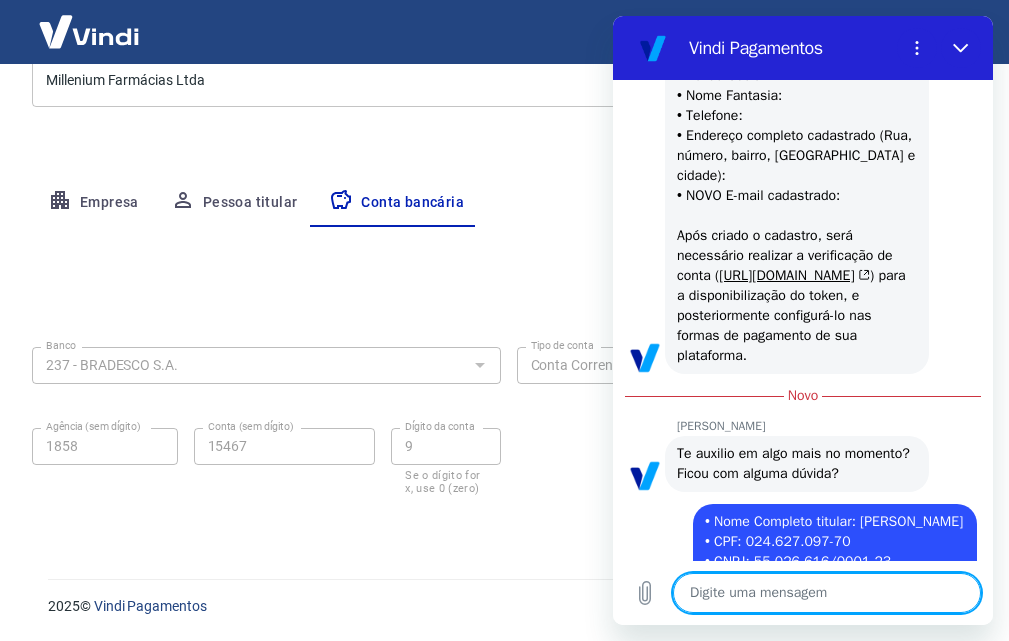 click on "Como este cadastro já possui vendas vinculadas, não será possível alterar o CNPJ. Assim, será necessário criar um novo cadastro Vindi Pagamentos em nosso site. Para isso, basta acessar:  https://pagamentos.vindi.com.br/criar-conta/ . ( https://pagamentos.vindi.com.br/criar-conta/ )
Caso o CPF utilizado seja o mesmo, será necessário criar o cadastro internamente. Para isso, pedimos que nos informe os seguintes dados:
• Nome Completo titular:
• CPF:
• CNPJ:
• Razão Social:
• Nome Fantasia:
• Telefone:
• Endereço completo cadastrado (Rua, número, bairro, CEP e cidade):
• NOVO E-mail cadastrado:​
Após criado o cadastro, será necessário realizar a verificação de conta ( https://atendimento-pagamentos.vindi.com.br/hc/pt-br/articles/16033184110747 ) para a disponibilização do token, e posteriormente configurá-lo nas formas de pagamento de sua plataforma." at bounding box center [798, 65] 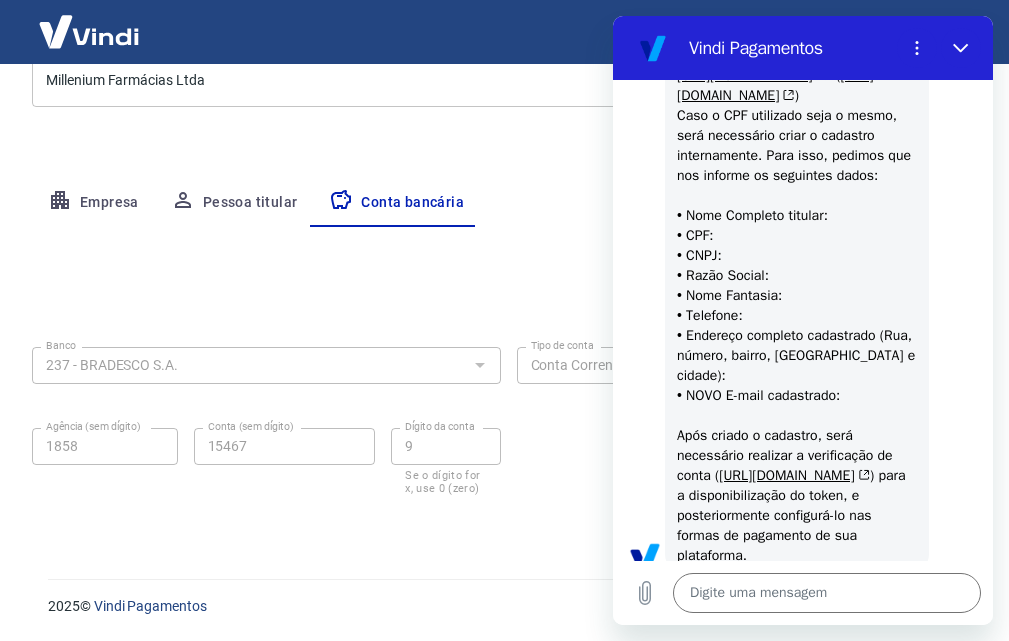 scroll, scrollTop: 2262, scrollLeft: 0, axis: vertical 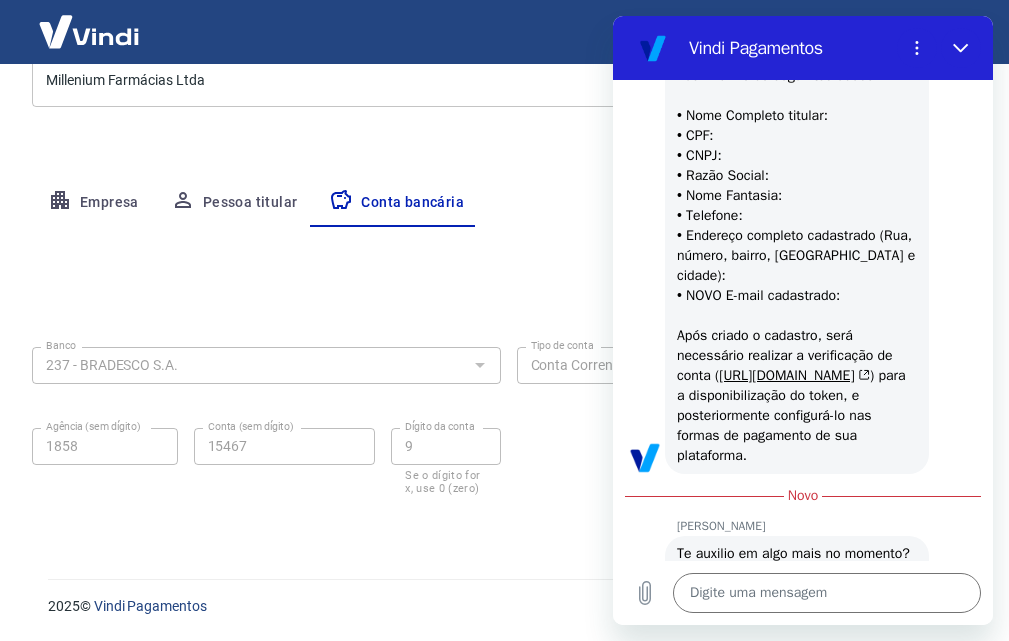 click at bounding box center [508, 291] 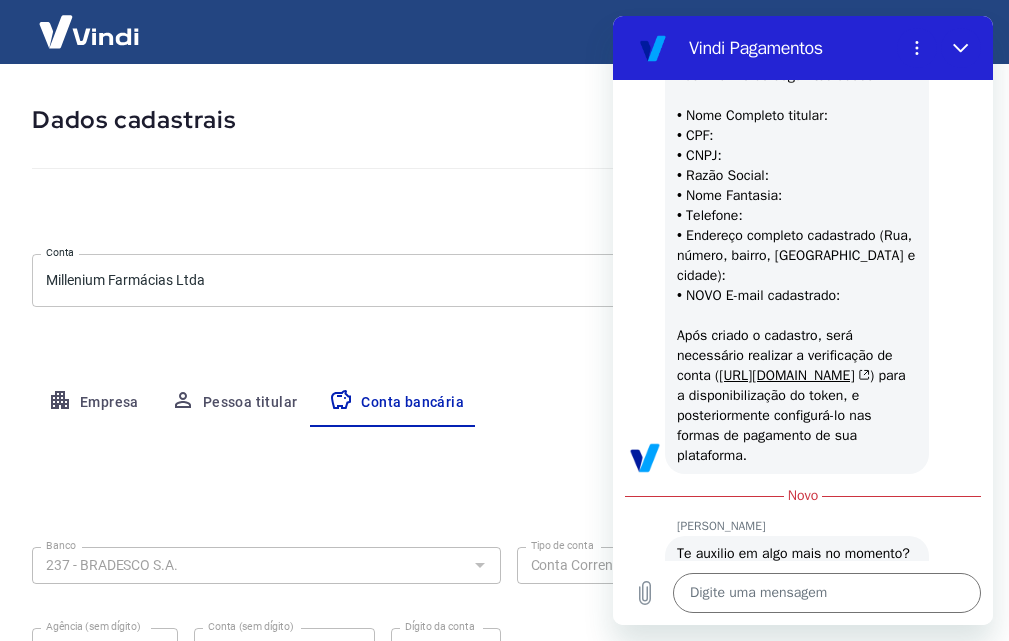 scroll, scrollTop: 0, scrollLeft: 0, axis: both 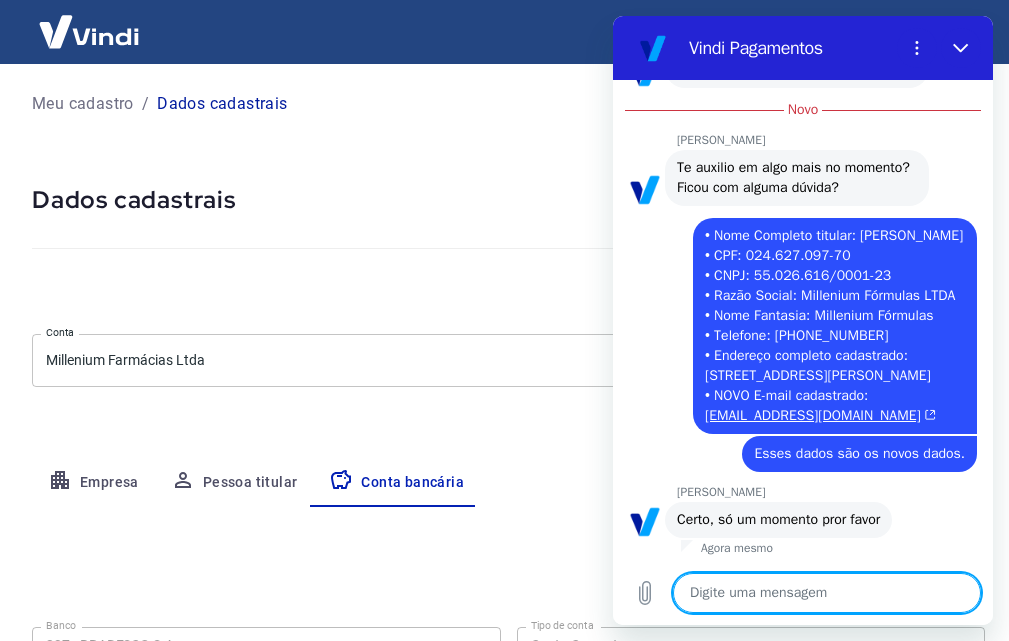 click at bounding box center (827, 593) 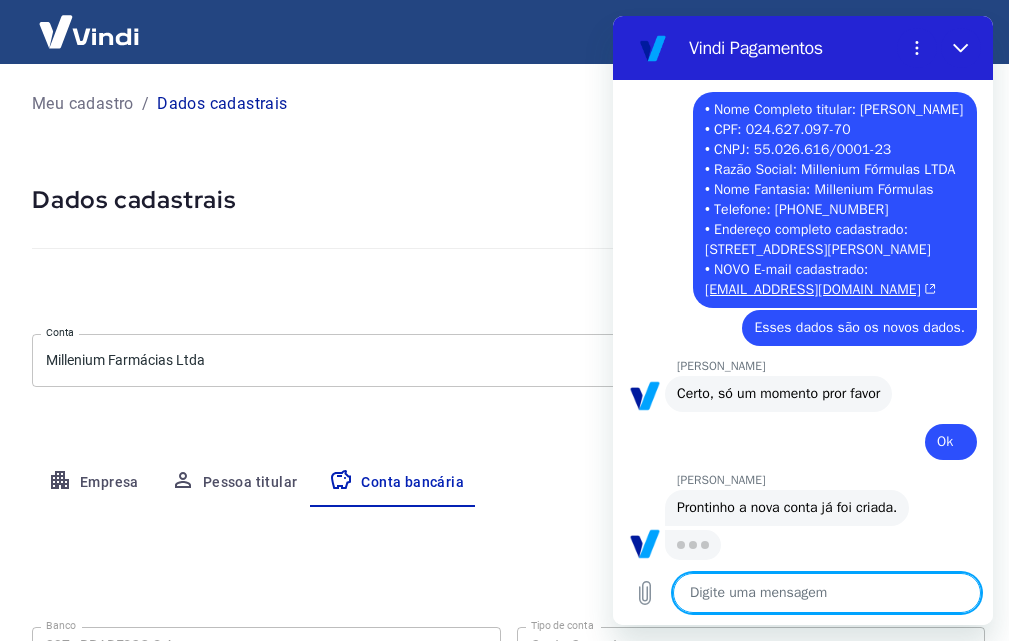 scroll, scrollTop: 2952, scrollLeft: 0, axis: vertical 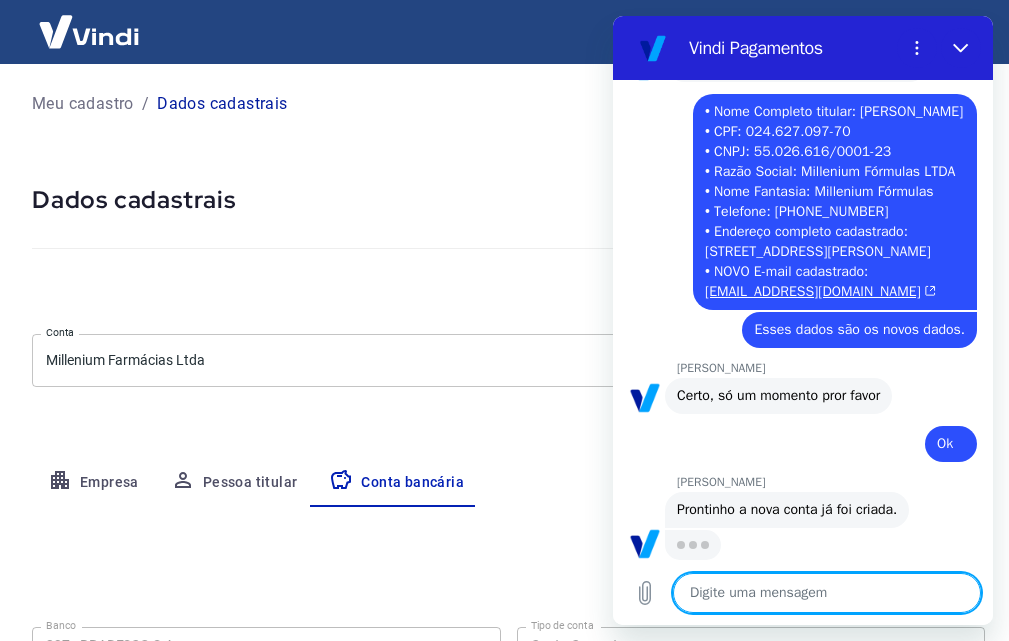 click on "Meu cadastro / Dados cadastrais Dados cadastrais Cancelar conta Conta Millenium Farmácias Ltda [object Object] Conta Empresa Pessoa titular Conta bancária Banco 237 - BRADESCO S.A. Banco Tipo de conta Conta Corrente Conta Poupança Tipo de conta Agência (sem dígito) 1858 Agência (sem dígito) Conta (sem dígito) 15467 Conta (sem dígito) Dígito da conta 9 Dígito da conta Se o dígito for x, use 0 (zero) Atenção Ao cadastrar uma nova conta bancária, faremos um crédito de valor simbólico na conta bancária informada. Este crédito é apenas para verificação de segurança e será feito automaticamente após a alteração da conta. Salvar Cancelar" at bounding box center [508, 449] 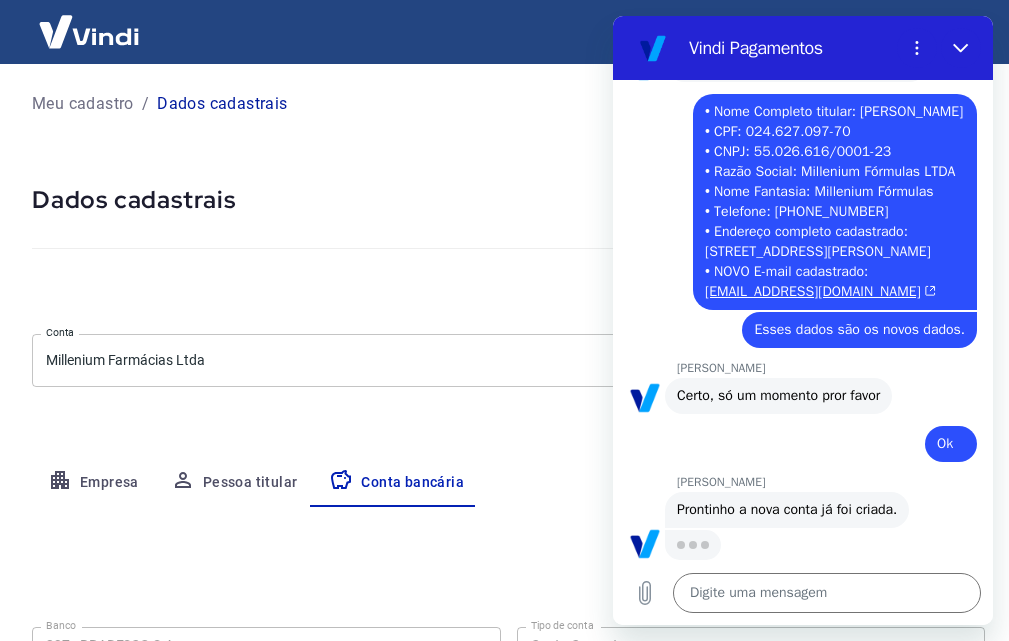 scroll, scrollTop: 2952, scrollLeft: 0, axis: vertical 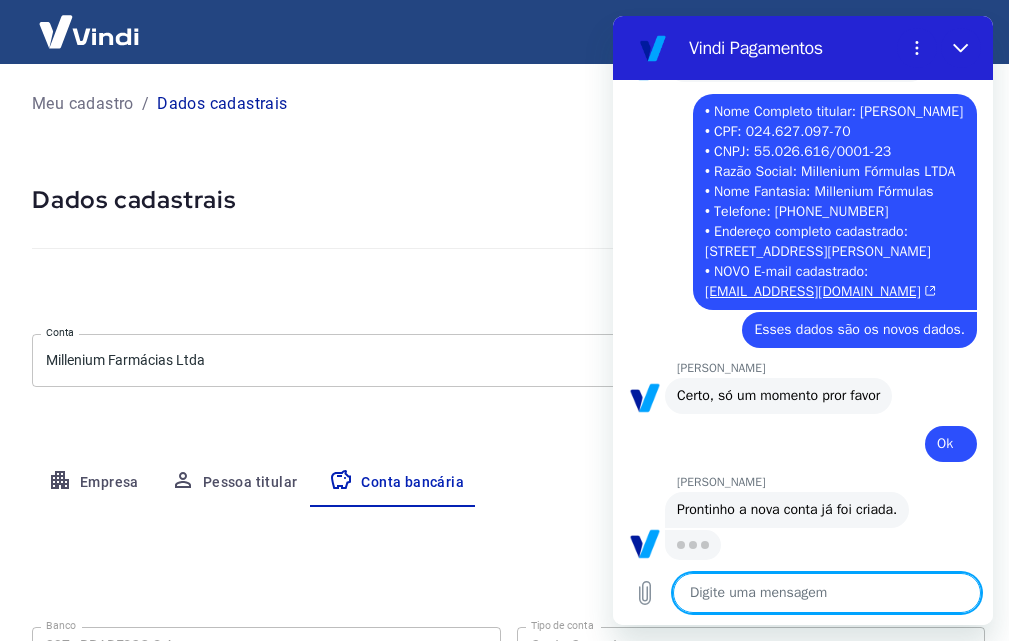 click at bounding box center (827, 593) 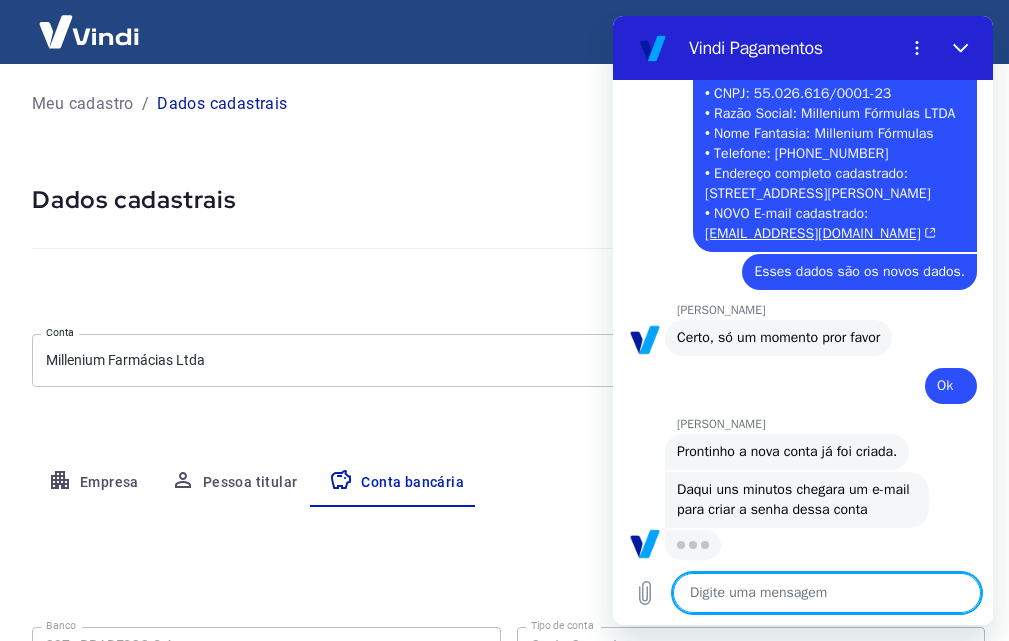 scroll, scrollTop: 3010, scrollLeft: 0, axis: vertical 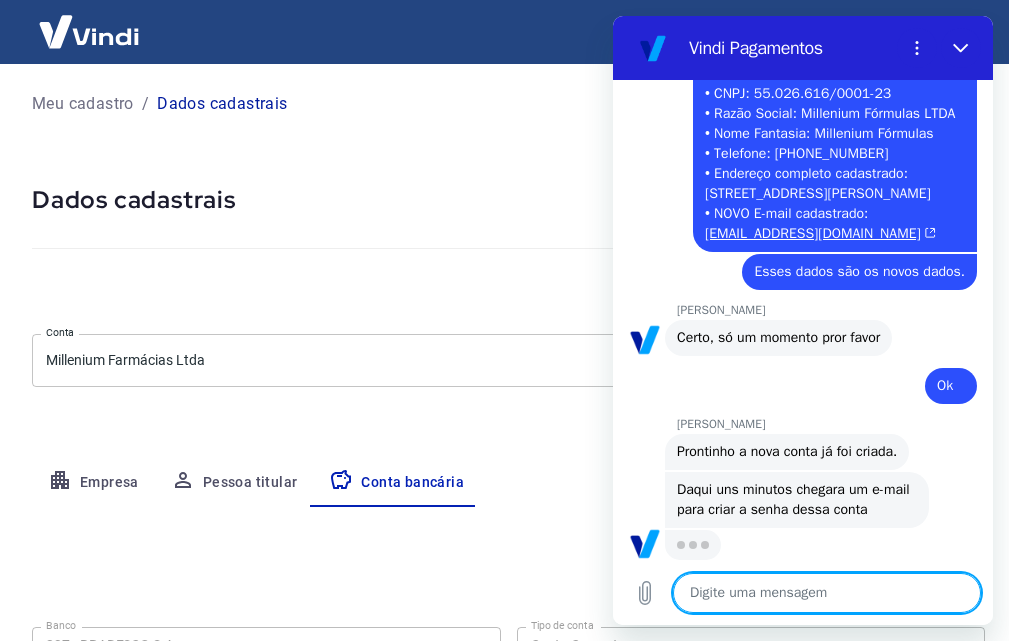 click at bounding box center [827, 593] 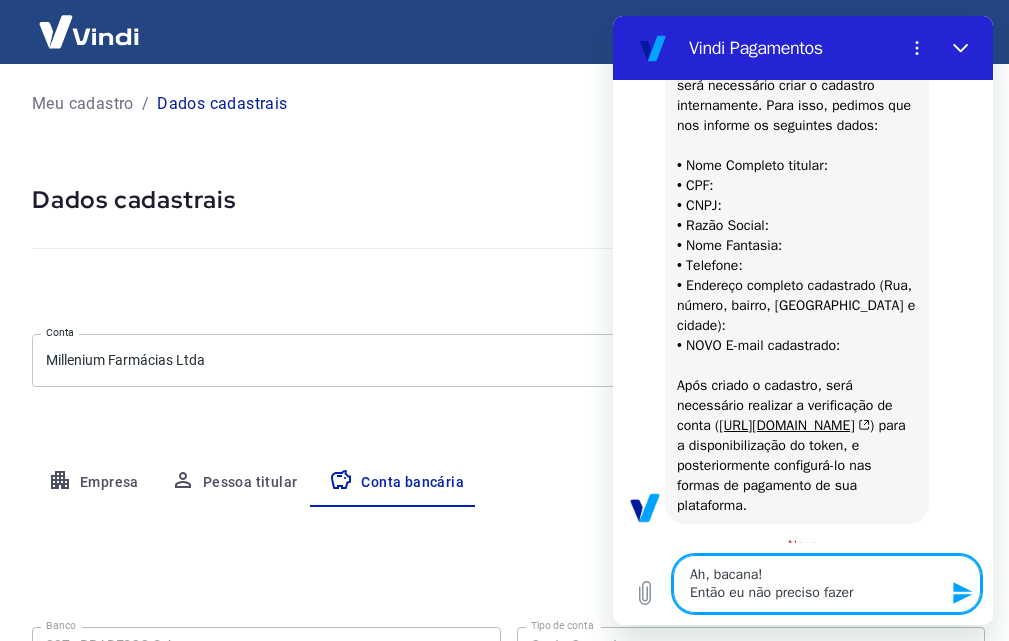 scroll, scrollTop: 2012, scrollLeft: 0, axis: vertical 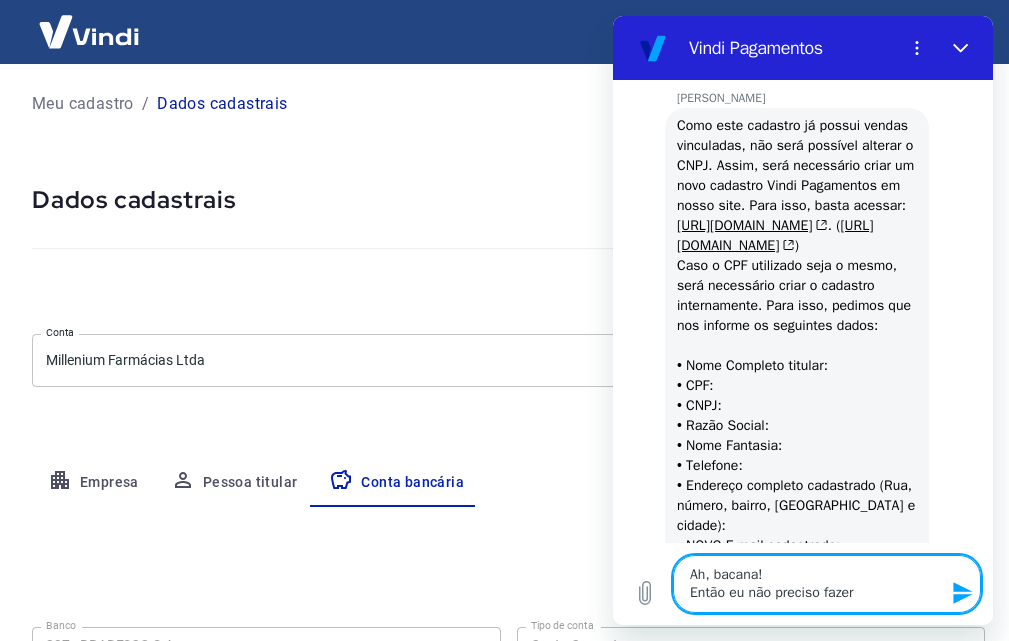 click on "Gabrielle Jeronymo diz:  Como este cadastro já possui vendas vinculadas, não será possível alterar o CNPJ. Assim, será necessário criar um novo cadastro Vindi Pagamentos em nosso site. Para isso, basta acessar:  https://pagamentos.vindi.com.br/criar-conta/ . ( https://pagamentos.vindi.com.br/criar-conta/ )
Caso o CPF utilizado seja o mesmo, será necessário criar o cadastro internamente. Para isso, pedimos que nos informe os seguintes dados:
• Nome Completo titular:
• CPF:
• CNPJ:
• Razão Social:
• Nome Fantasia:
• Telefone:
• Endereço completo cadastrado (Rua, número, bairro, CEP e cidade):
• NOVO E-mail cadastrado:​
Após criado o cadastro, será necessário realizar a verificação de conta ( https://atendimento-pagamentos.vindi.com.br/hc/pt-br/articles/16033184110747 ) para a disponibilização do token, e posteriormente configurá-lo nas formas de pagamento de sua plataforma." at bounding box center [797, 416] 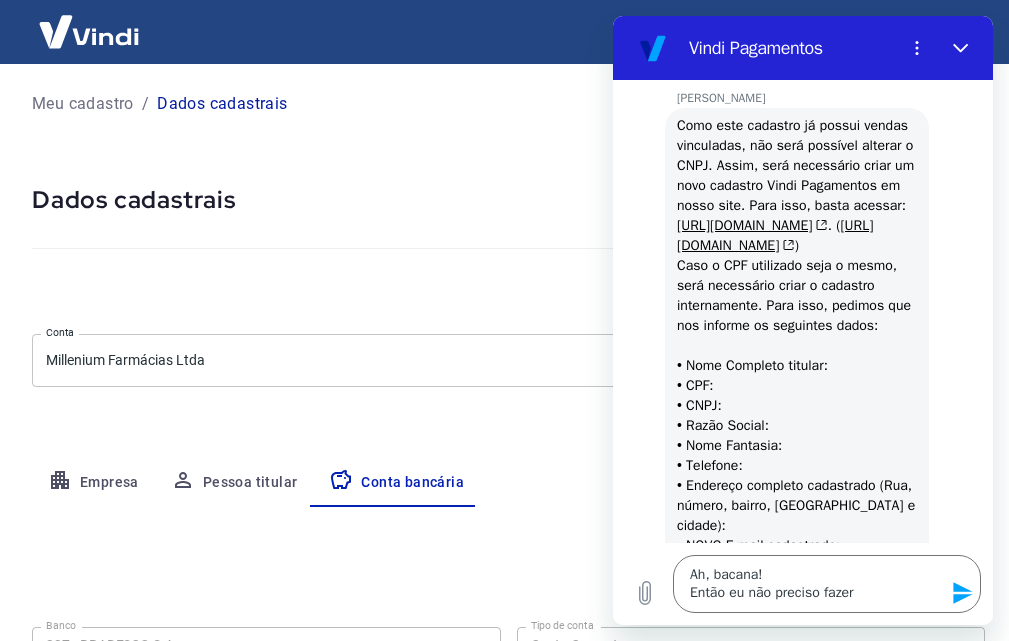 click on "Gabrielle Jeronymo diz:  Como este cadastro já possui vendas vinculadas, não será possível alterar o CNPJ. Assim, será necessário criar um novo cadastro Vindi Pagamentos em nosso site. Para isso, basta acessar:  https://pagamentos.vindi.com.br/criar-conta/ . ( https://pagamentos.vindi.com.br/criar-conta/ )
Caso o CPF utilizado seja o mesmo, será necessário criar o cadastro internamente. Para isso, pedimos que nos informe os seguintes dados:
• Nome Completo titular:
• CPF:
• CNPJ:
• Razão Social:
• Nome Fantasia:
• Telefone:
• Endereço completo cadastrado (Rua, número, bairro, CEP e cidade):
• NOVO E-mail cadastrado:​
Após criado o cadastro, será necessário realizar a verificação de conta ( https://atendimento-pagamentos.vindi.com.br/hc/pt-br/articles/16033184110747 ) para a disponibilização do token, e posteriormente configurá-lo nas formas de pagamento de sua plataforma." at bounding box center [797, 416] 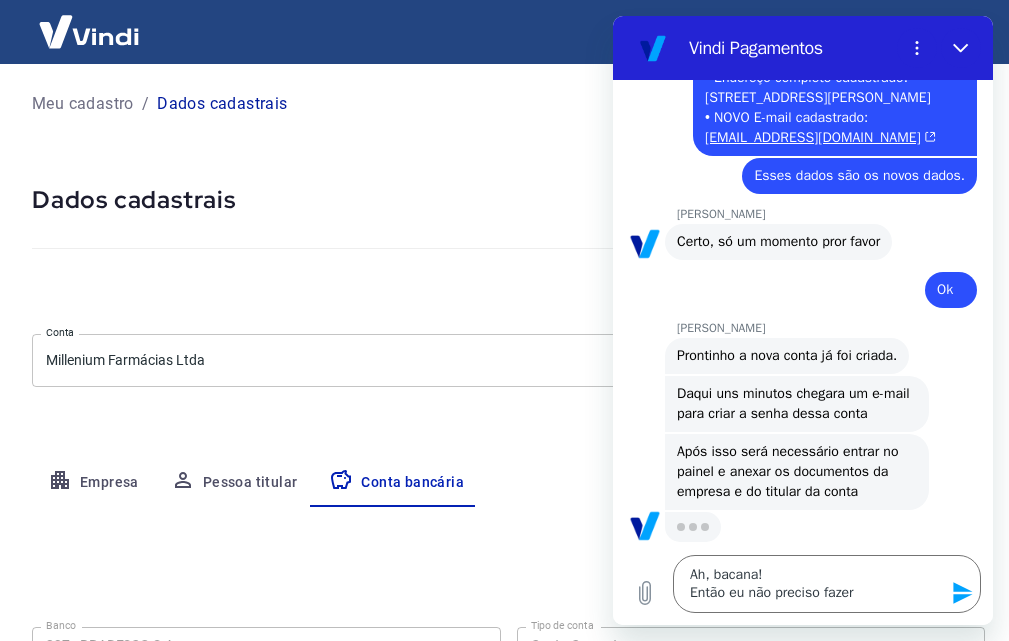 scroll, scrollTop: 3106, scrollLeft: 0, axis: vertical 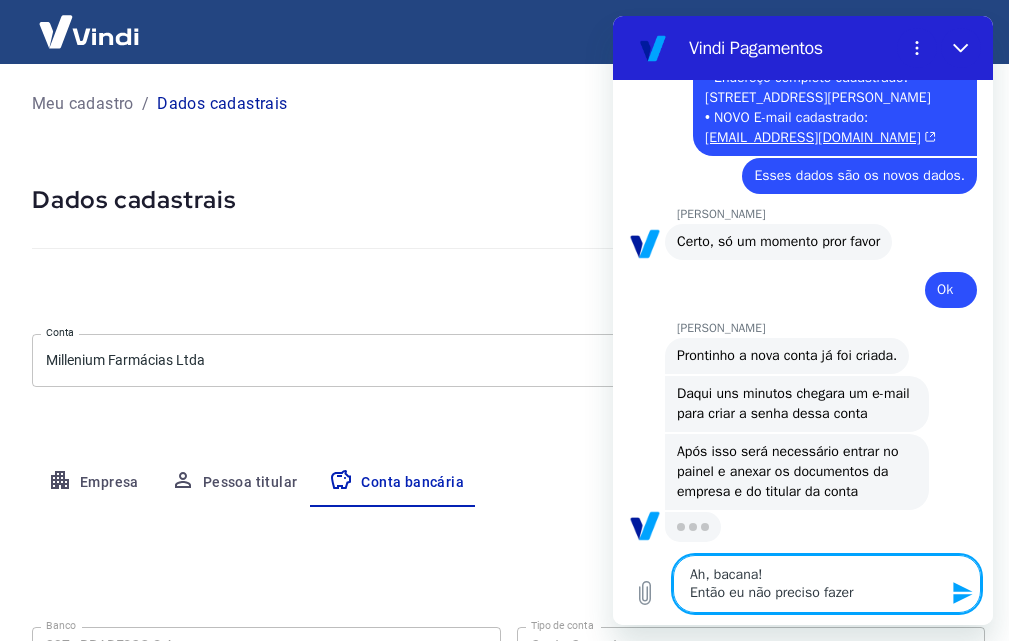 drag, startPoint x: 873, startPoint y: 595, endPoint x: 522, endPoint y: 512, distance: 360.6799 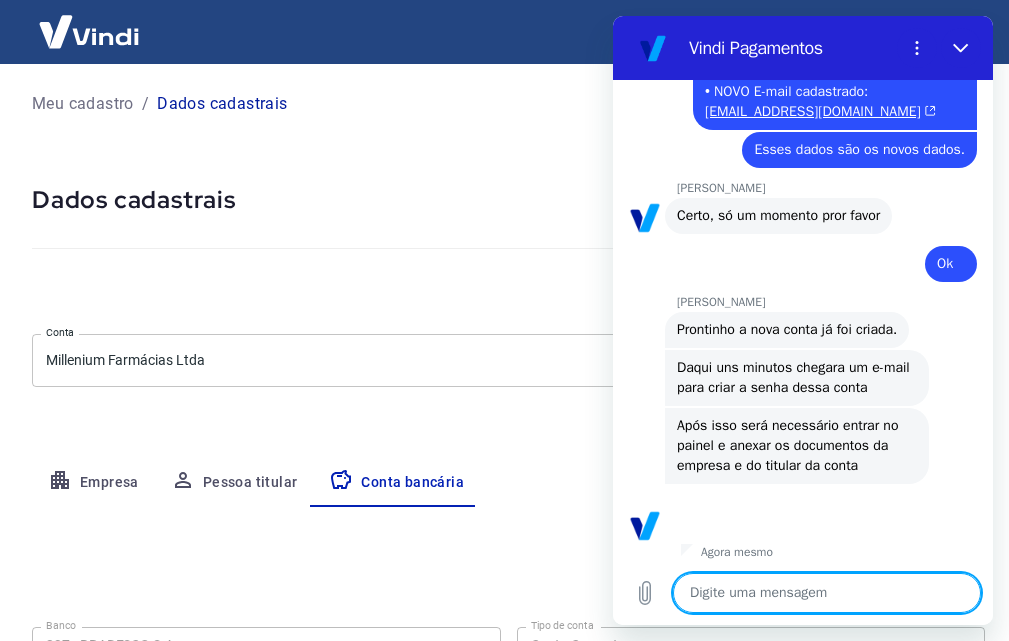 scroll, scrollTop: 3136, scrollLeft: 0, axis: vertical 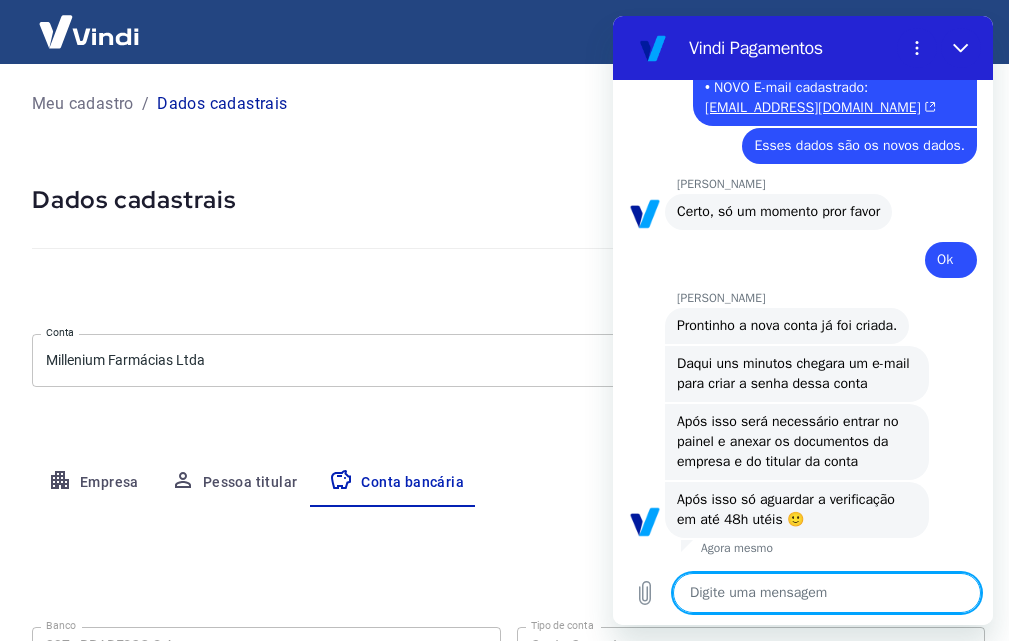 click at bounding box center [827, 593] 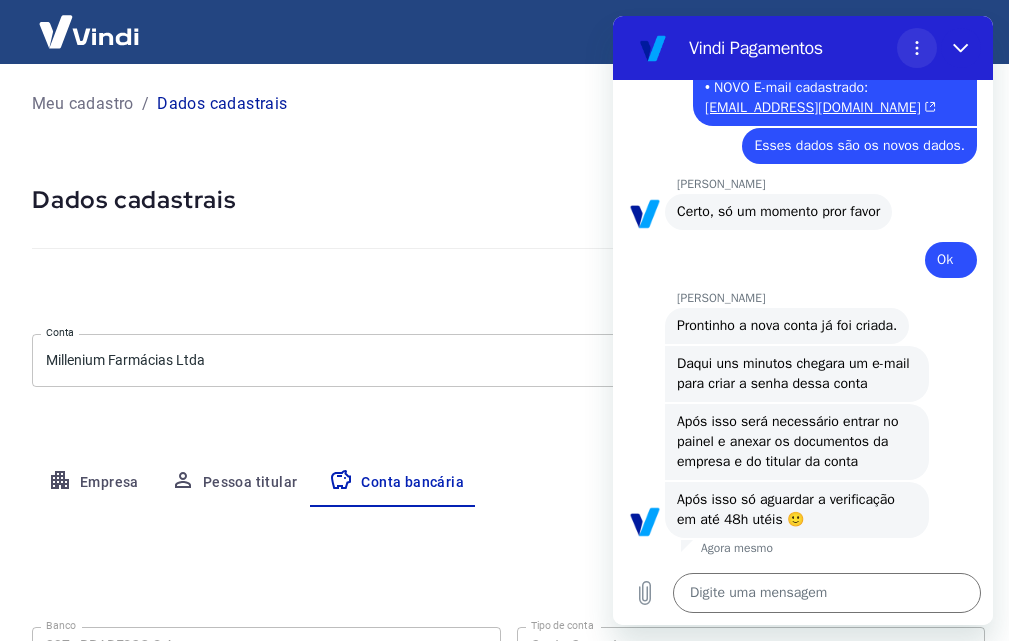 click 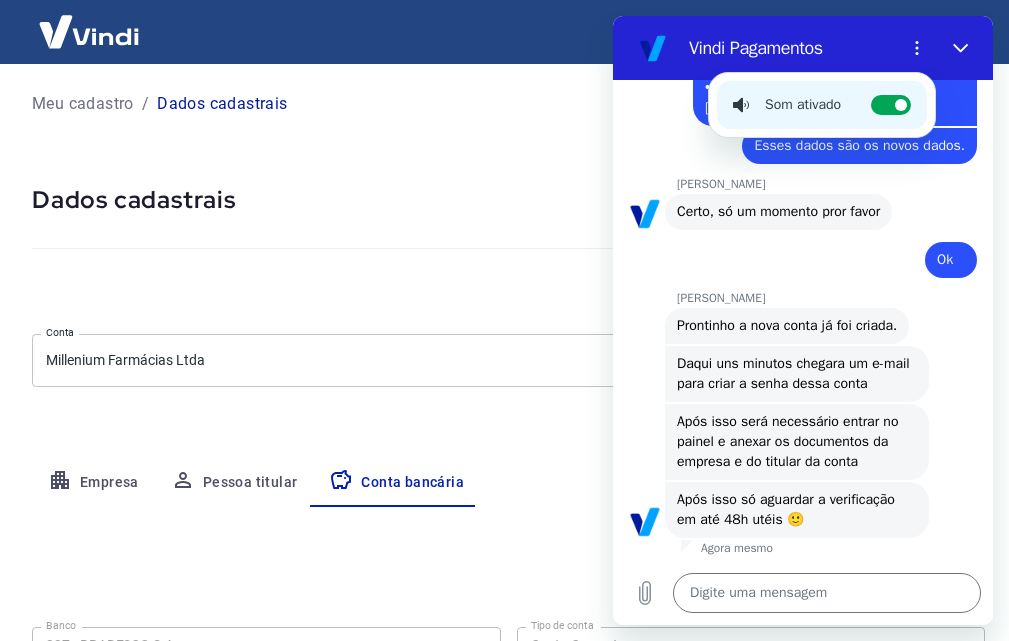 click on "Gabrielle Jeronymo diz:  Após isso será necessário entrar no painel e anexar os documentos da empresa e do titular da conta" 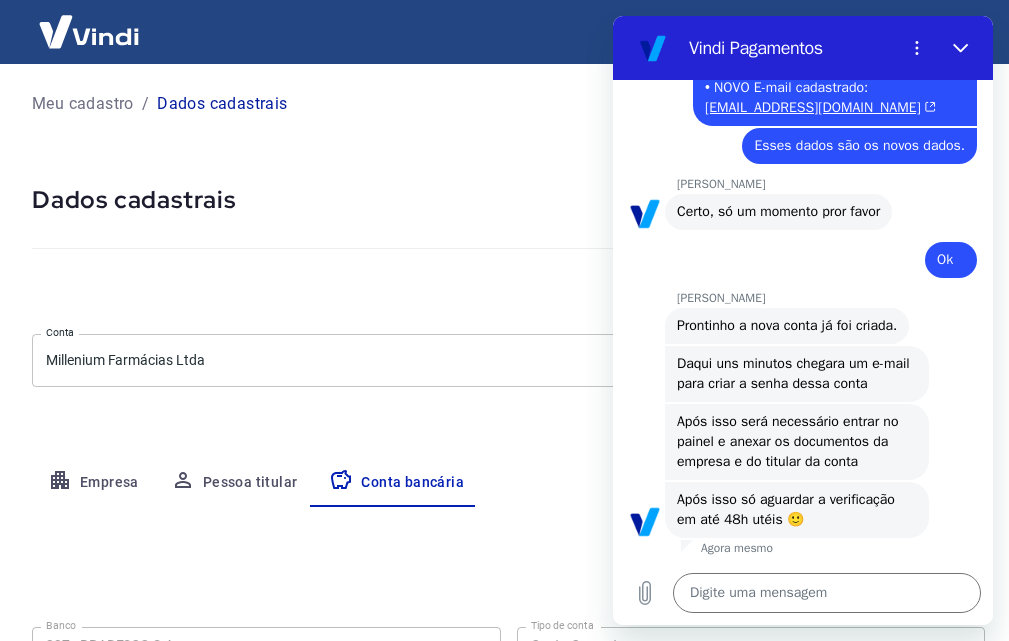 click on "Dados cadastrais" at bounding box center (508, 200) 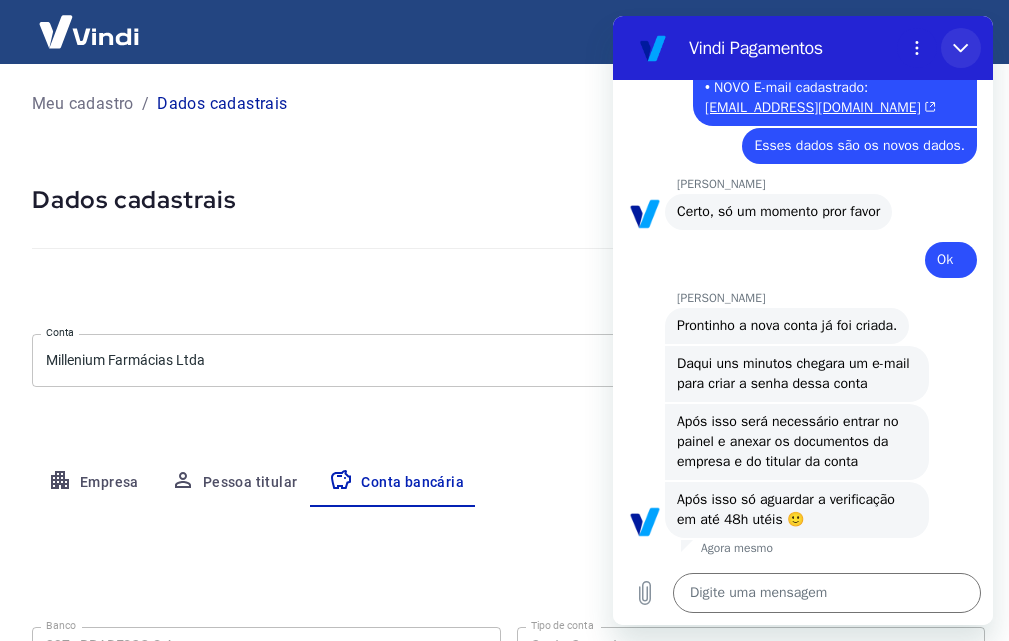 click 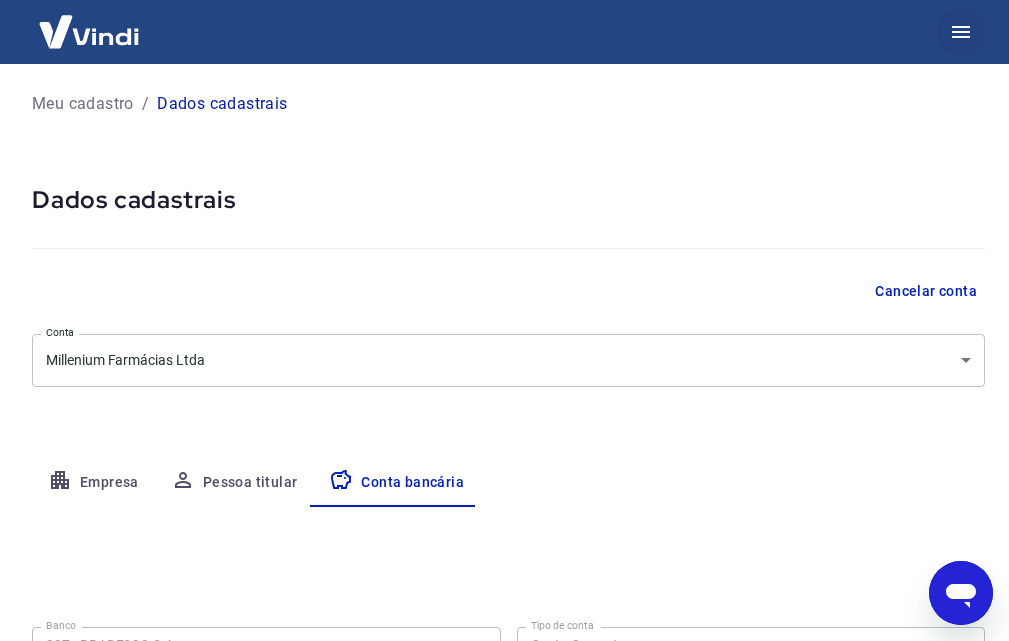 click 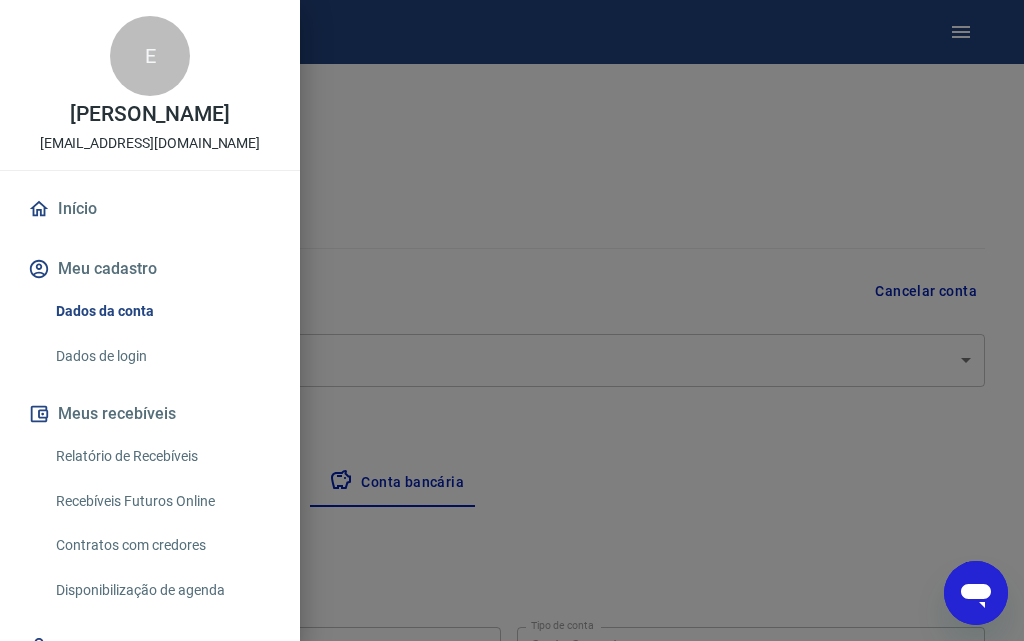 click at bounding box center (512, 320) 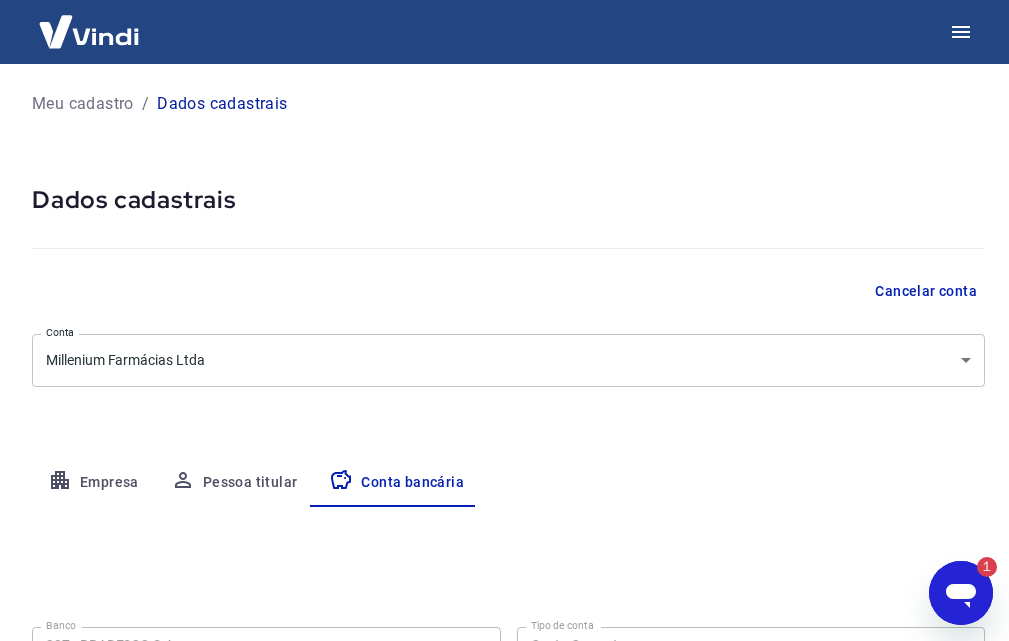 scroll, scrollTop: 0, scrollLeft: 0, axis: both 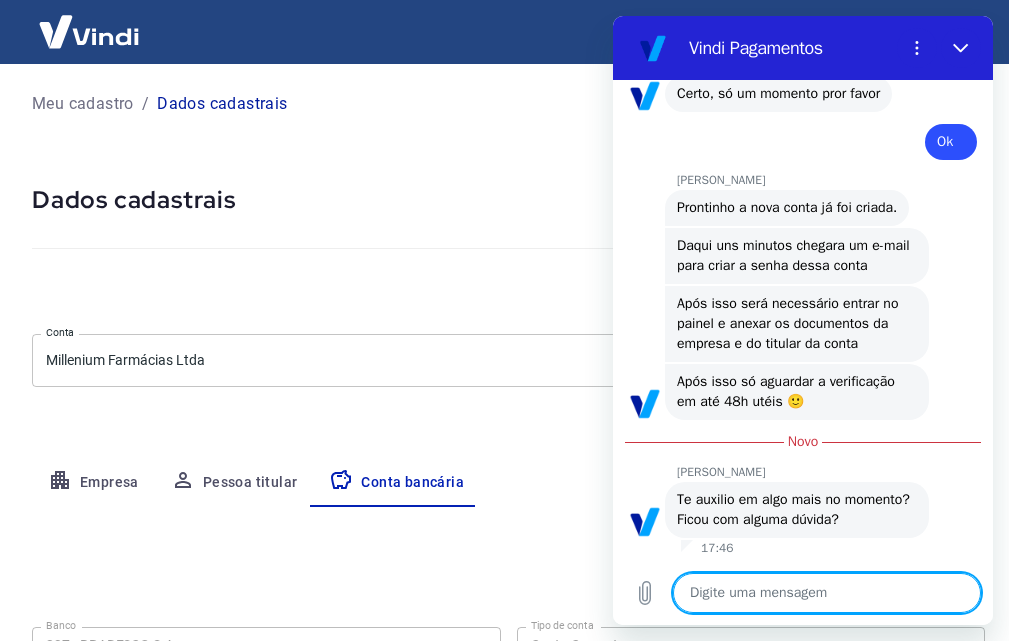 click at bounding box center (827, 593) 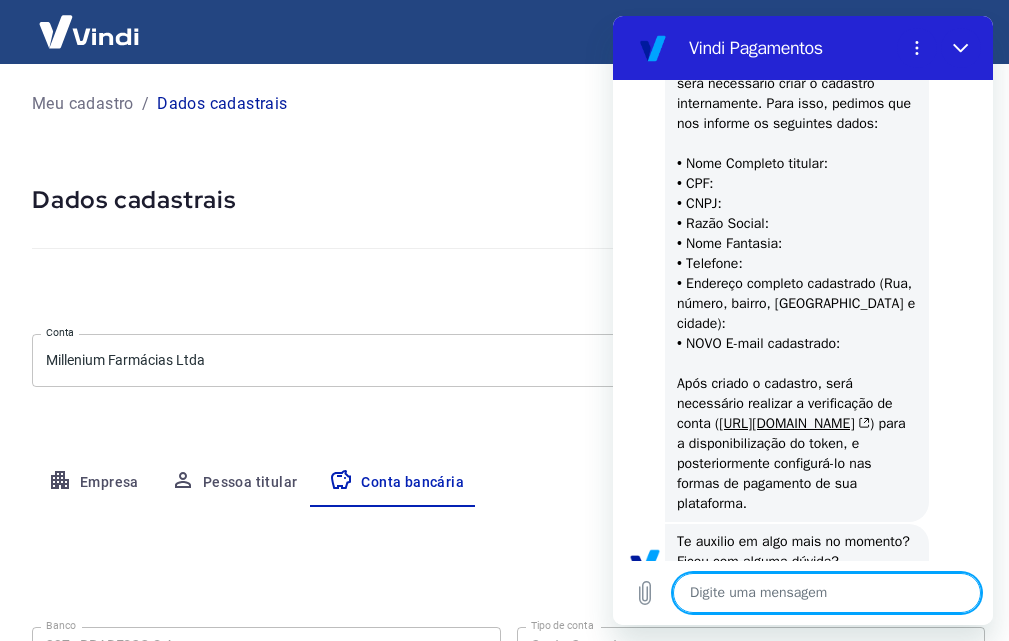 scroll, scrollTop: 2014, scrollLeft: 0, axis: vertical 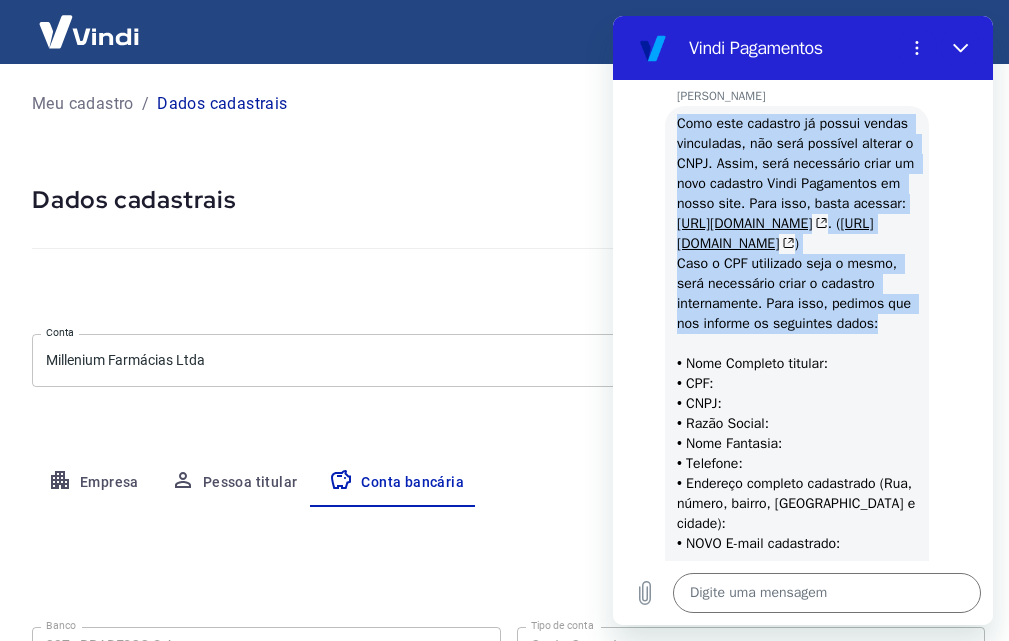 drag, startPoint x: 676, startPoint y: 123, endPoint x: 822, endPoint y: 407, distance: 319.33054 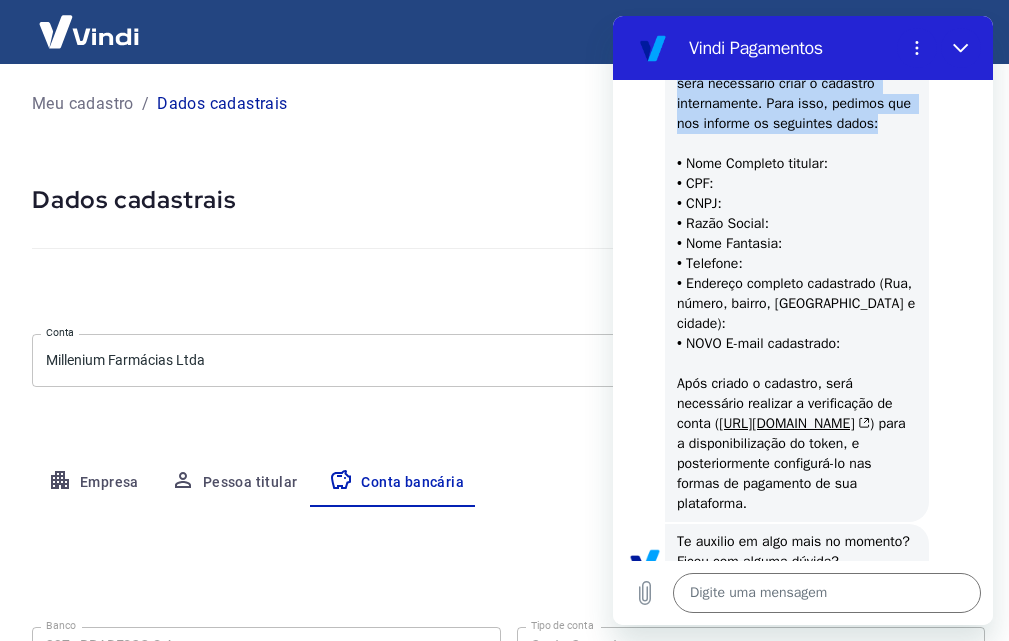 scroll, scrollTop: 2514, scrollLeft: 0, axis: vertical 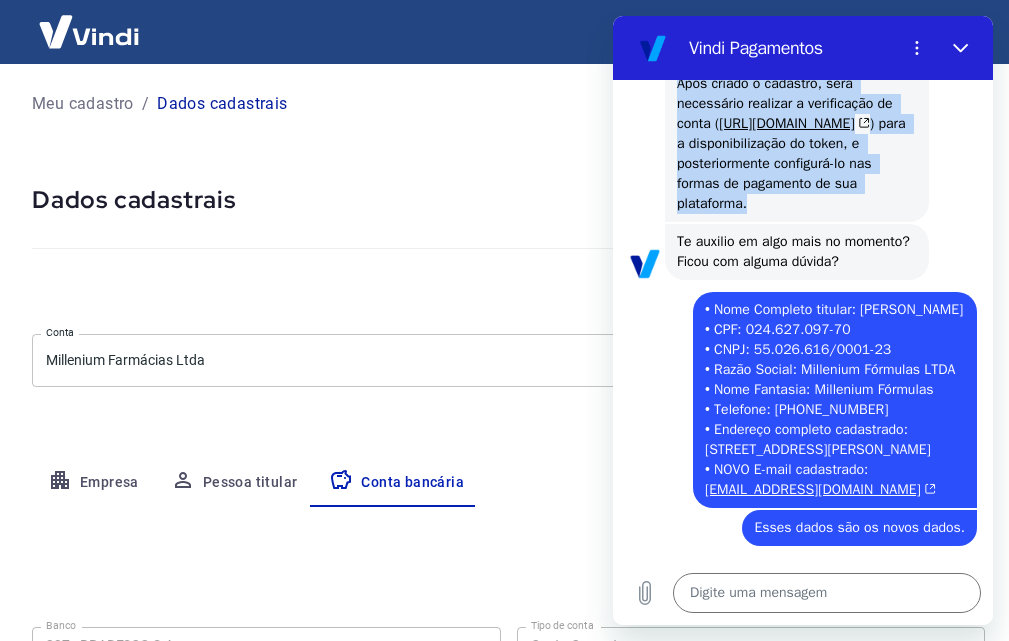 drag, startPoint x: 766, startPoint y: 307, endPoint x: 650, endPoint y: 141, distance: 202.51419 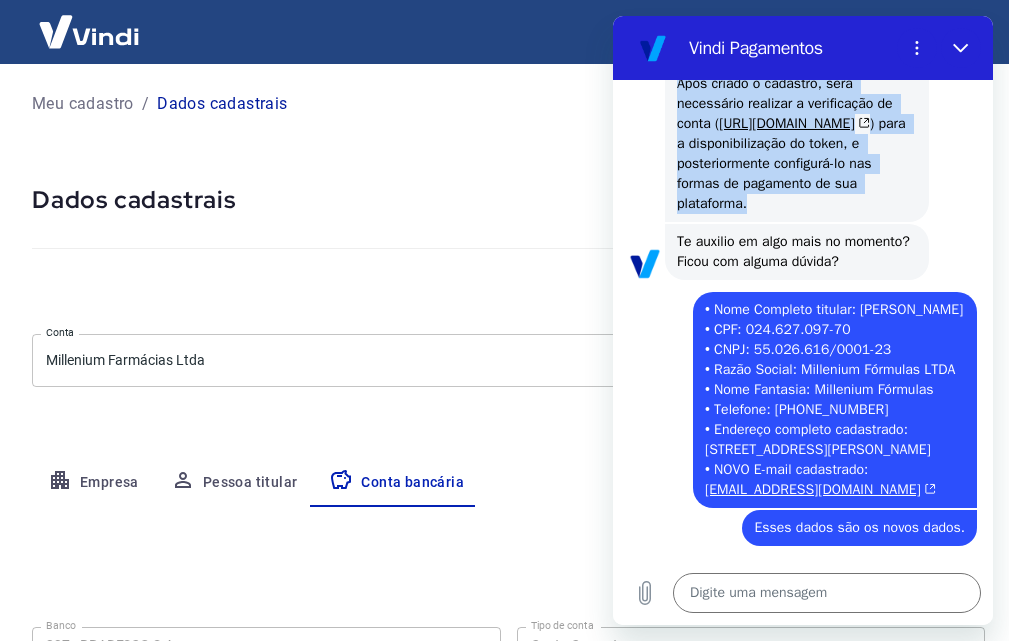 copy on "Após criado o cadastro, será necessário realizar a verificação de conta ( https://atendimento-pagamentos.vindi.com.br/hc/pt-br/articles/16033184110747 ) para a disponibilização do token, e posteriormente configurá-lo nas formas de pagamento de sua plataforma." 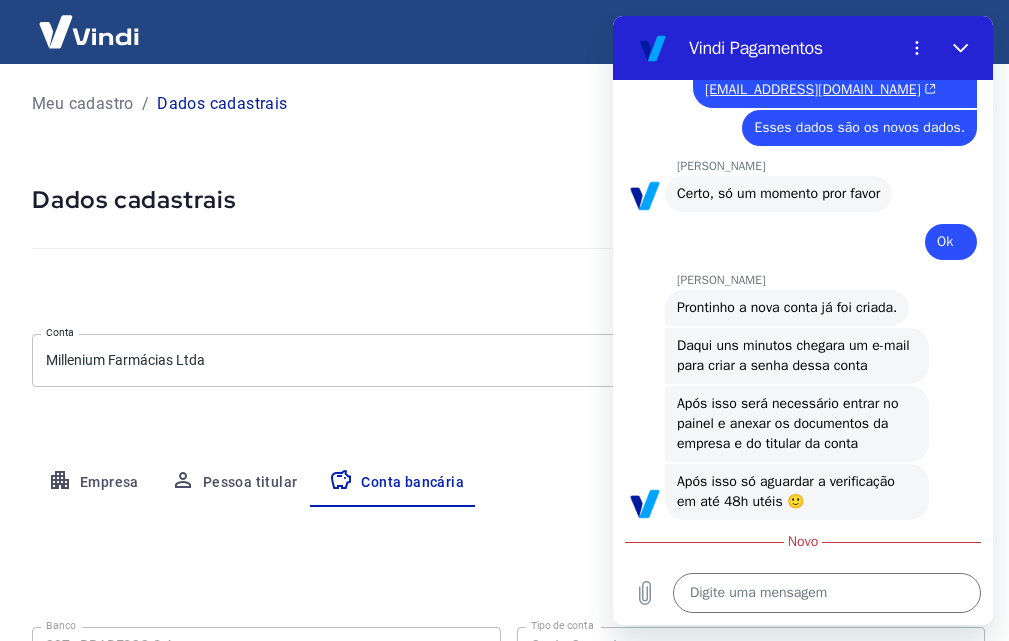 scroll, scrollTop: 3214, scrollLeft: 0, axis: vertical 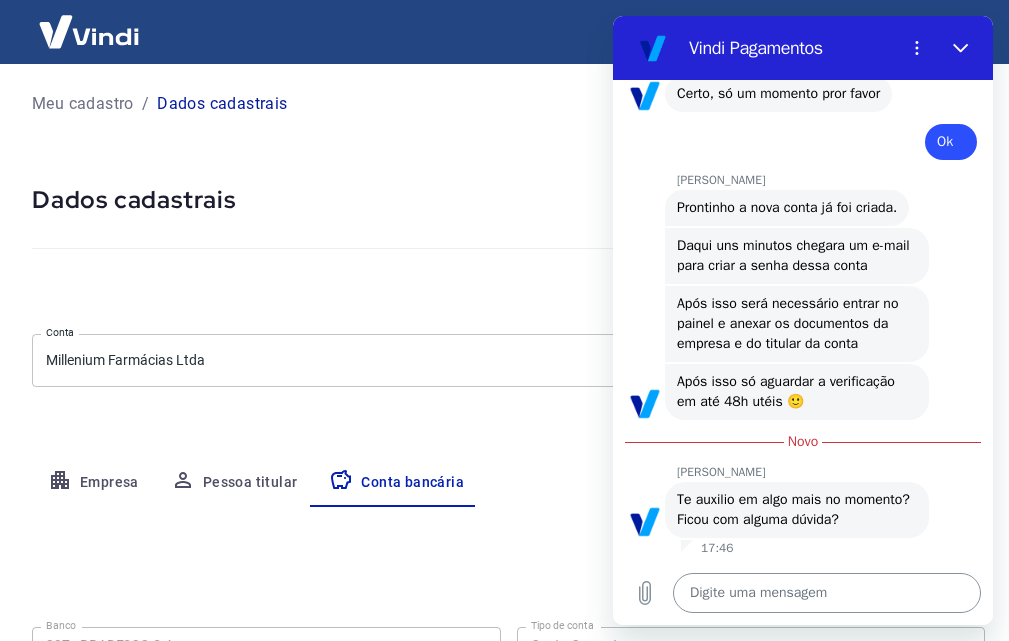 click at bounding box center [827, 593] 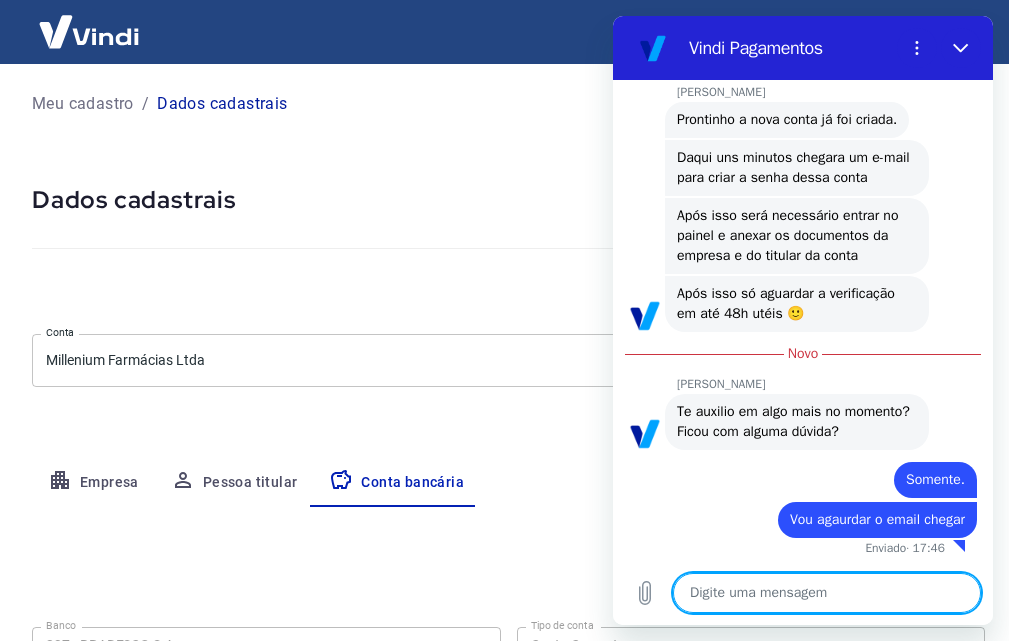 scroll, scrollTop: 3300, scrollLeft: 0, axis: vertical 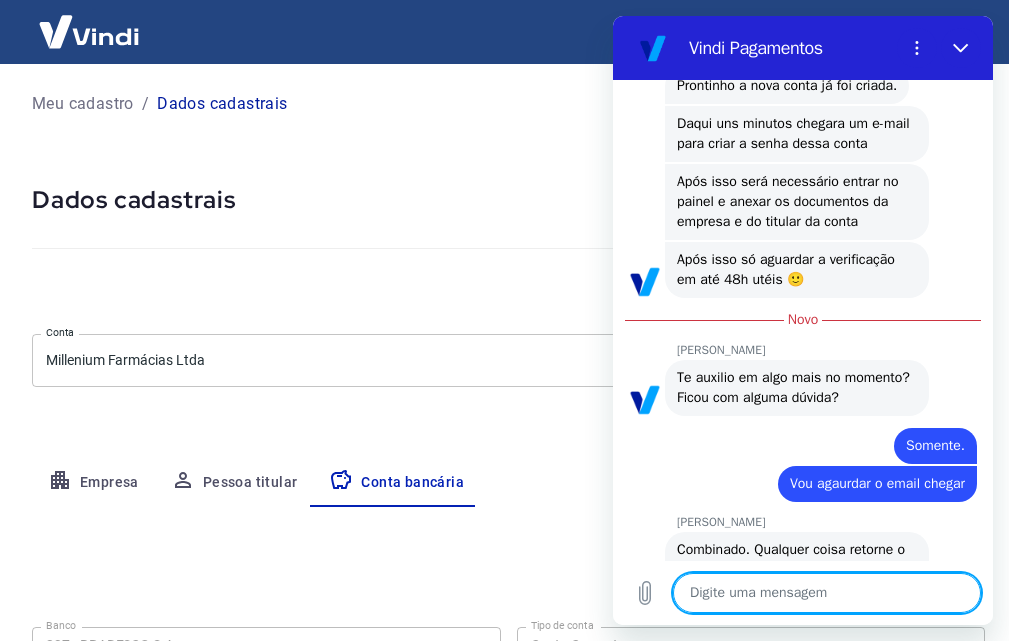click at bounding box center [508, 244] 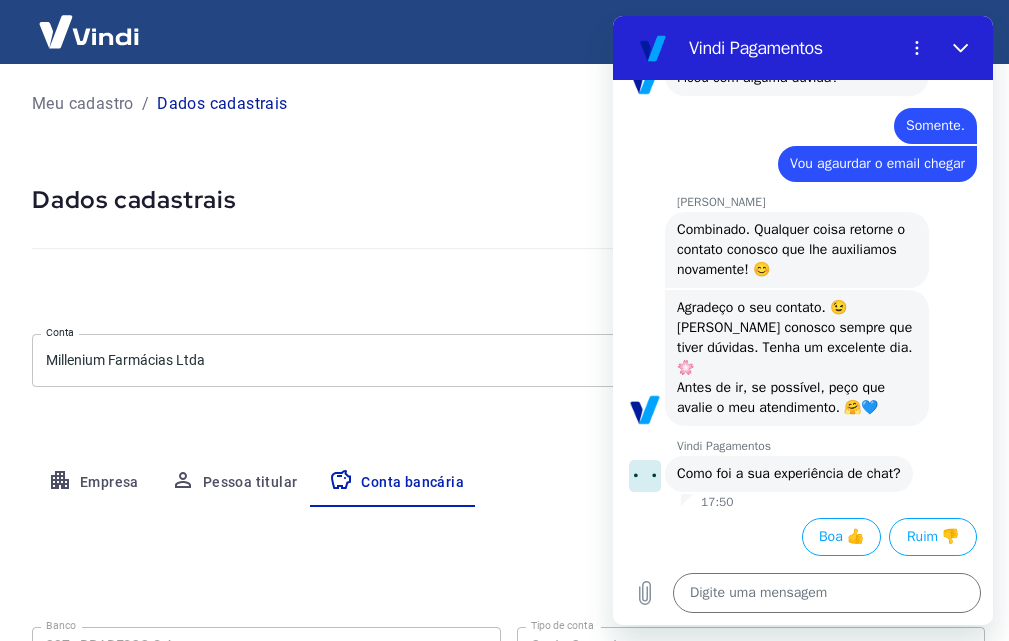 scroll, scrollTop: 3636, scrollLeft: 0, axis: vertical 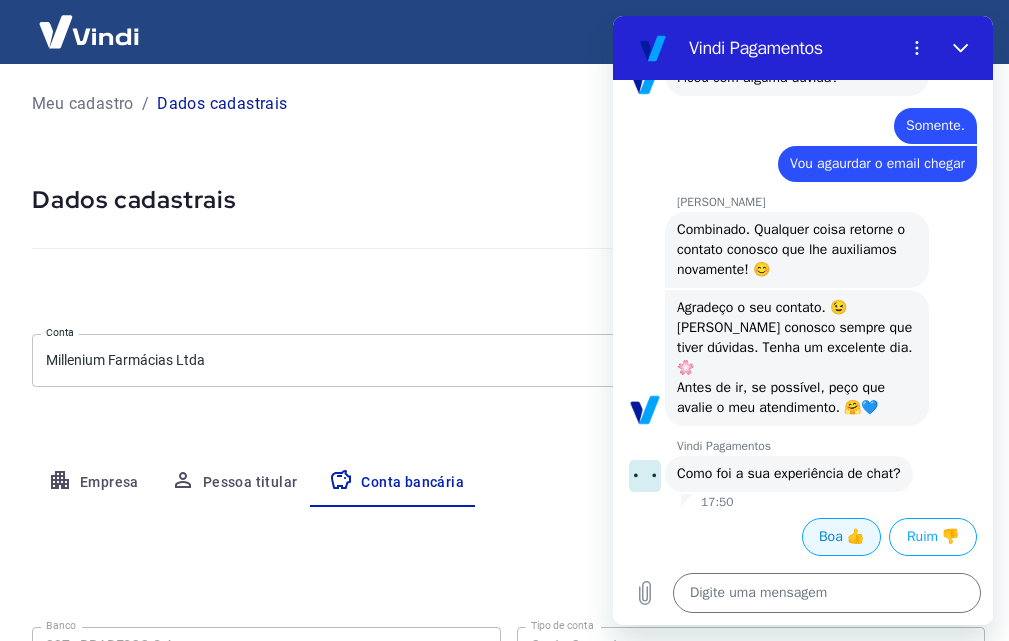 click on "Boa 👍" at bounding box center (841, 537) 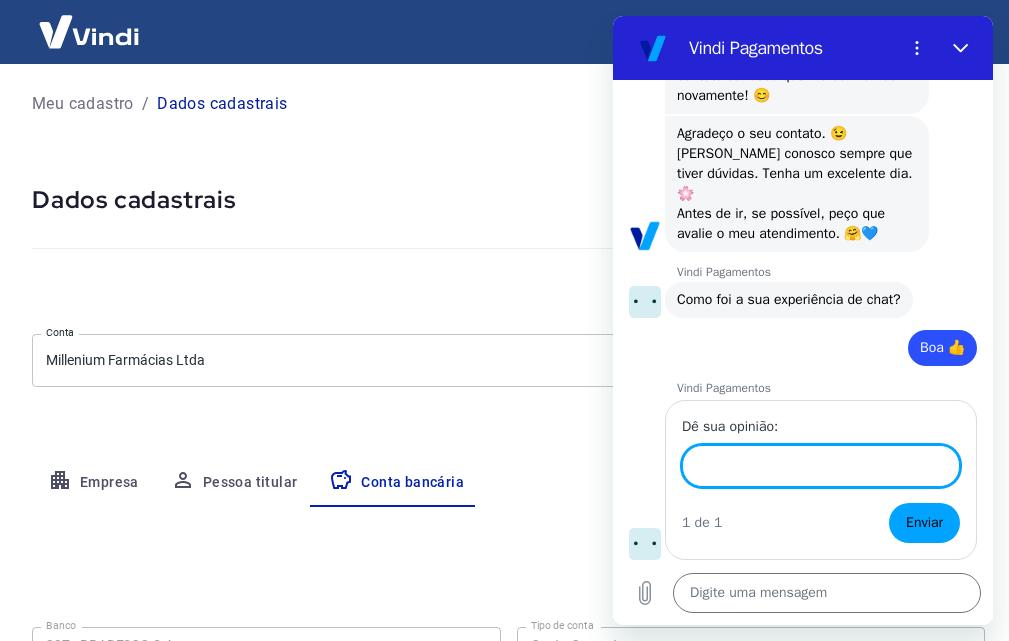 scroll, scrollTop: 3808, scrollLeft: 0, axis: vertical 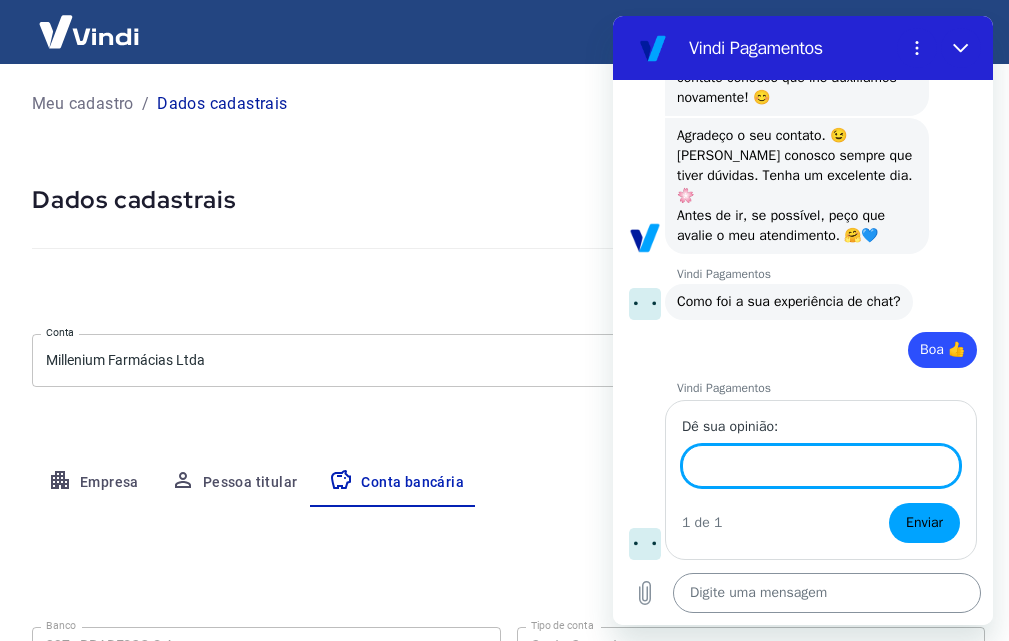 click at bounding box center (827, 593) 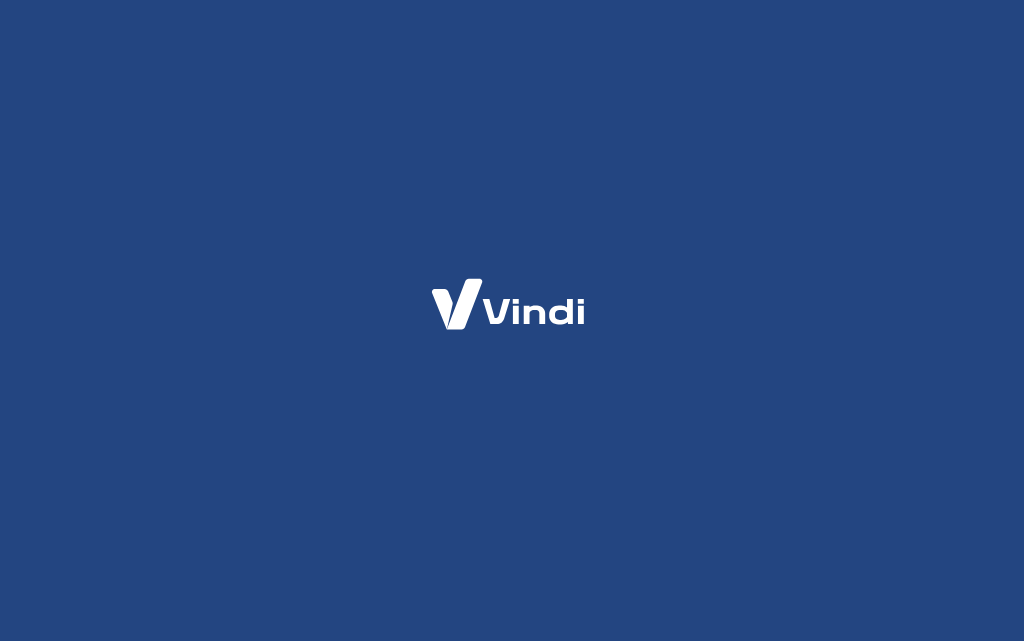 scroll, scrollTop: 0, scrollLeft: 0, axis: both 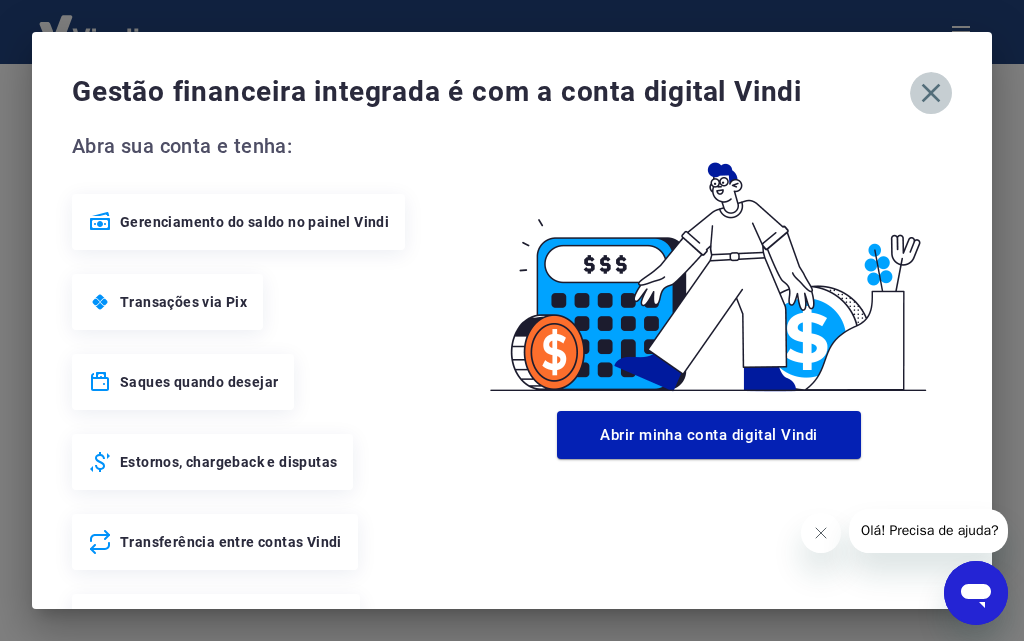 click 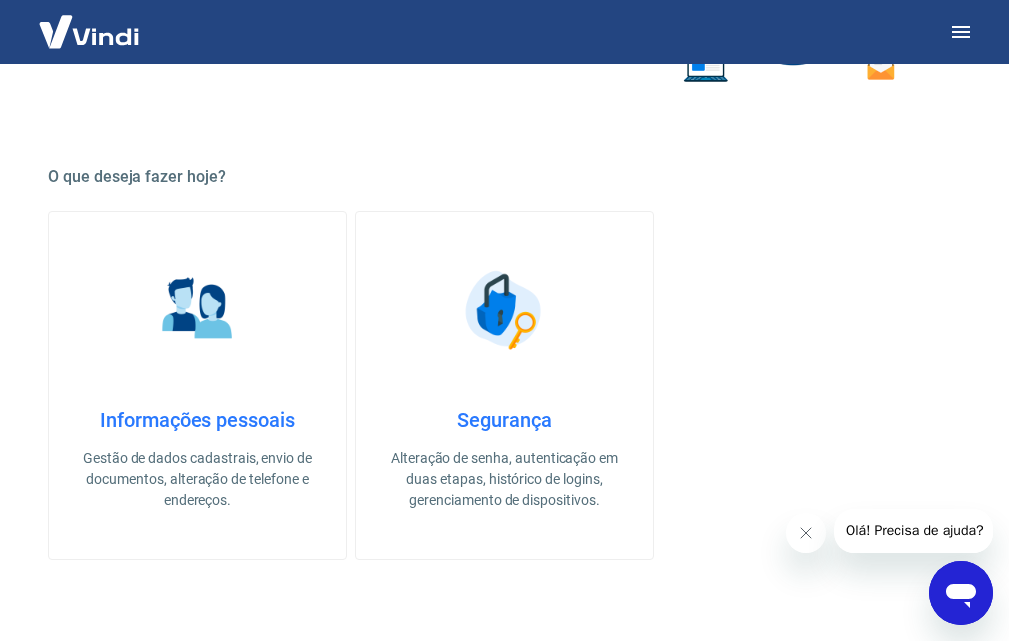 scroll, scrollTop: 86, scrollLeft: 0, axis: vertical 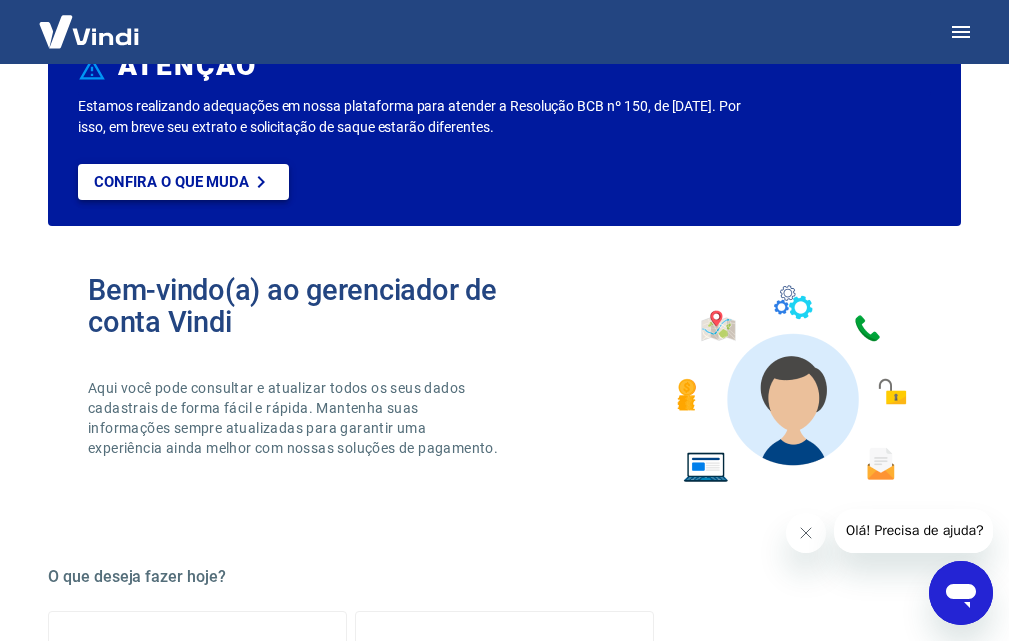 click on "Confira o que muda" at bounding box center [171, 182] 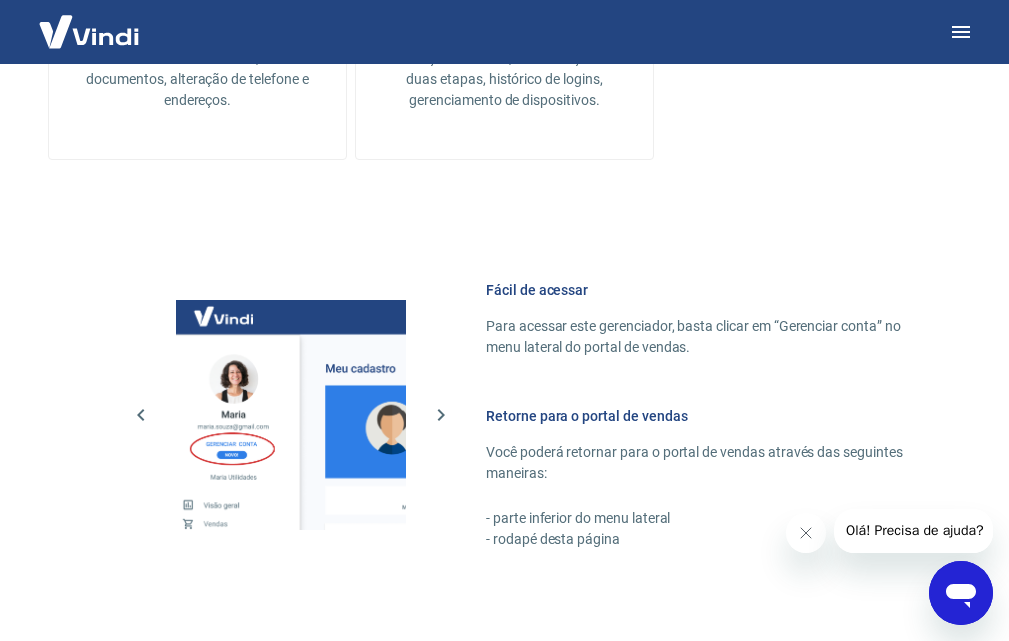 scroll, scrollTop: 1186, scrollLeft: 0, axis: vertical 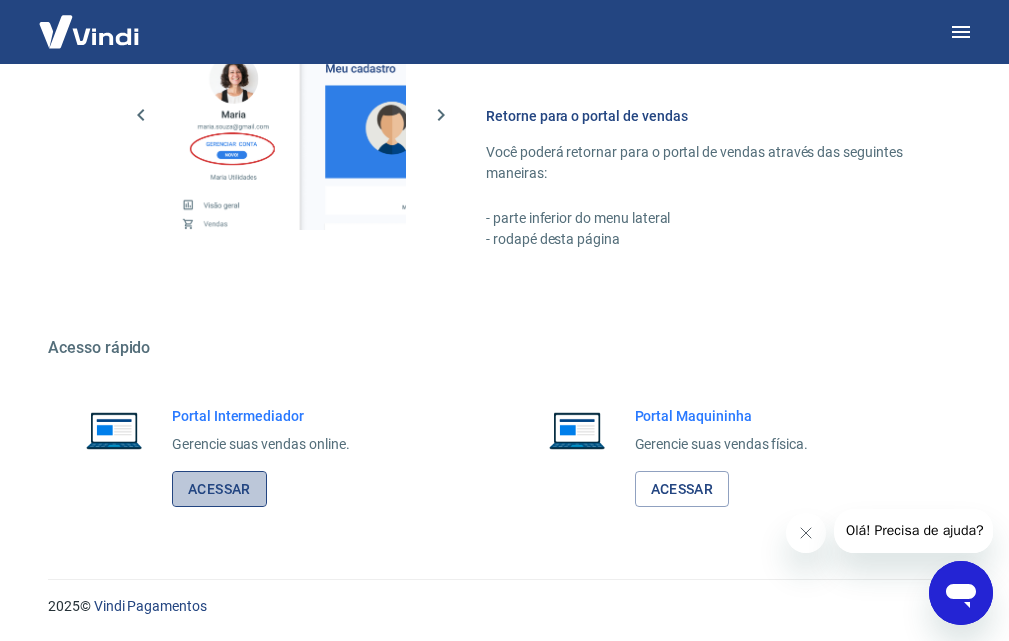 click on "Acessar" at bounding box center [219, 489] 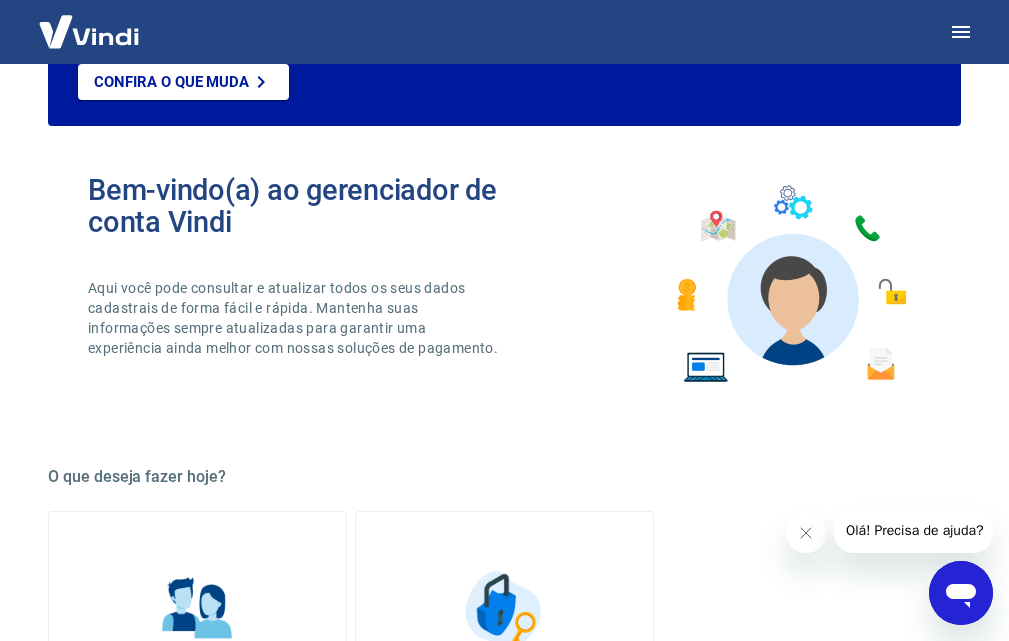 scroll, scrollTop: 0, scrollLeft: 0, axis: both 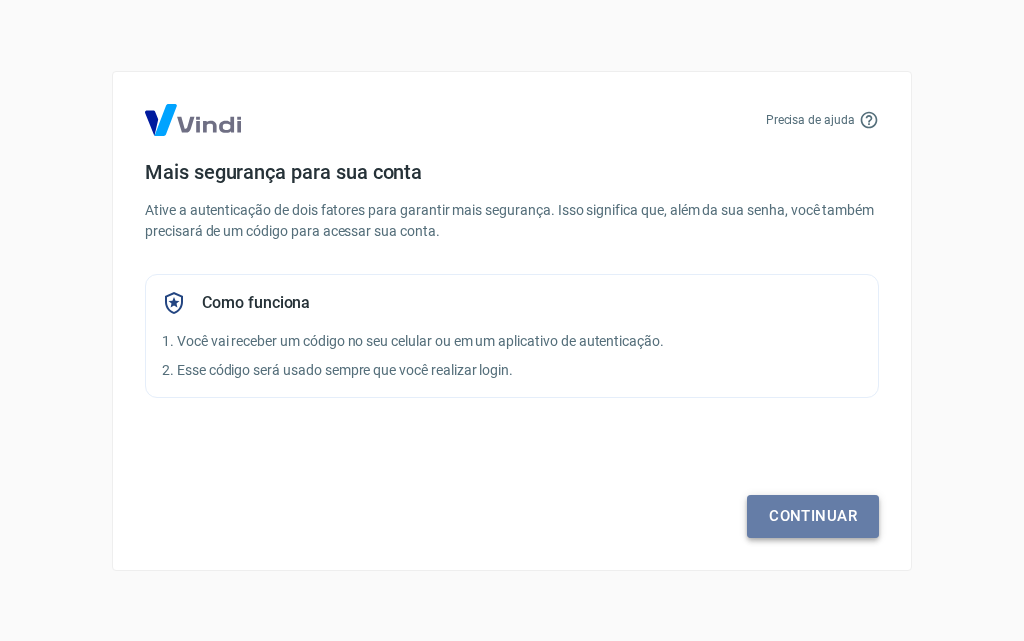 click on "Continuar" at bounding box center [813, 516] 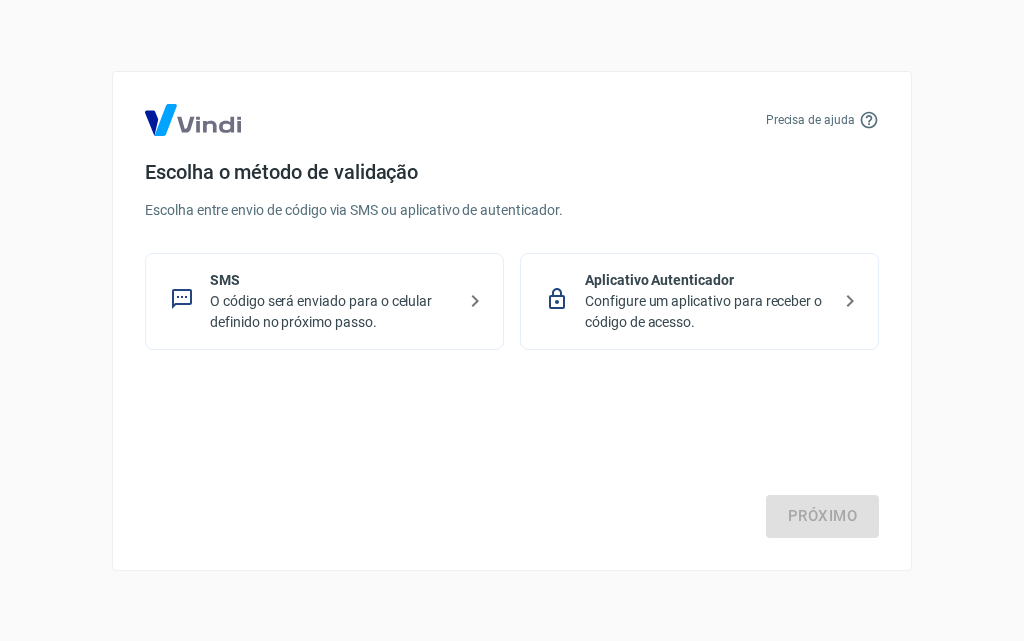 click on "O código será enviado para o celular definido no próximo passo." at bounding box center [332, 312] 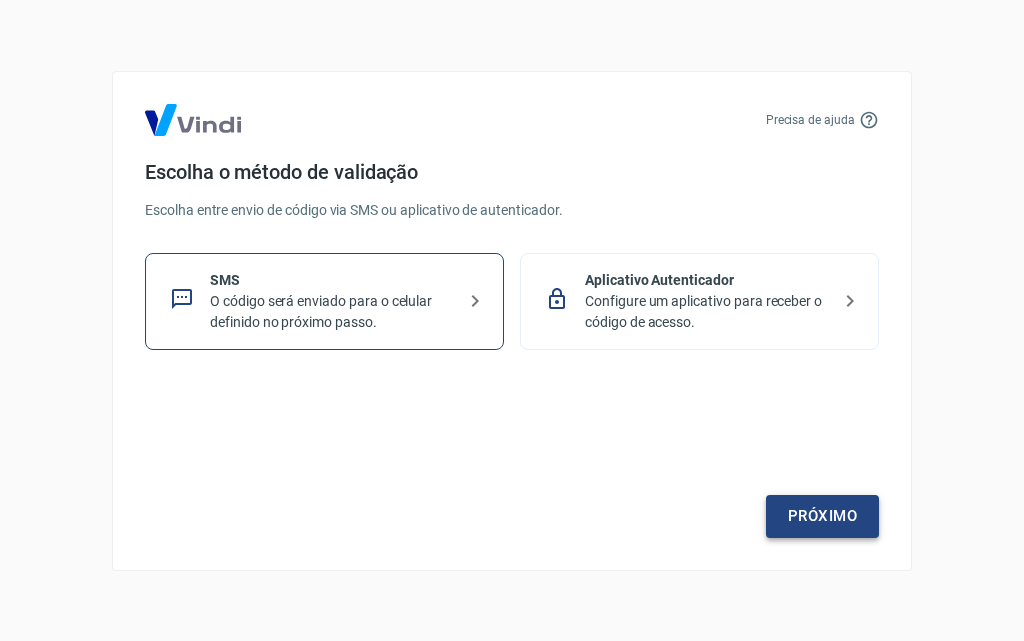 click on "Próximo" at bounding box center (822, 516) 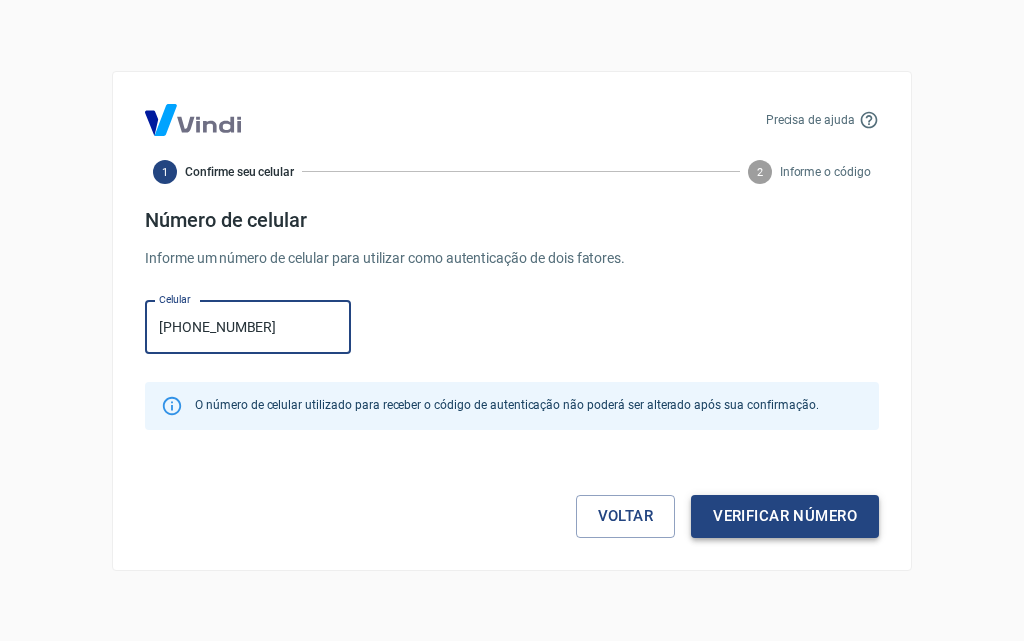 type on "[PHONE_NUMBER]" 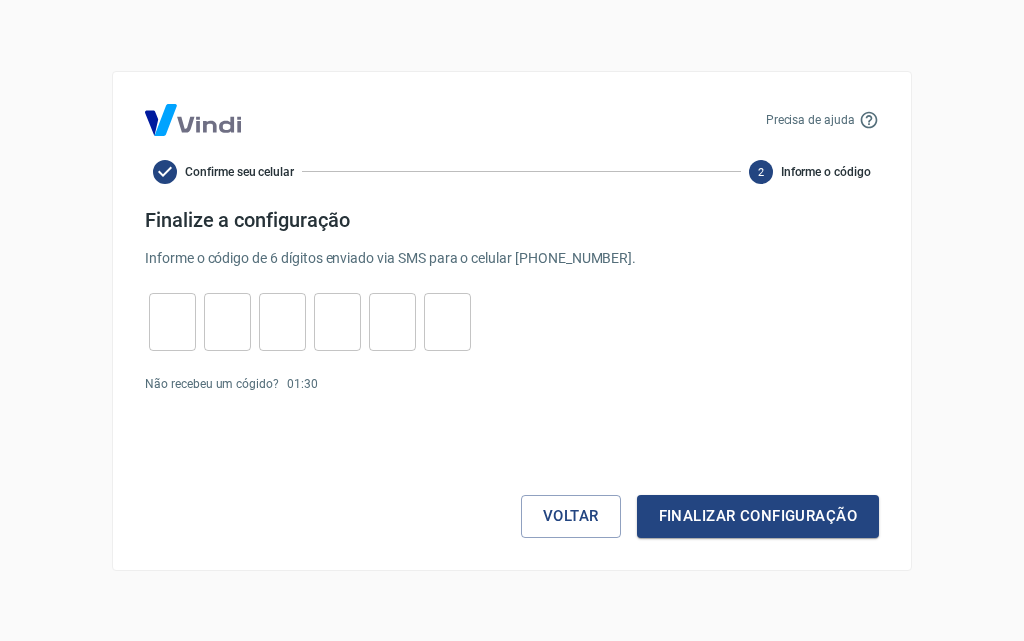 click at bounding box center [172, 321] 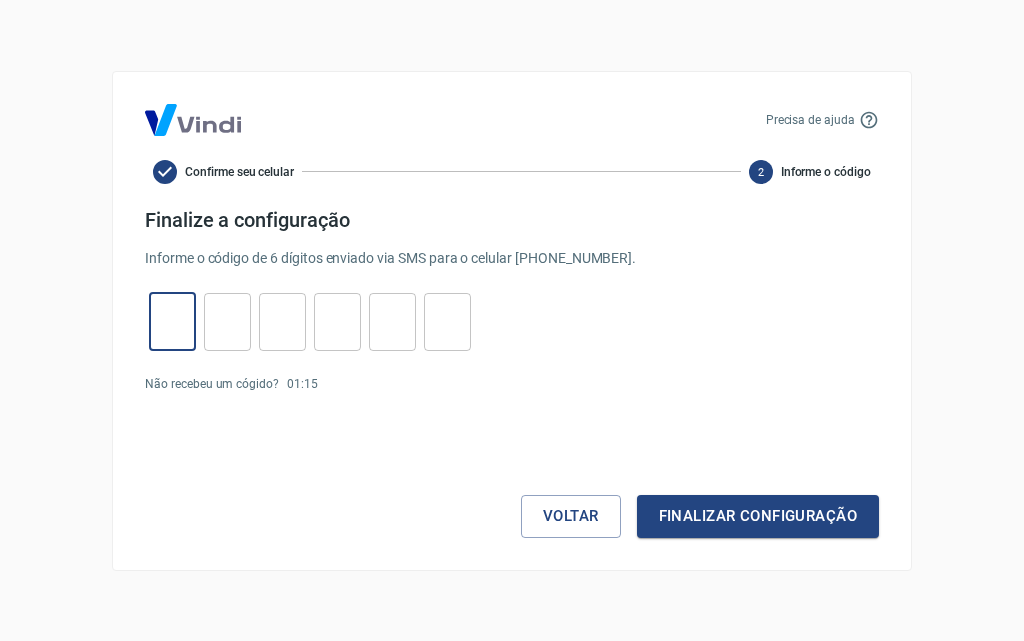 type on "7" 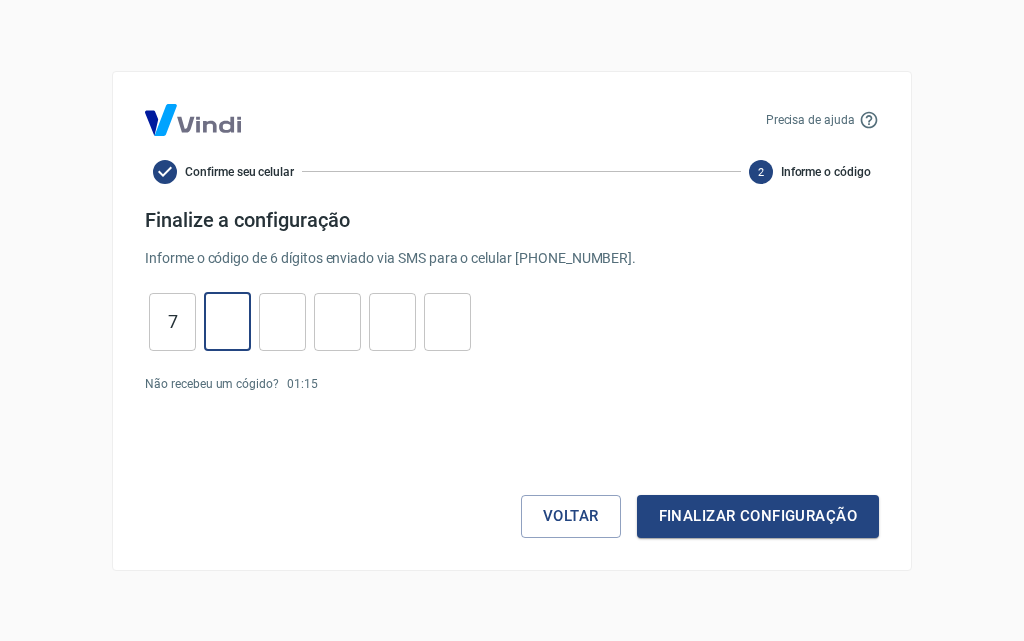 type on "1" 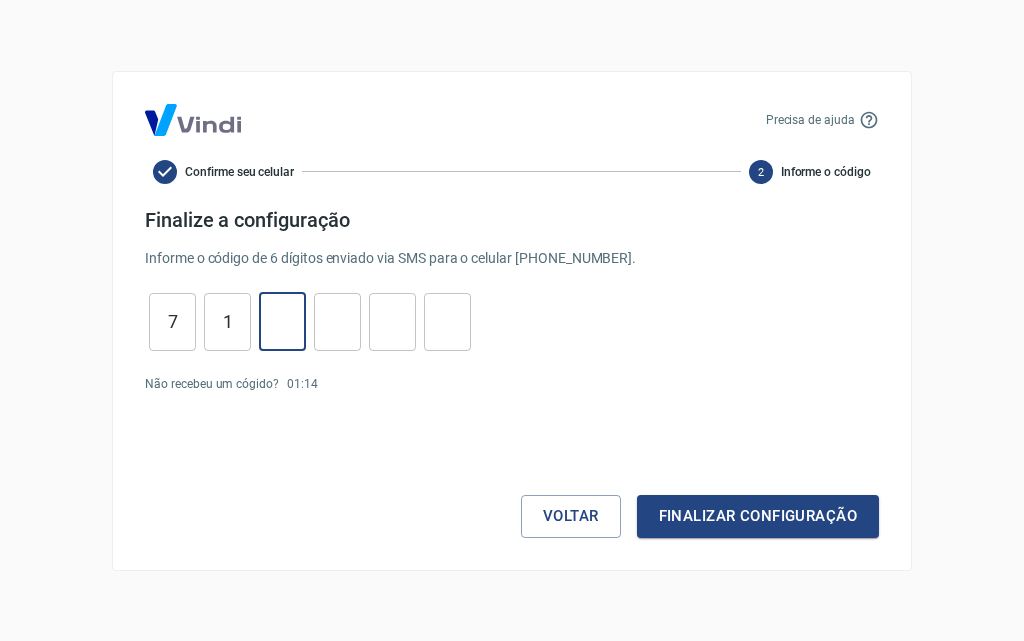 type on "0" 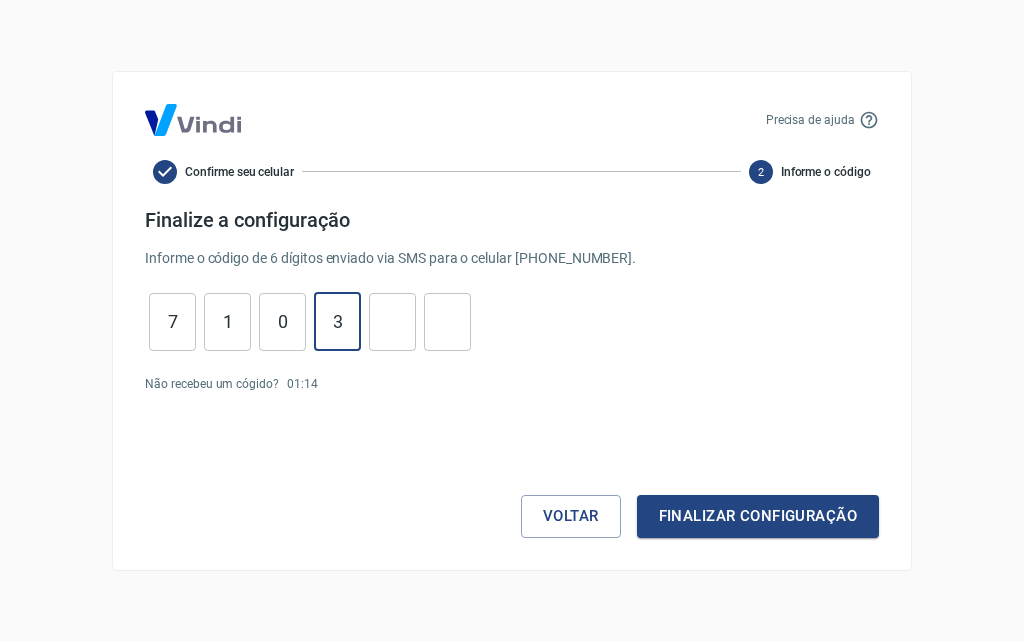 type on "3" 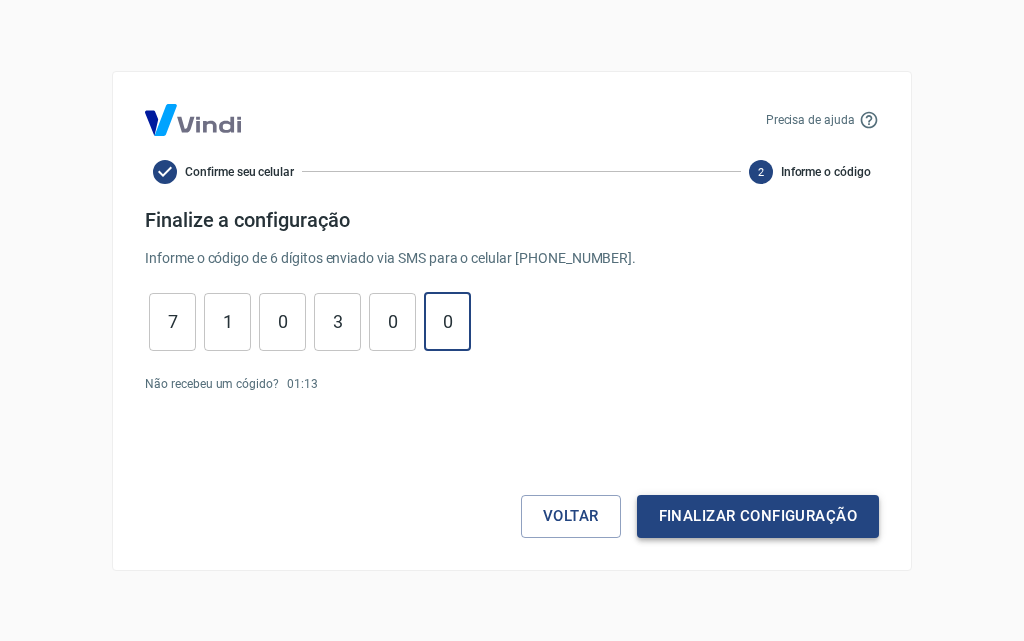 type on "0" 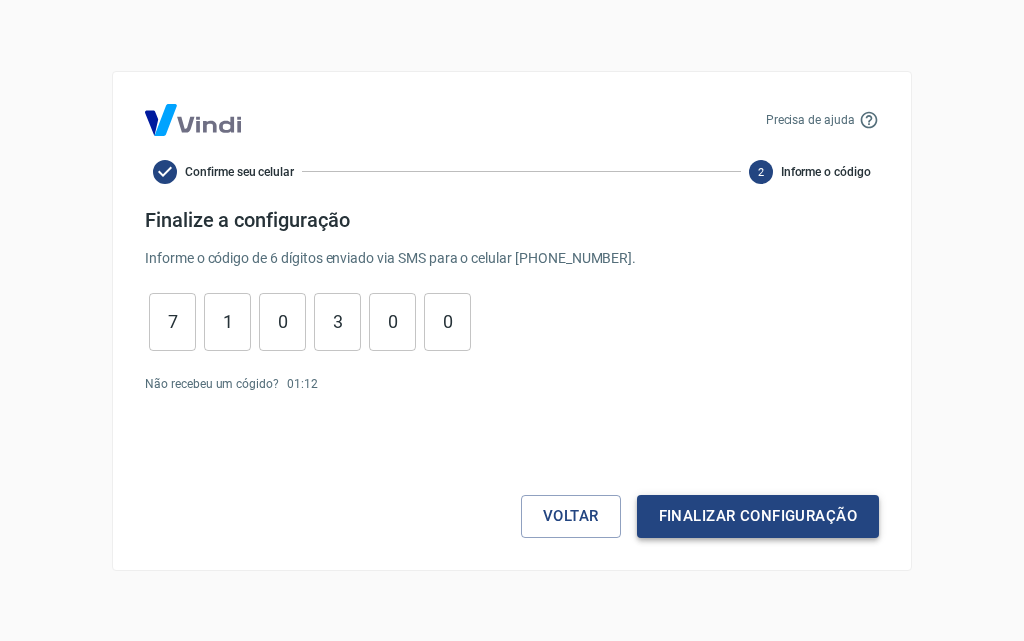 click on "Finalizar configuração" at bounding box center (758, 516) 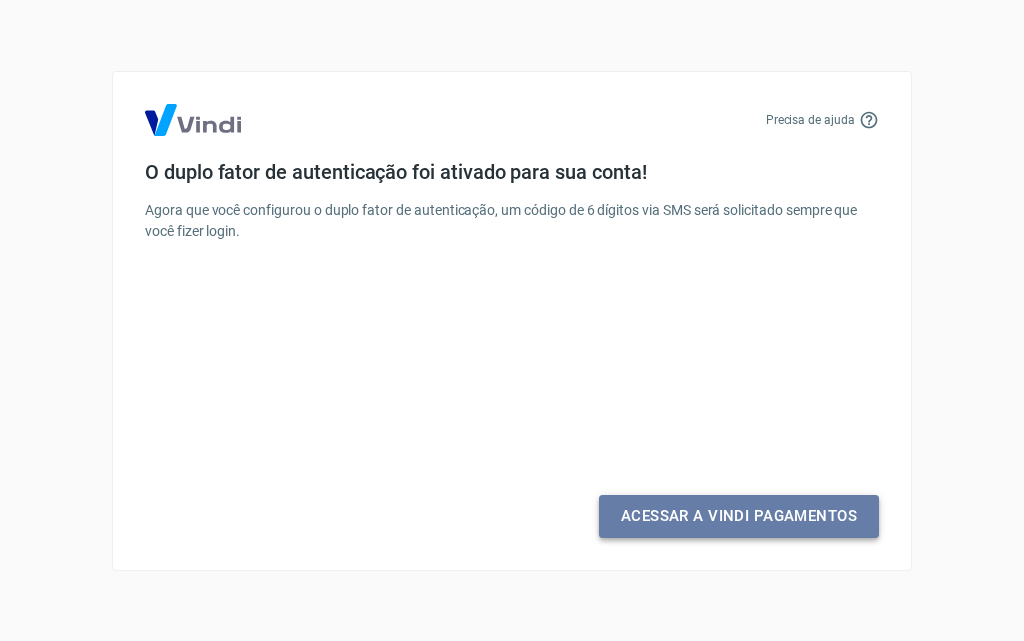 click on "Acessar a Vindi Pagamentos" at bounding box center (739, 516) 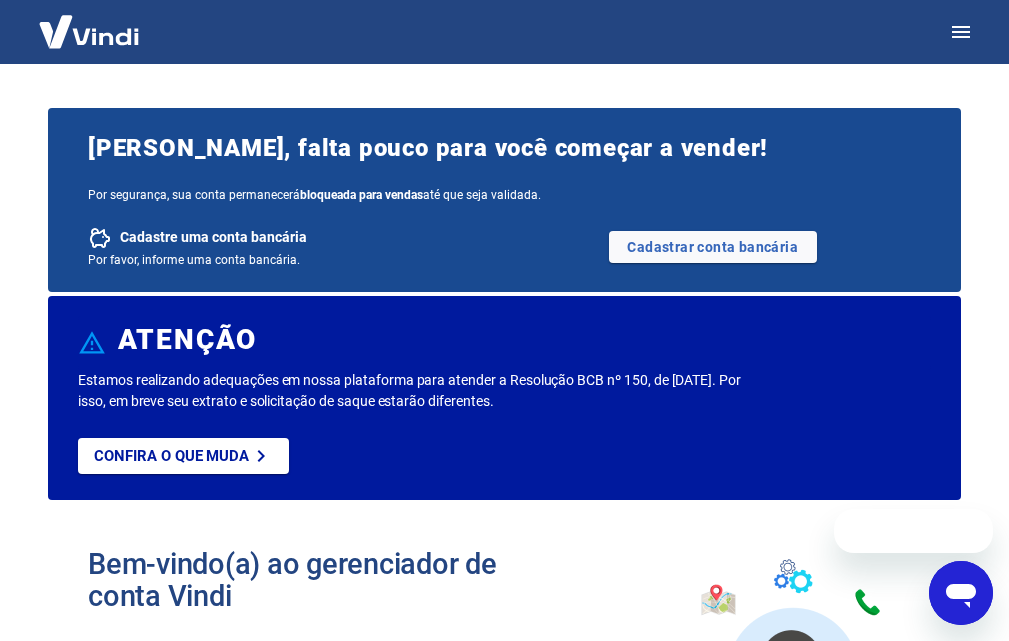 scroll, scrollTop: 0, scrollLeft: 0, axis: both 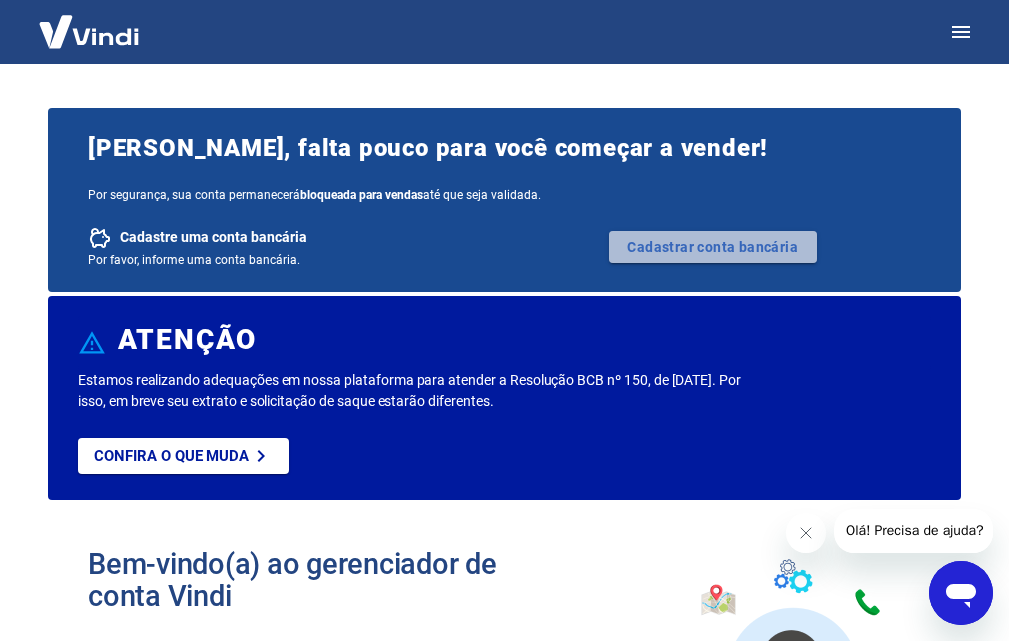 click on "Cadastrar conta bancária" at bounding box center (713, 247) 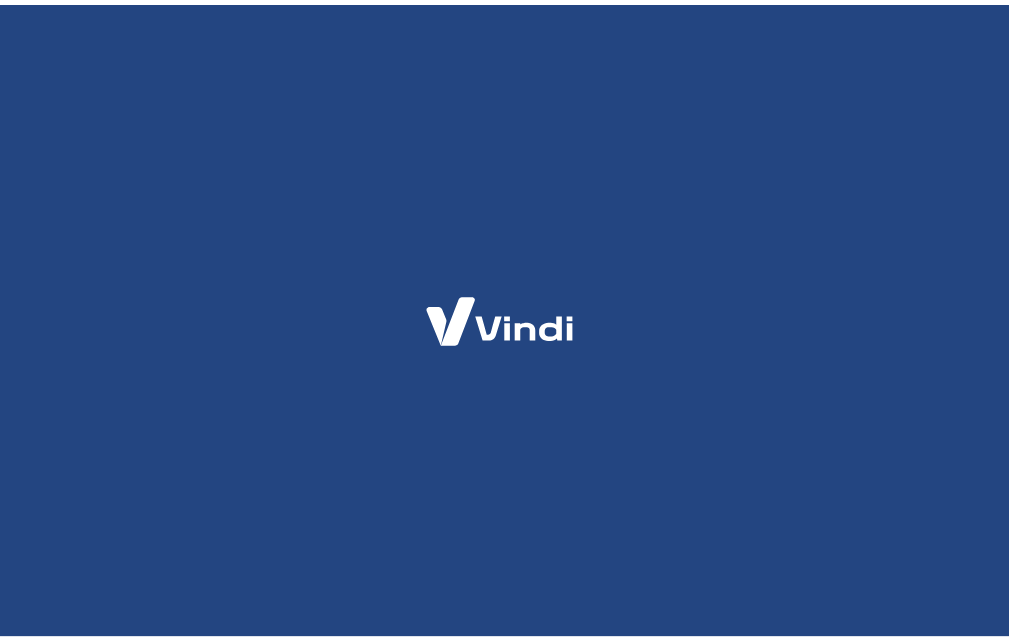 scroll, scrollTop: 0, scrollLeft: 0, axis: both 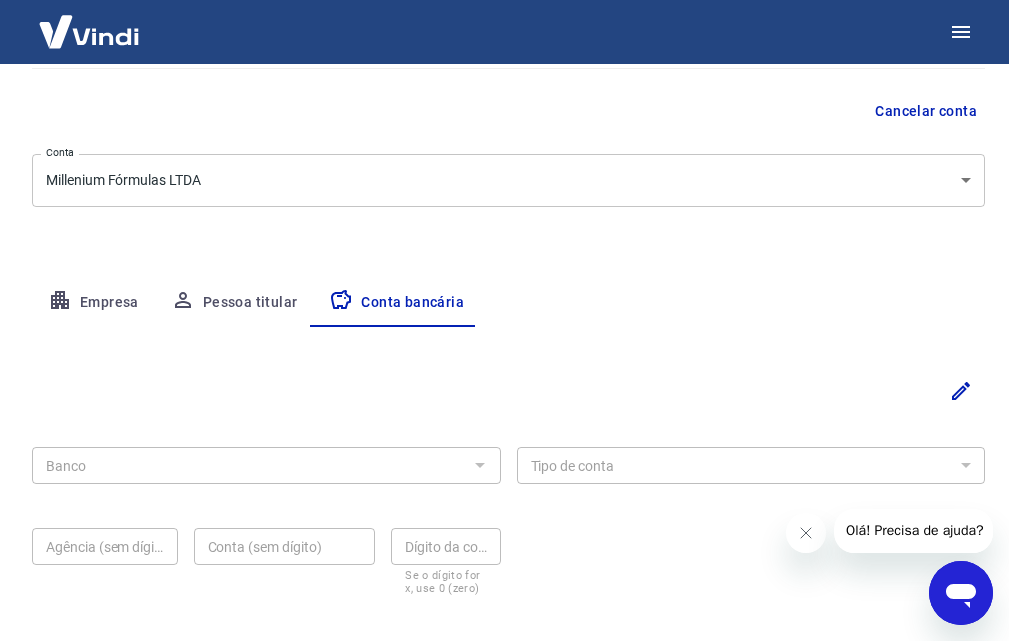 click on "Empresa" at bounding box center (93, 303) 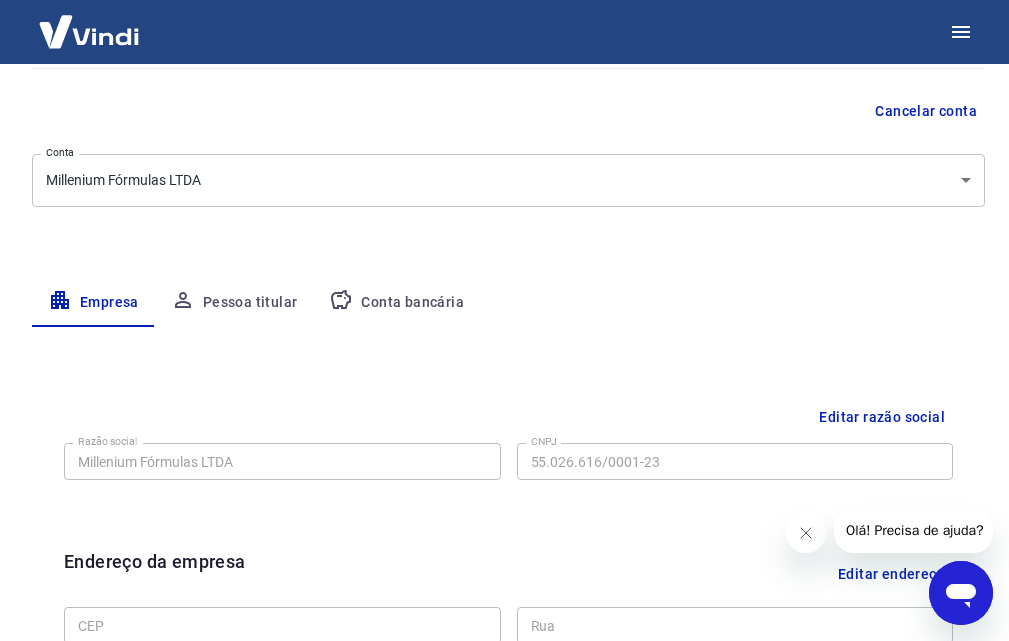 scroll, scrollTop: 480, scrollLeft: 0, axis: vertical 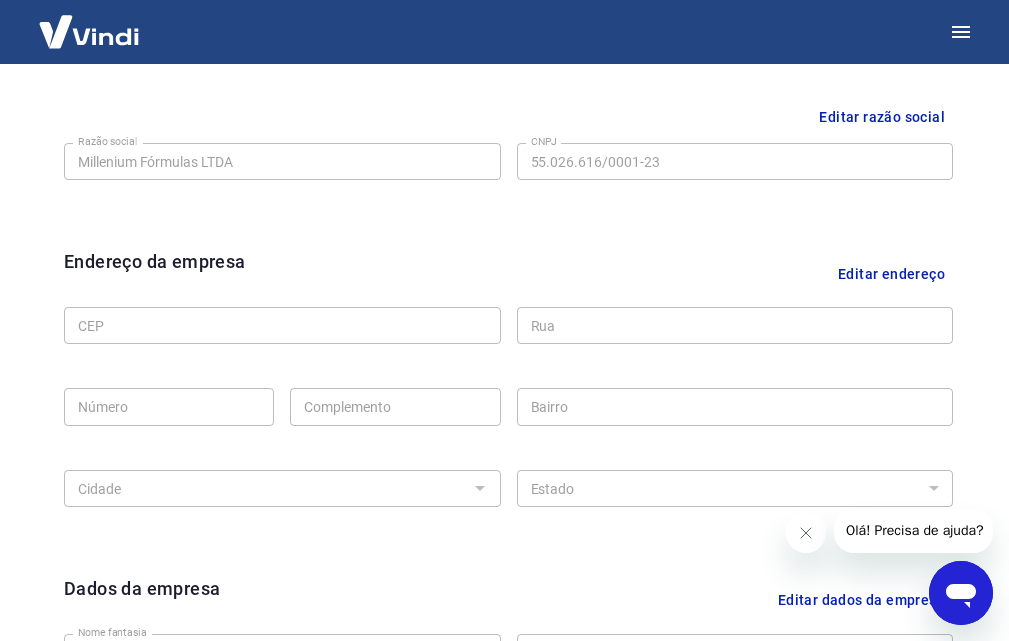 click on "Editar endereço" at bounding box center [891, 273] 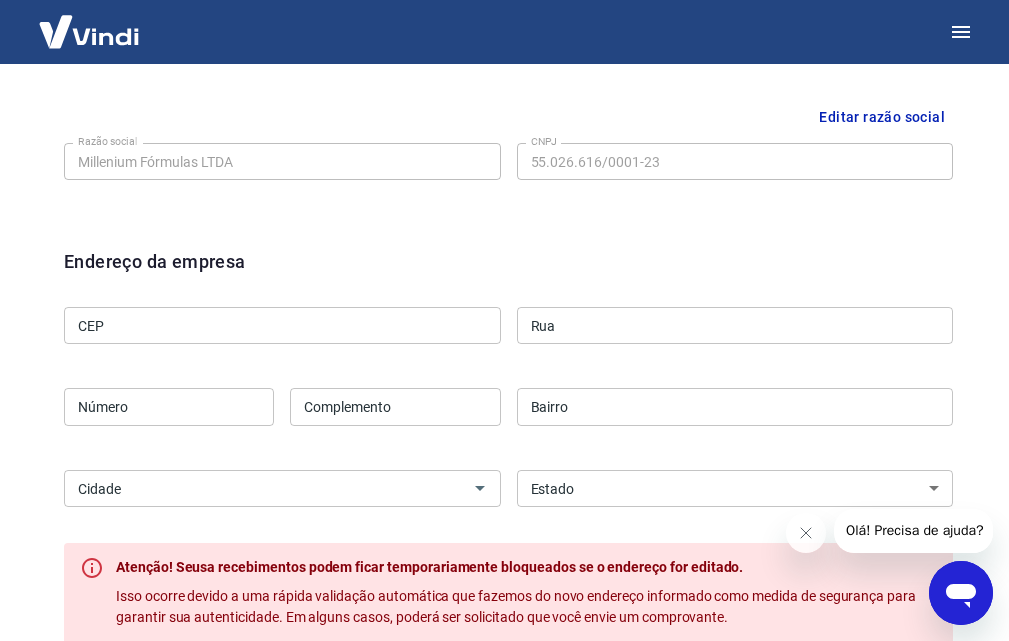 click on "CEP" at bounding box center [282, 325] 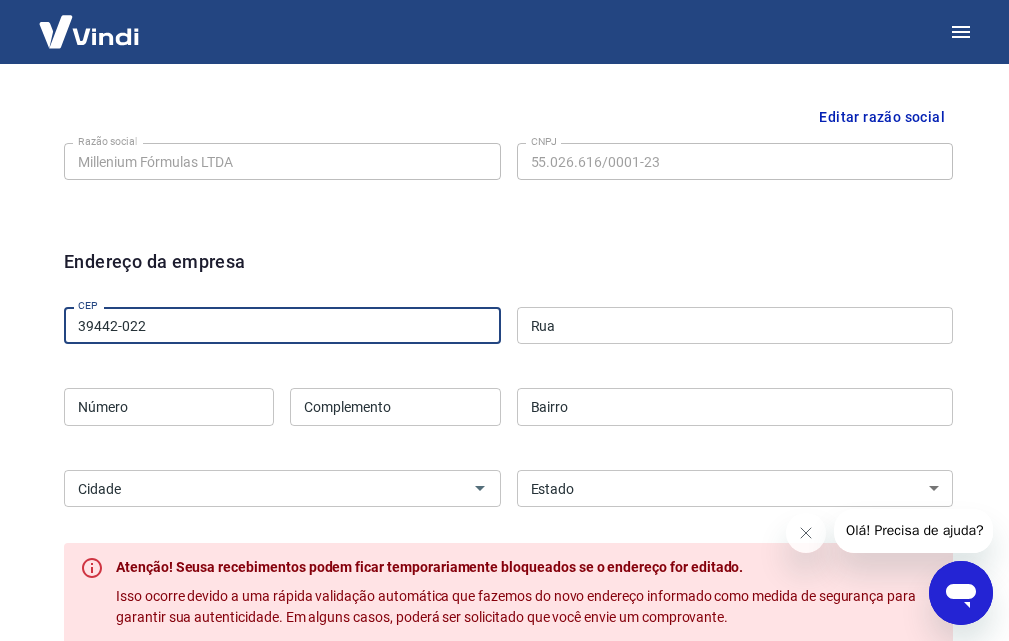 type on "39442-022" 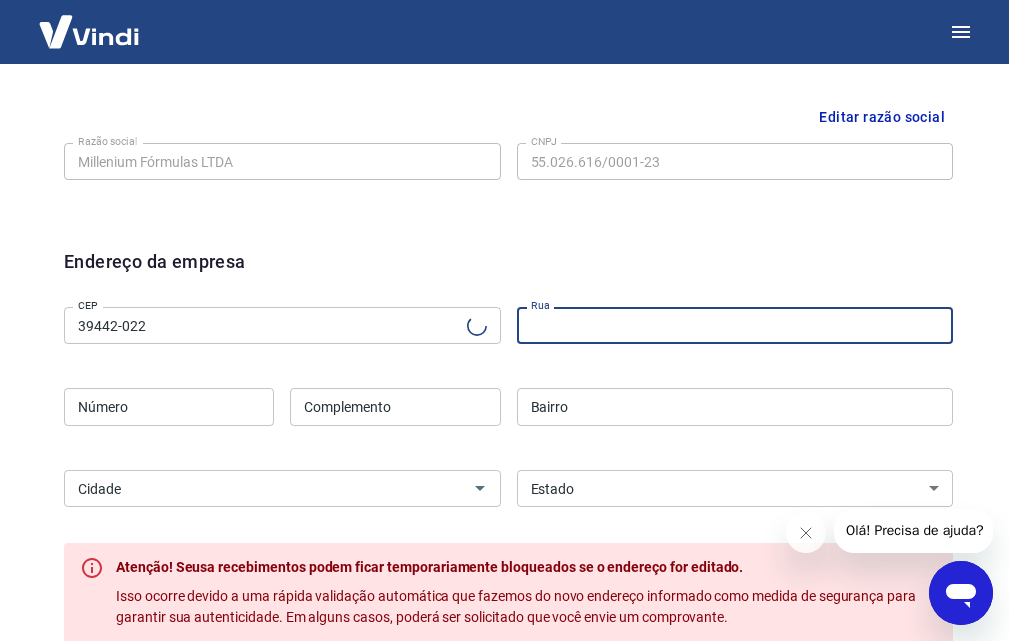 click on "Rua" at bounding box center (735, 325) 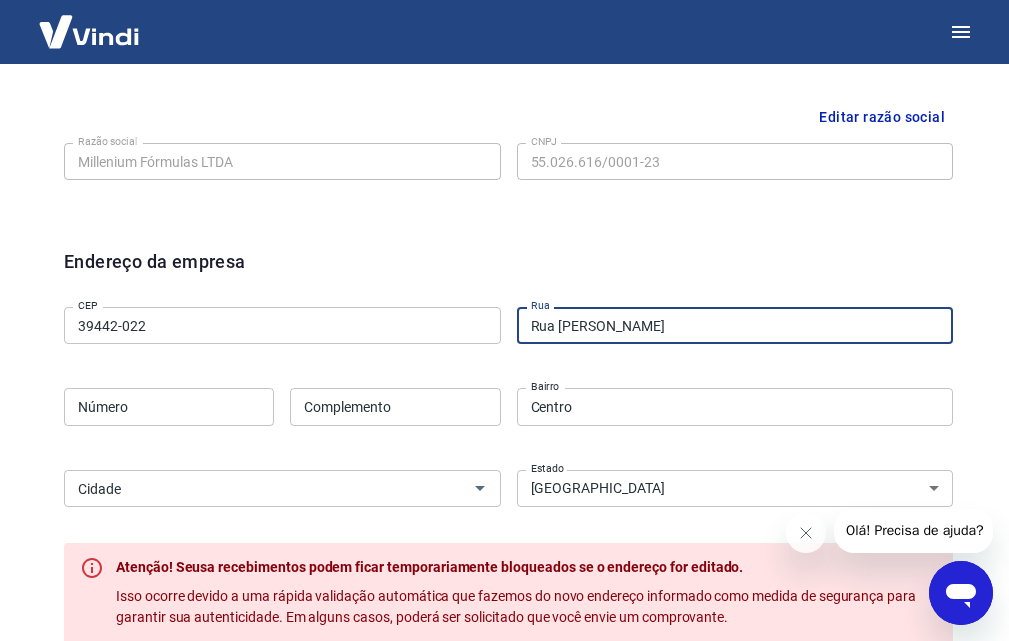 type on "Janaúba" 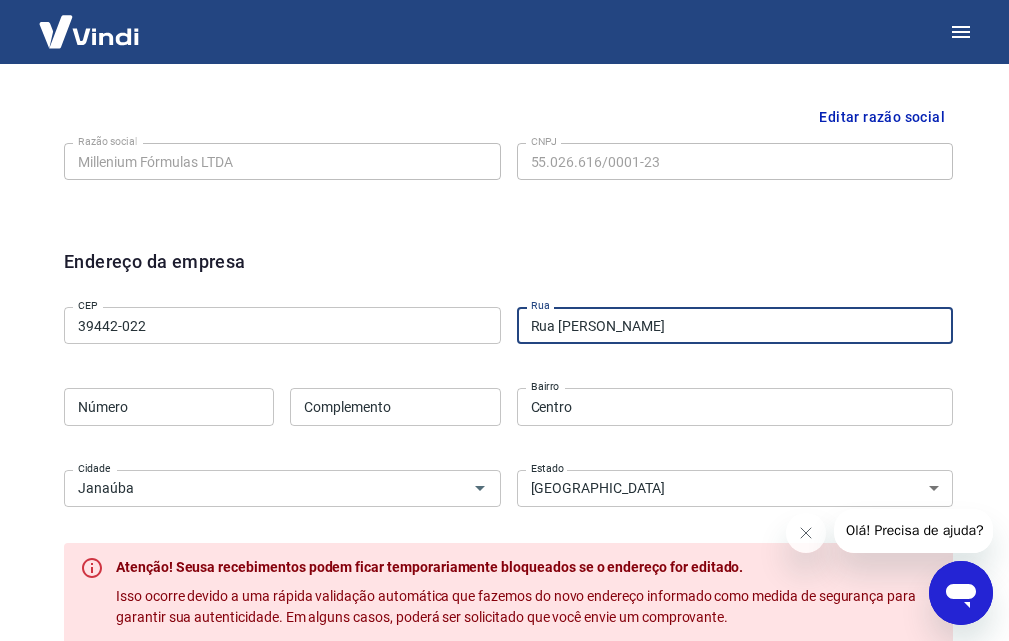 click on "Número" at bounding box center (169, 406) 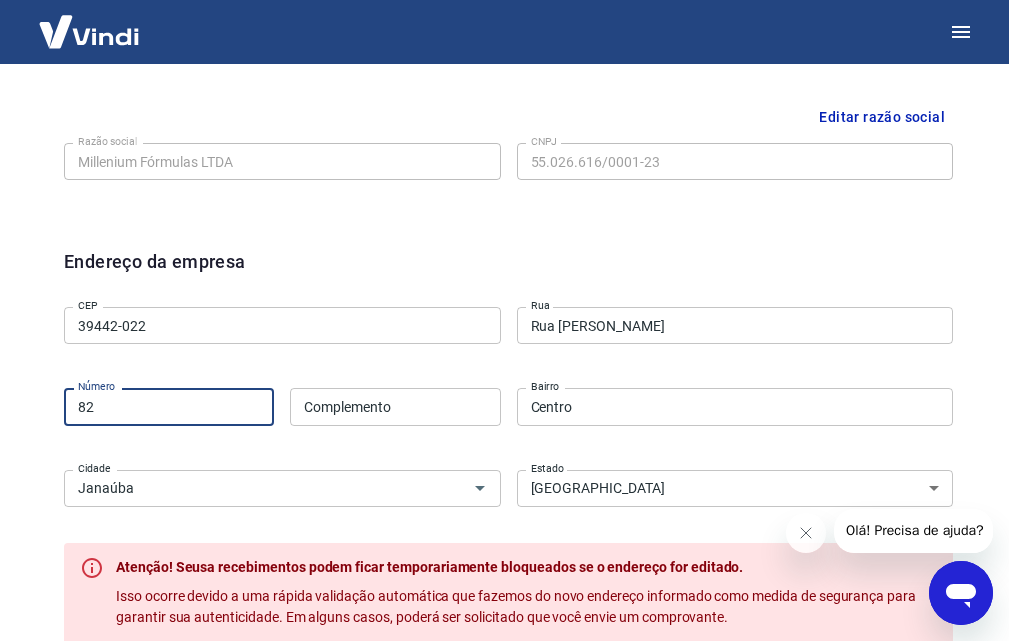 type on "82" 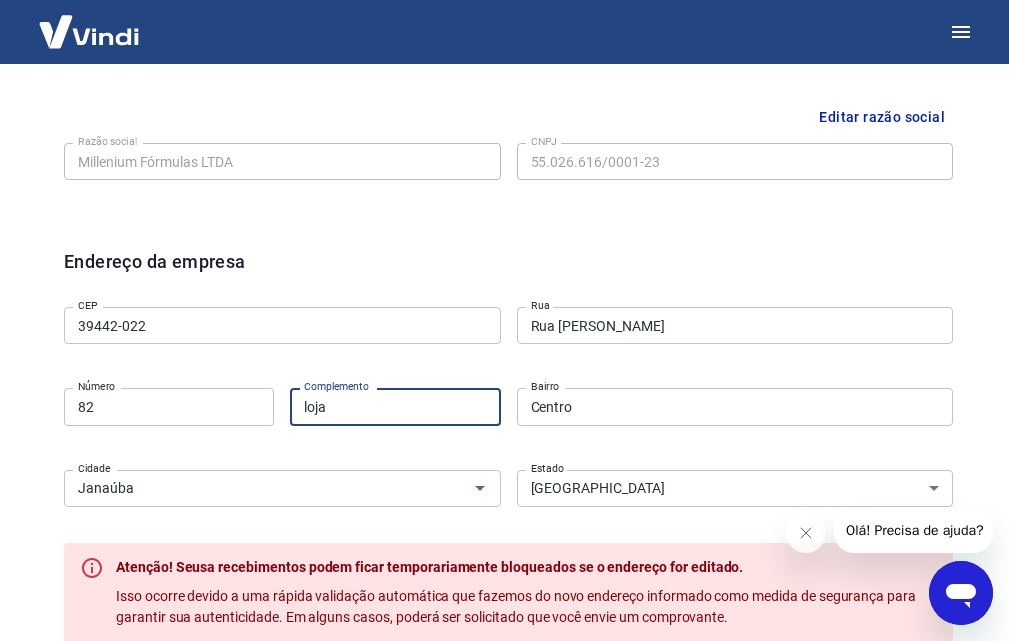 type on "loja" 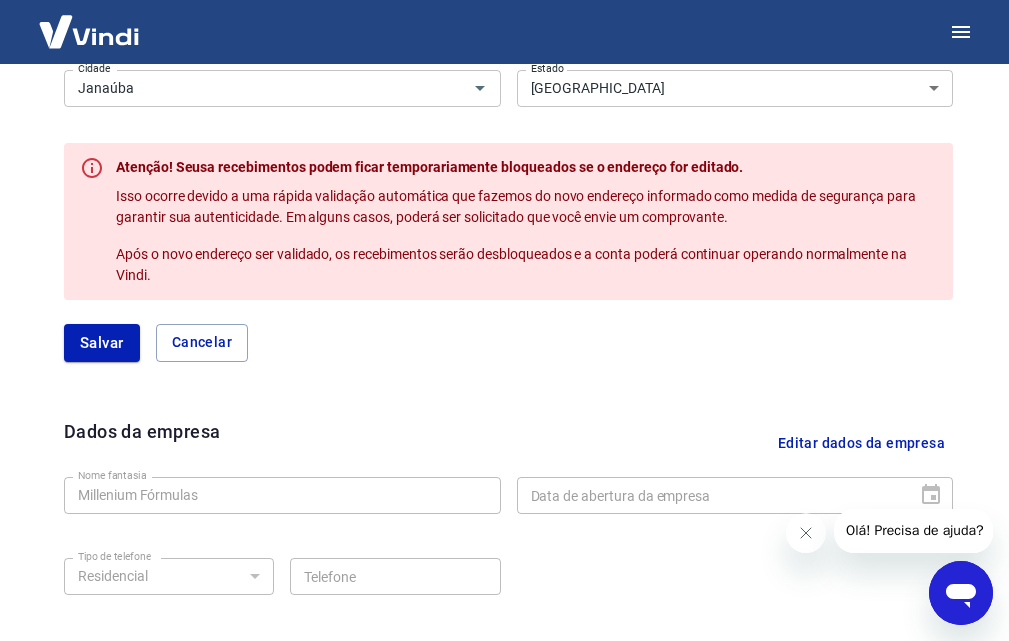 scroll, scrollTop: 980, scrollLeft: 0, axis: vertical 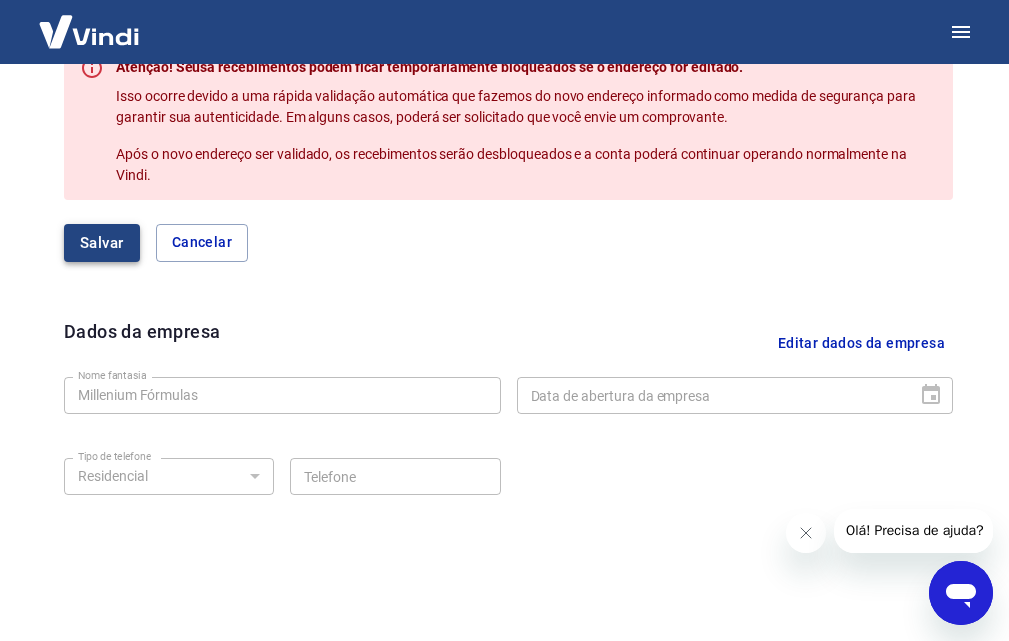 click on "Salvar" at bounding box center (102, 243) 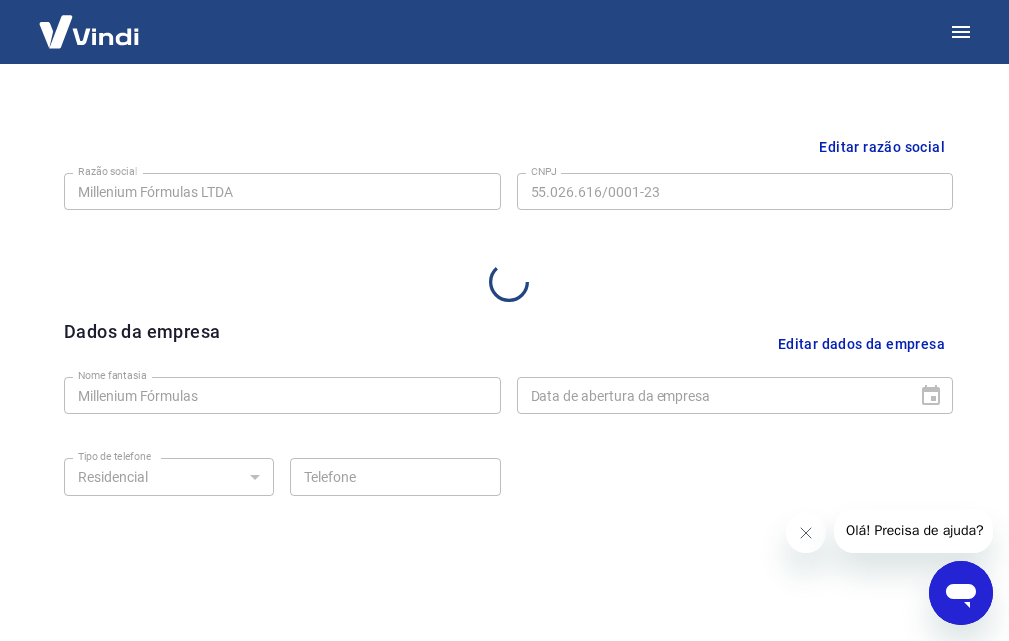 select on "MG" 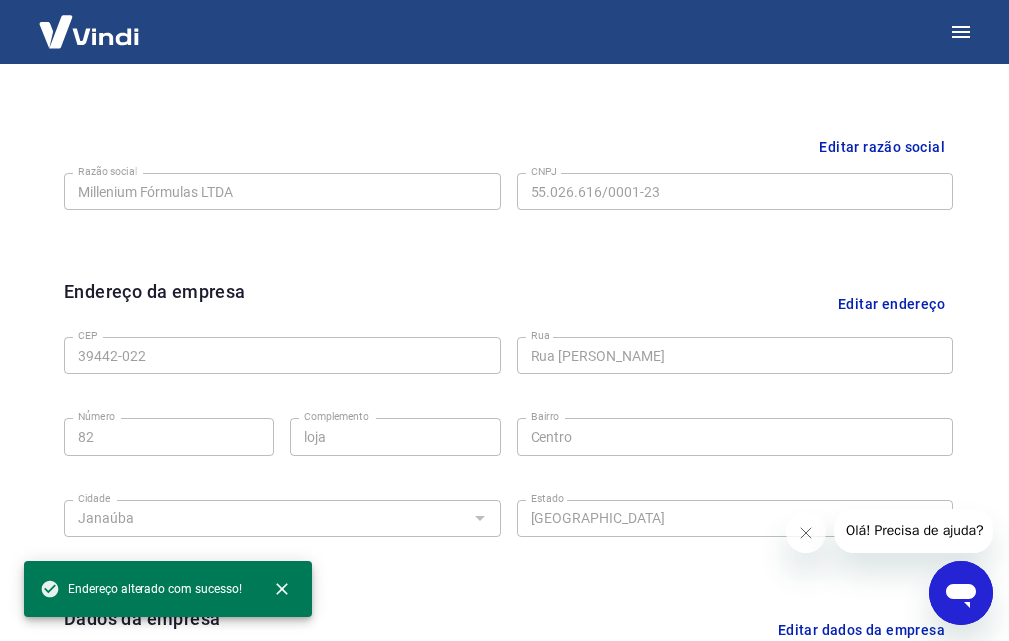 scroll, scrollTop: 737, scrollLeft: 0, axis: vertical 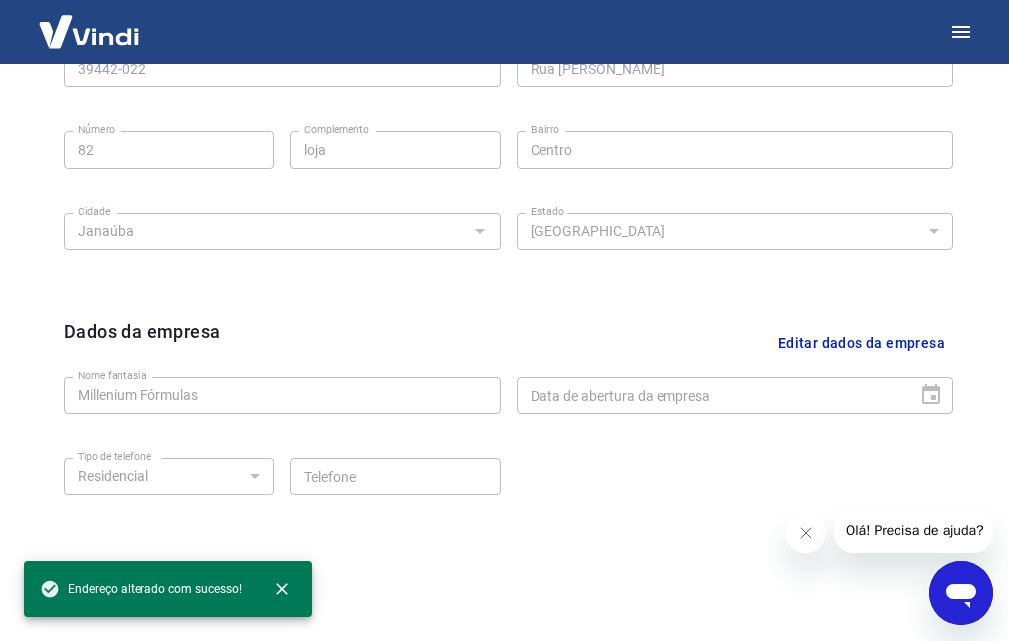 click on "Editar dados da empresa" at bounding box center [861, 343] 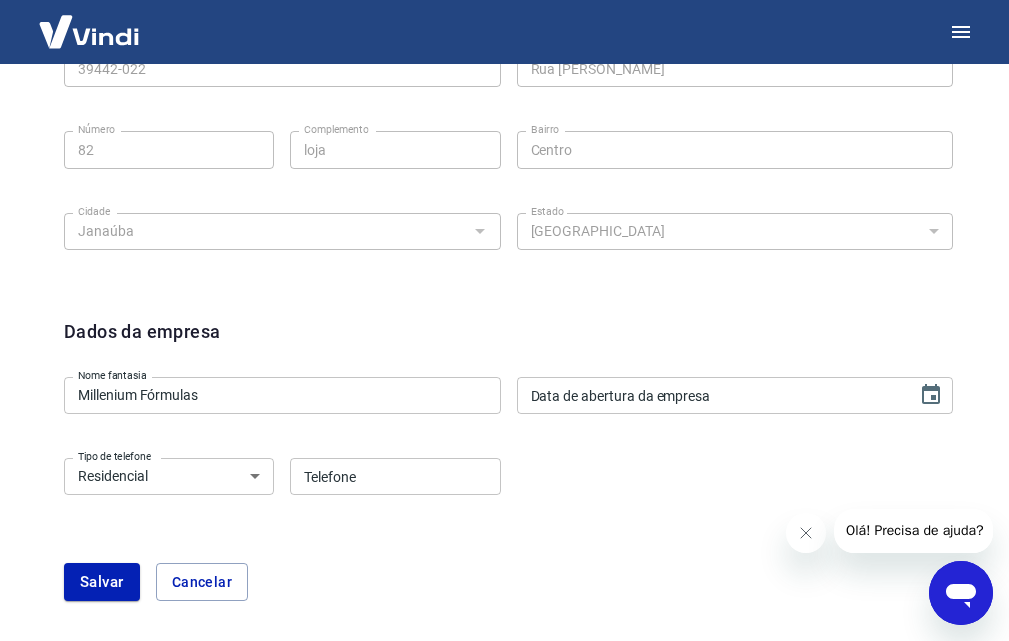click on "Telefone" at bounding box center [395, 476] 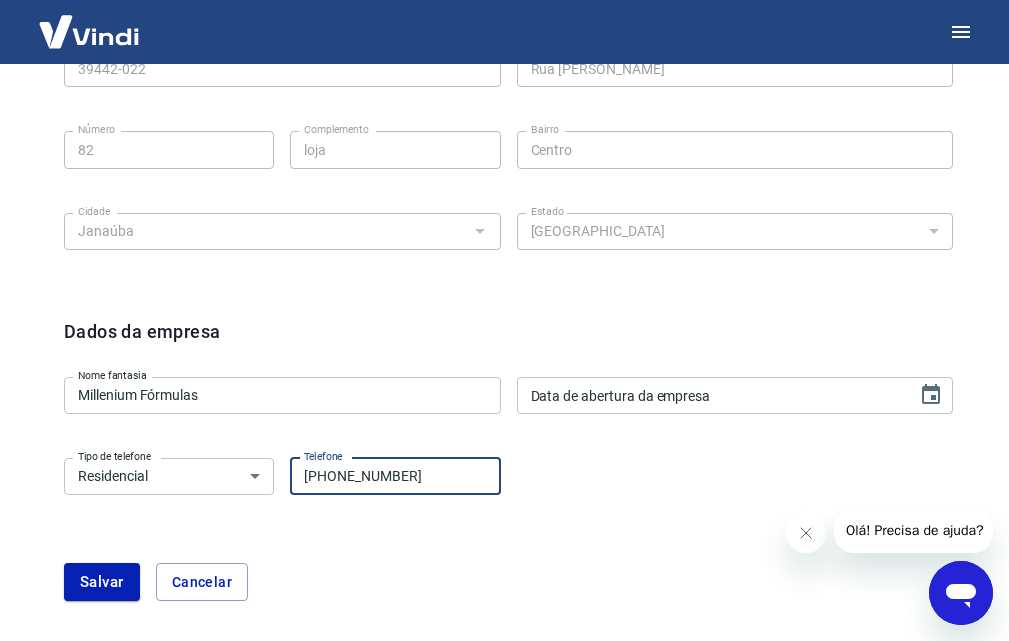 type on "[PHONE_NUMBER]" 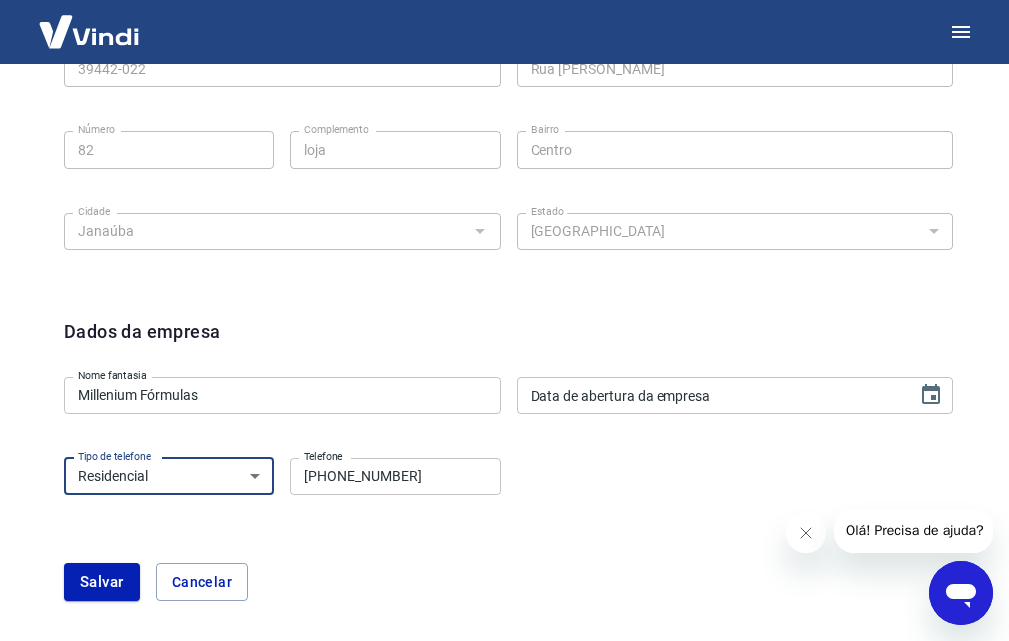 select on "business" 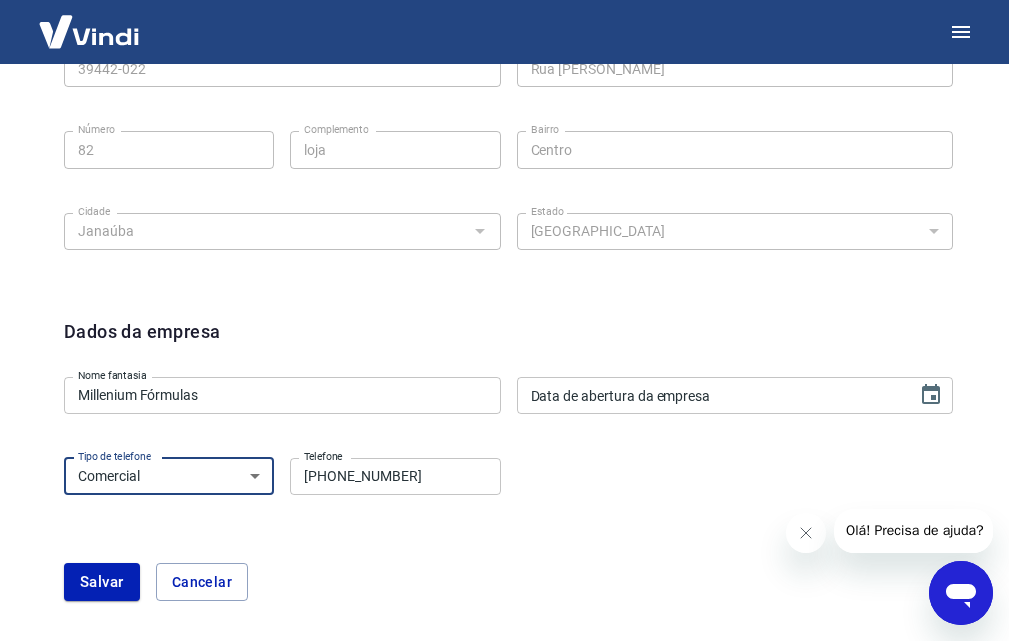 click on "Residencial Comercial" at bounding box center [169, 476] 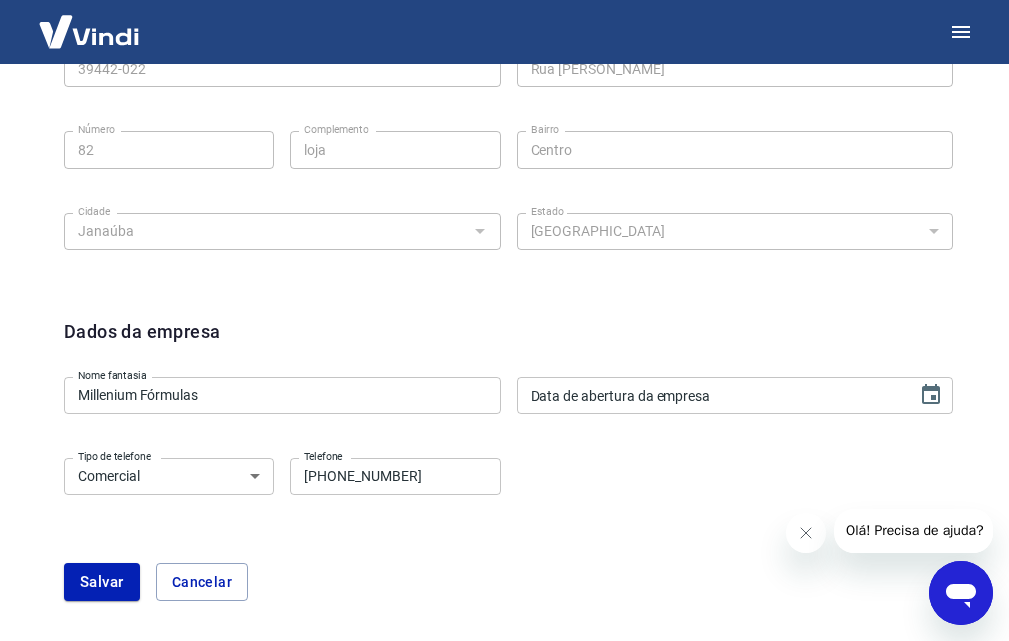 scroll, scrollTop: 863, scrollLeft: 0, axis: vertical 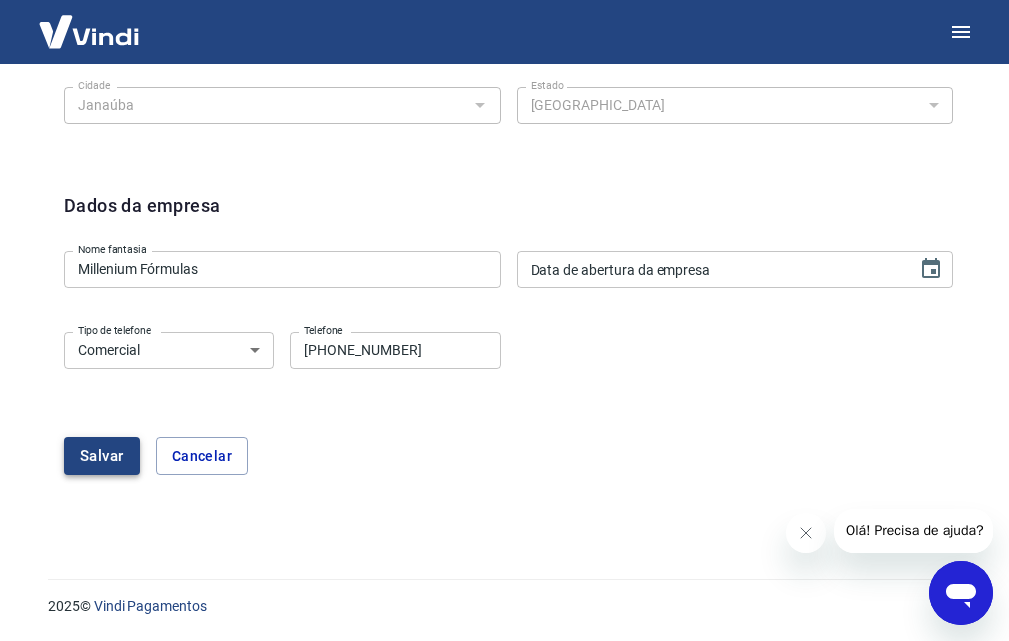 click on "Salvar" at bounding box center [102, 456] 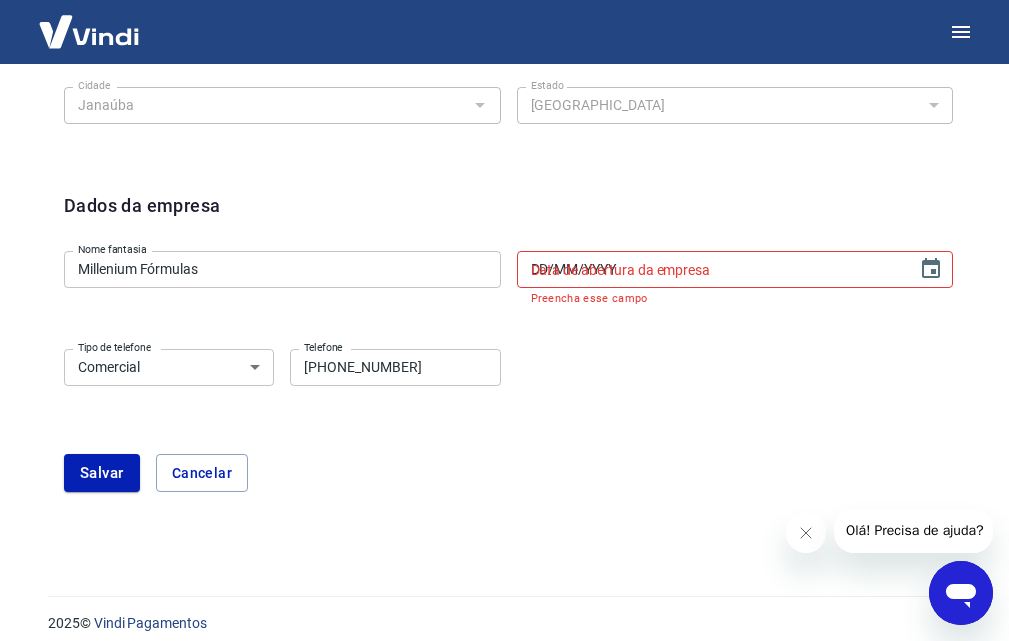 click on "DD/MM/YYYY" at bounding box center (710, 269) 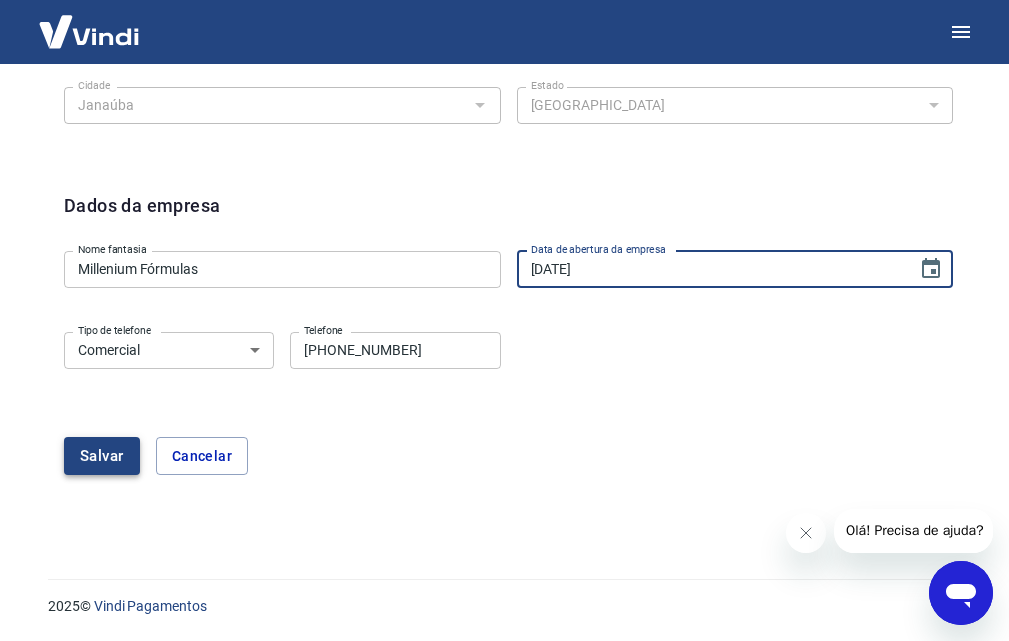 type on "[DATE]" 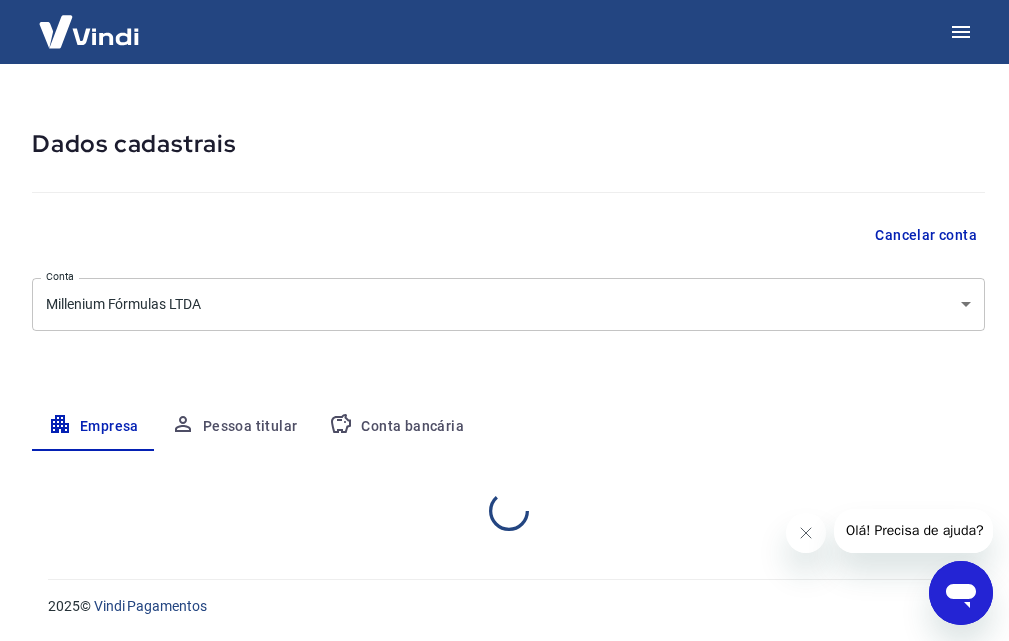 select on "MG" 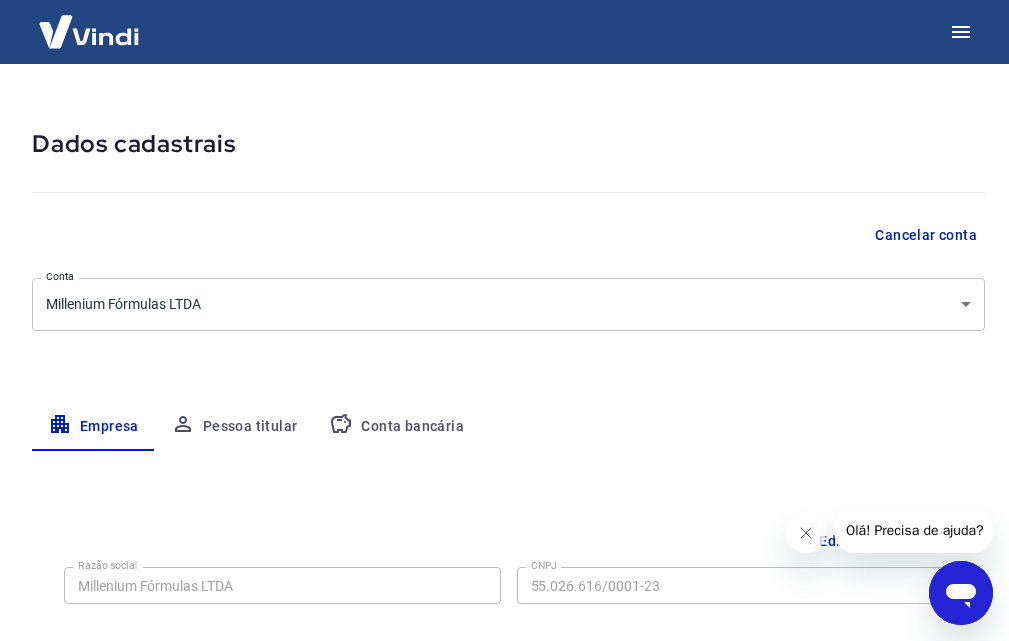scroll, scrollTop: 387, scrollLeft: 0, axis: vertical 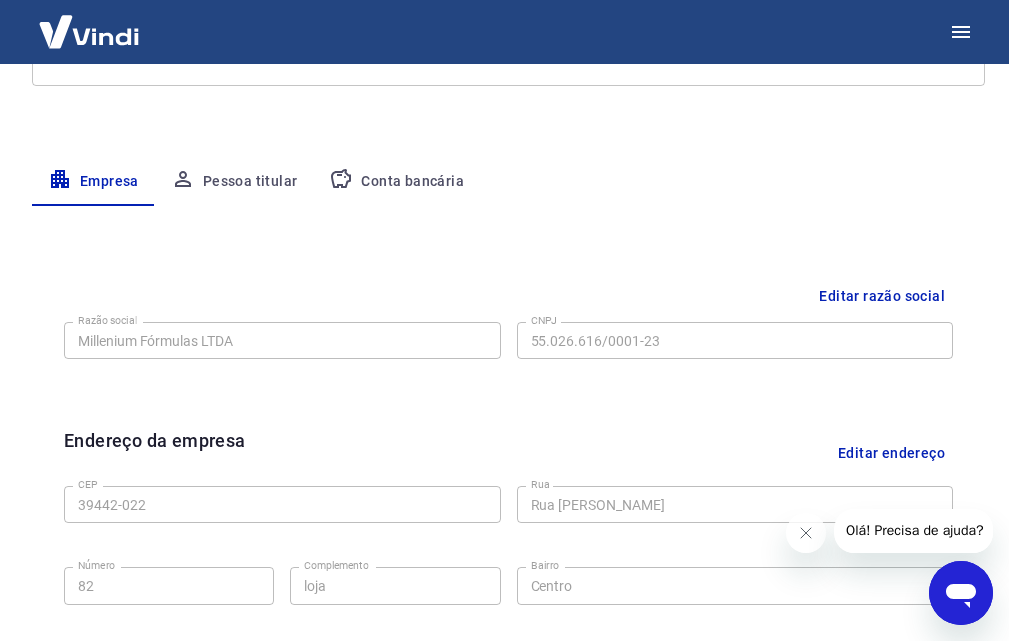 click on "Conta bancária" at bounding box center [396, 182] 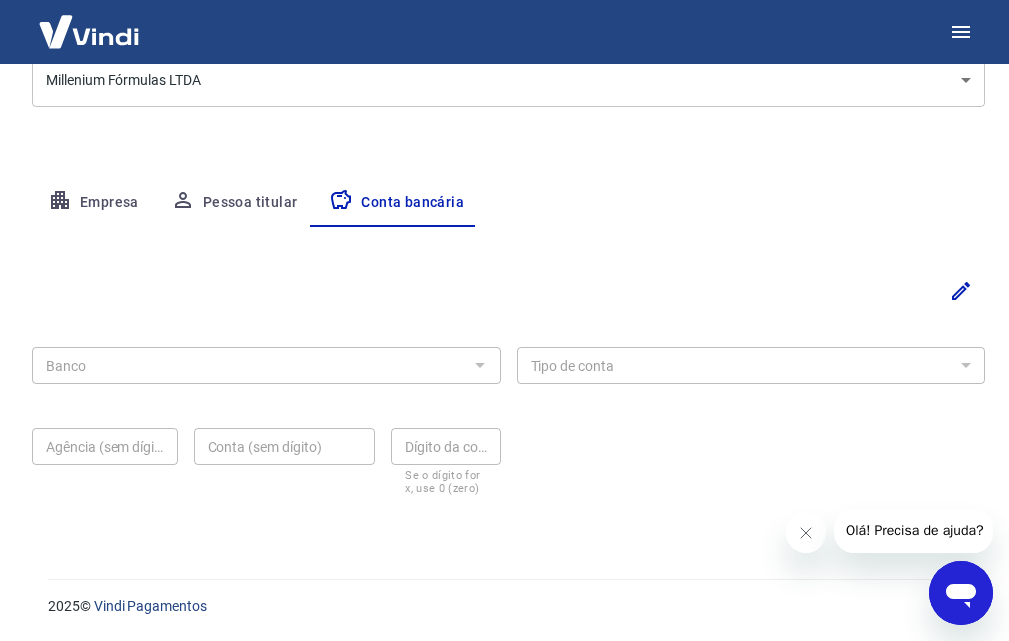 click on "Pessoa titular" at bounding box center [234, 203] 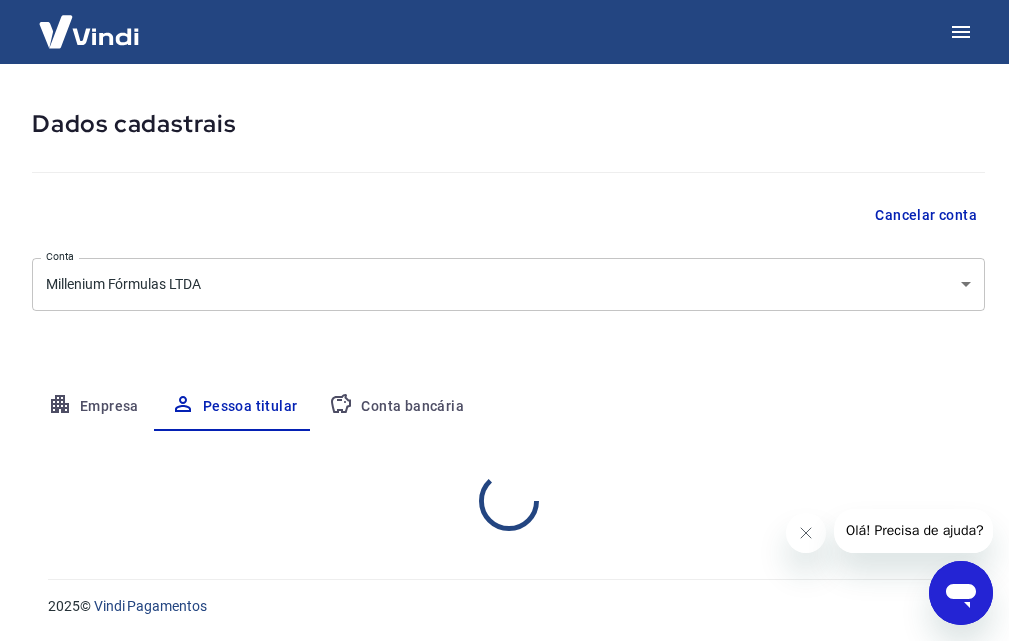scroll, scrollTop: 169, scrollLeft: 0, axis: vertical 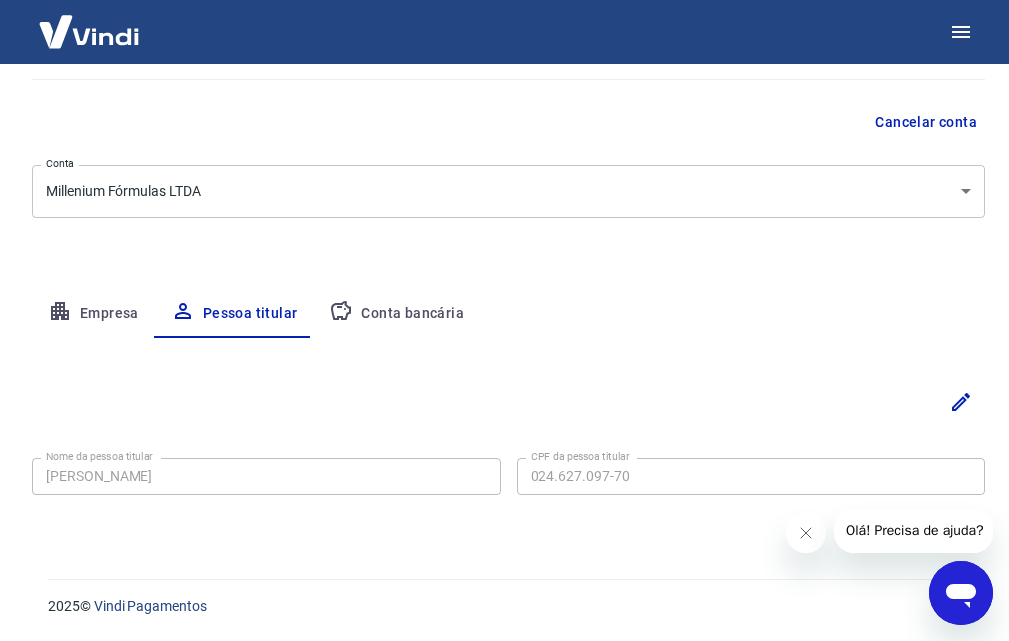 click on "Conta bancária" at bounding box center (396, 314) 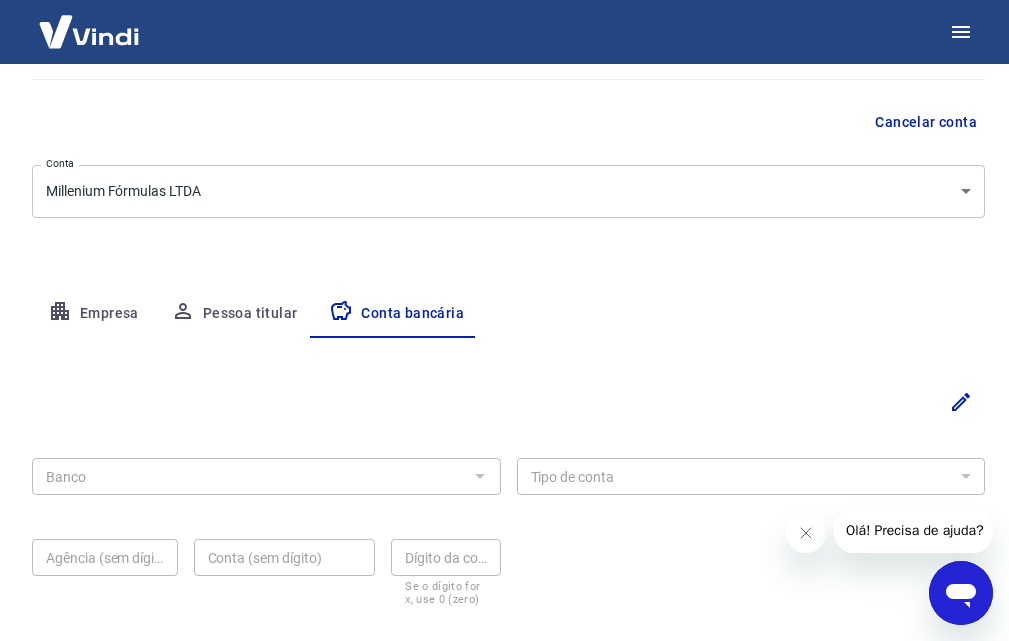 scroll, scrollTop: 269, scrollLeft: 0, axis: vertical 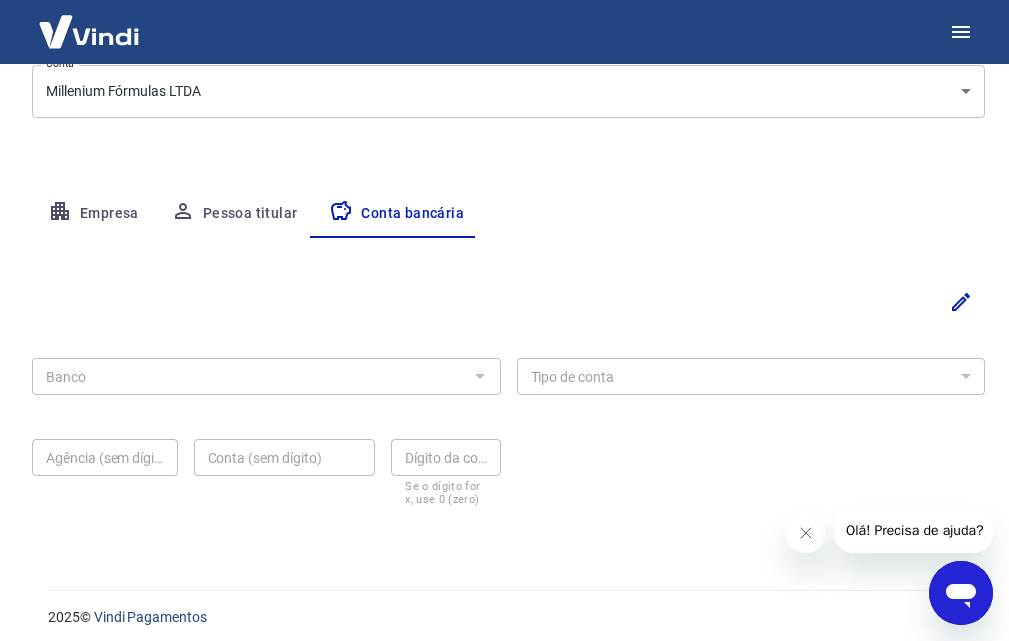 click at bounding box center [961, 302] 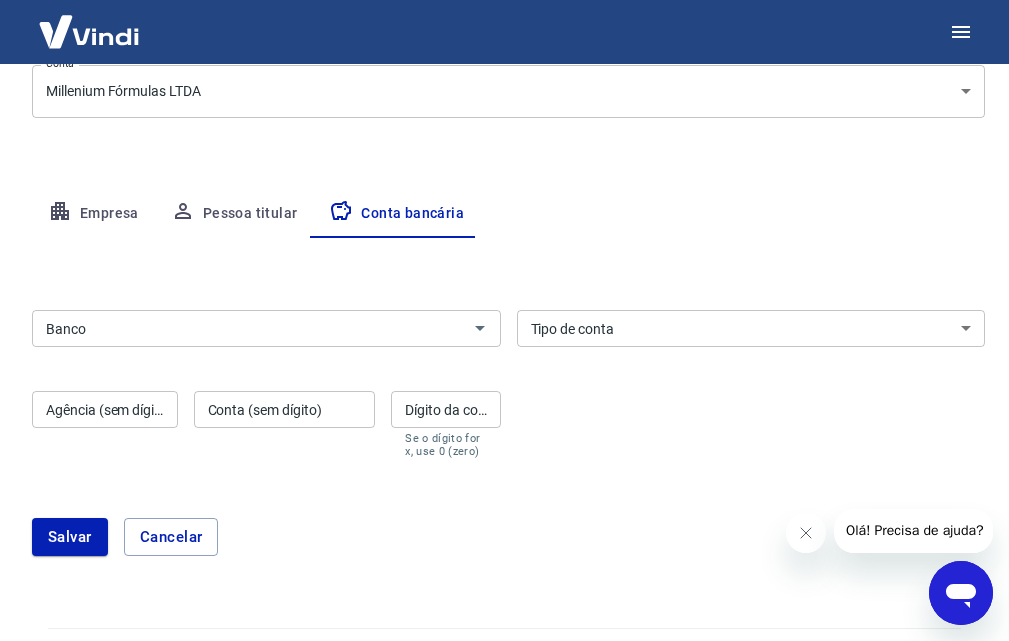 click on "Banco" at bounding box center [250, 328] 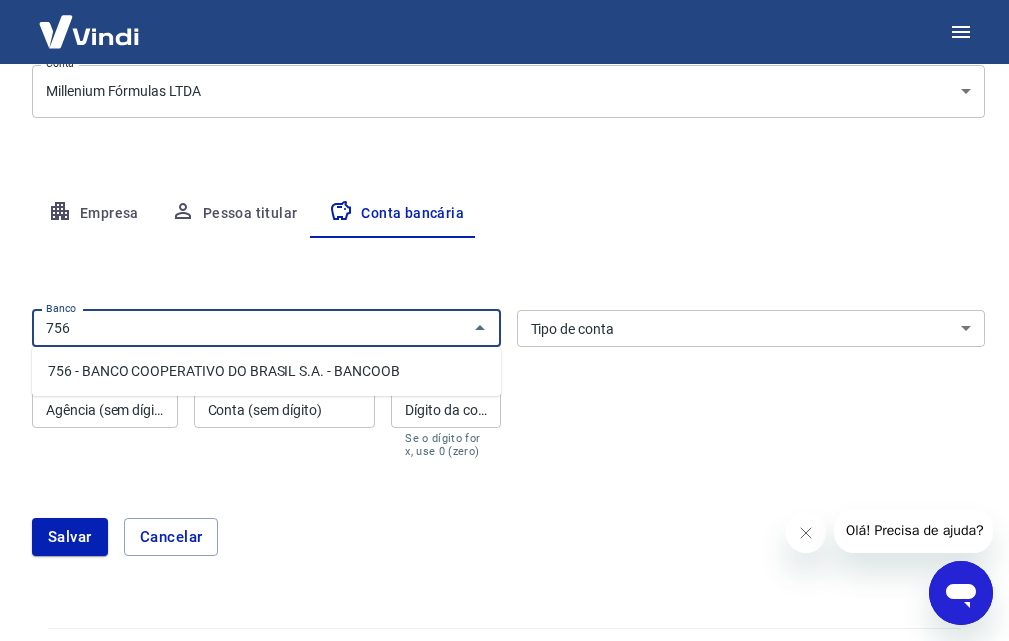 click on "756 - BANCO COOPERATIVO DO BRASIL S.A. - BANCOOB" at bounding box center [266, 371] 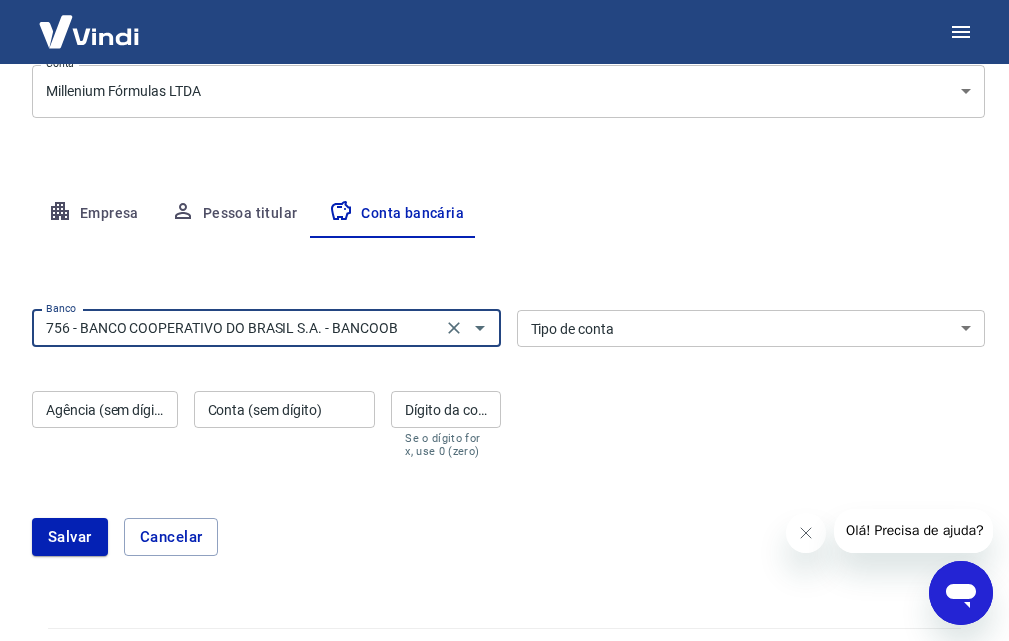 type on "756 - BANCO COOPERATIVO DO BRASIL S.A. - BANCOOB" 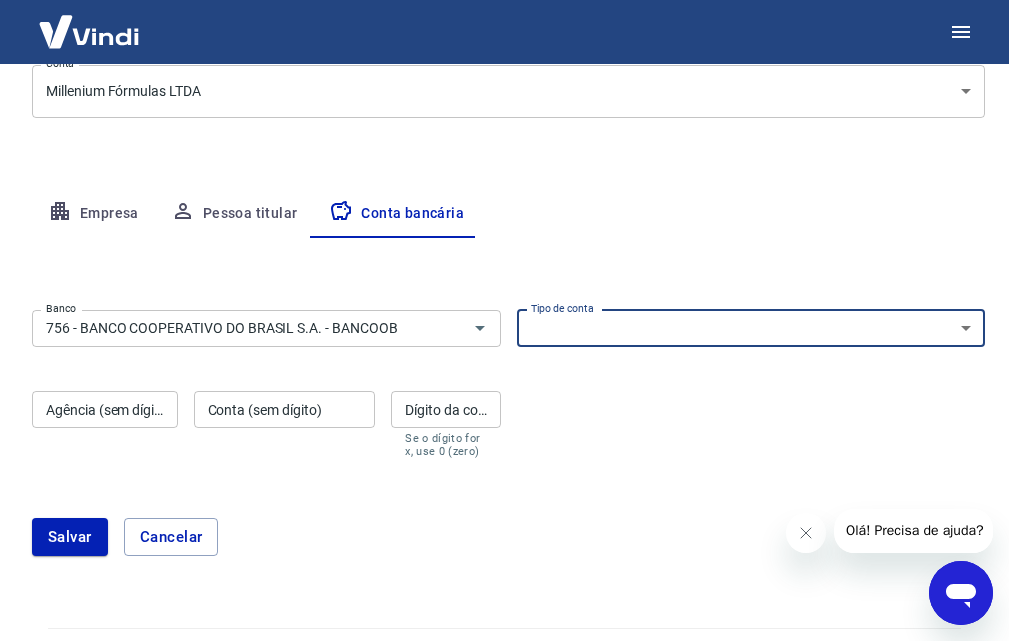 select on "1" 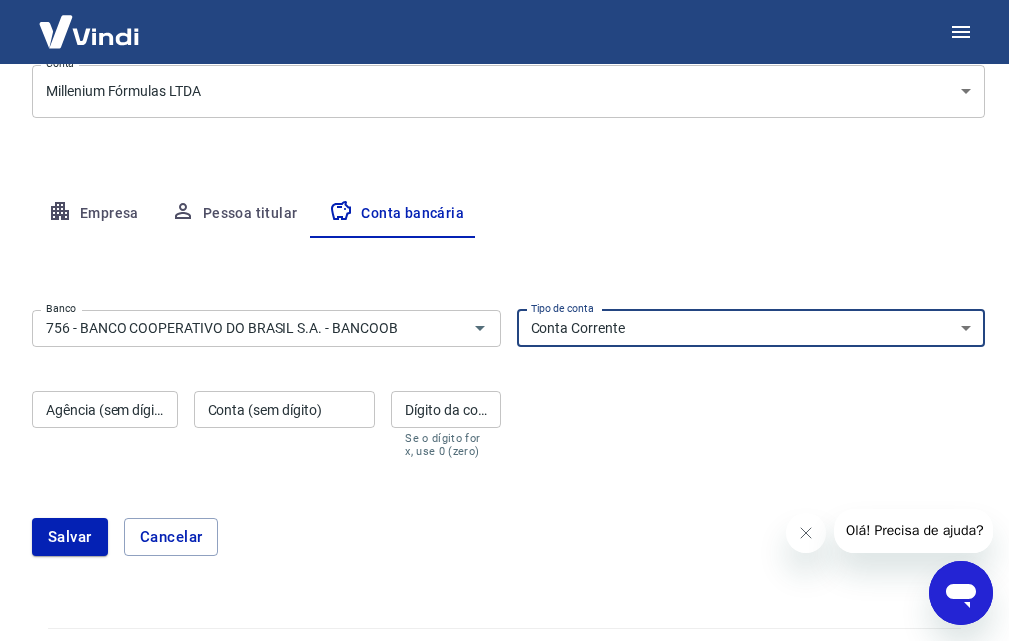 click on "Conta Corrente Conta Poupança" at bounding box center (751, 328) 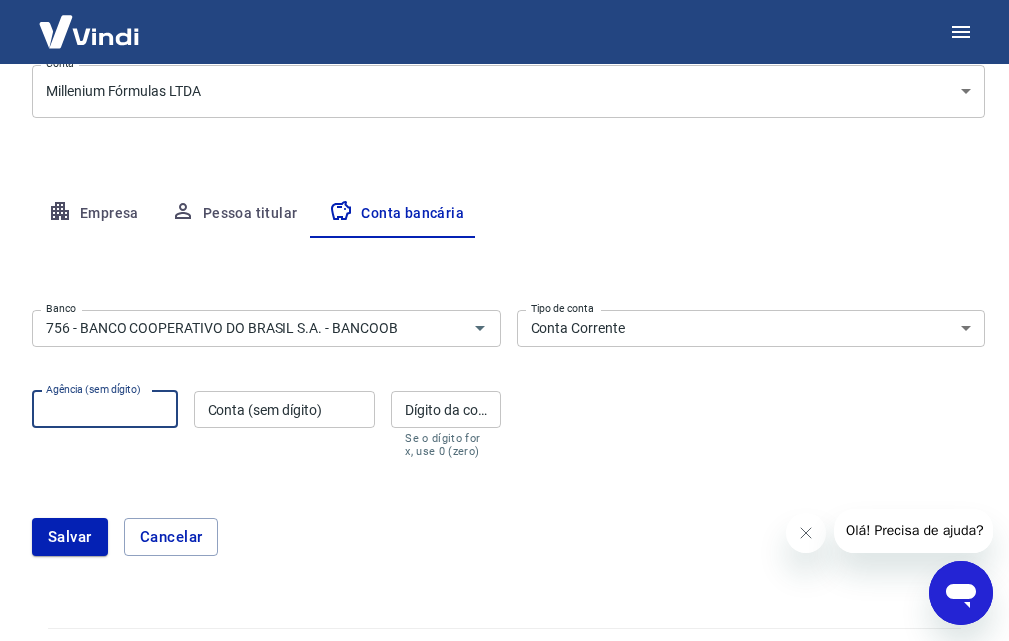 click on "Agência (sem dígito) Agência (sem dígito)" at bounding box center [105, 424] 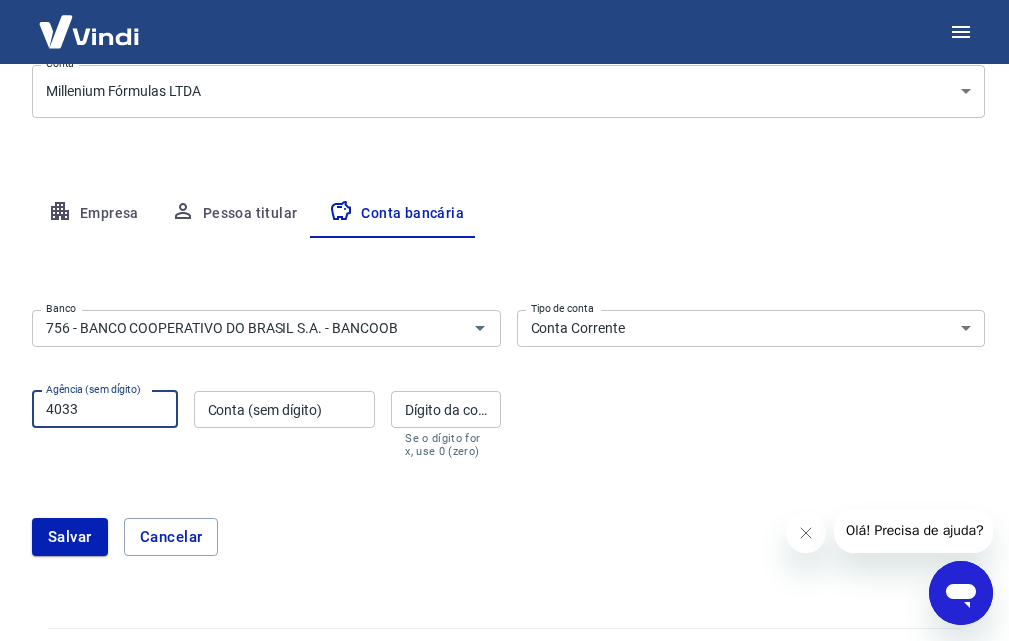type on "4033" 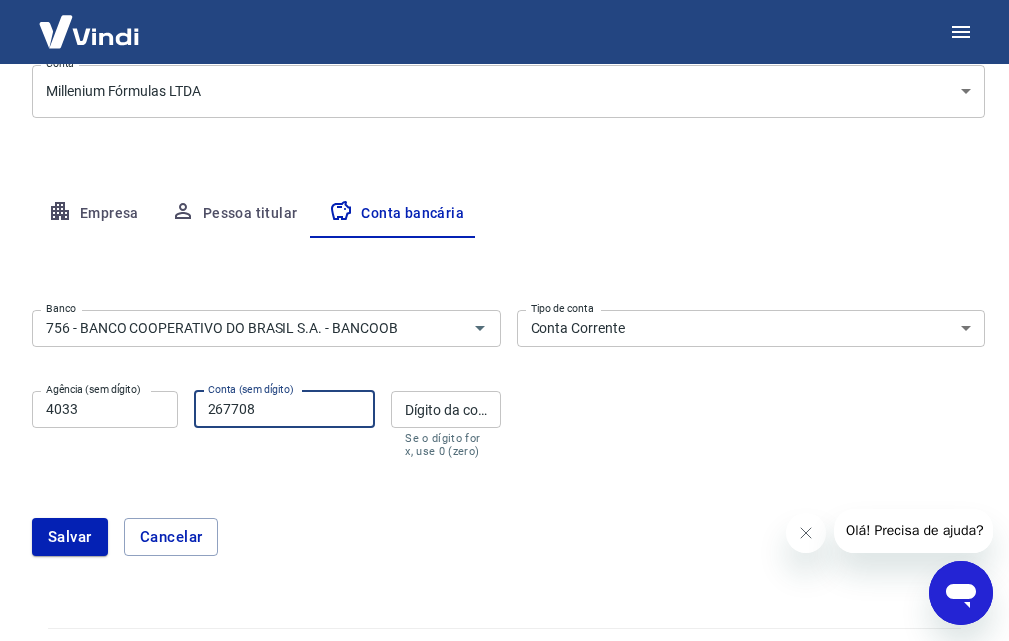 type on "267708" 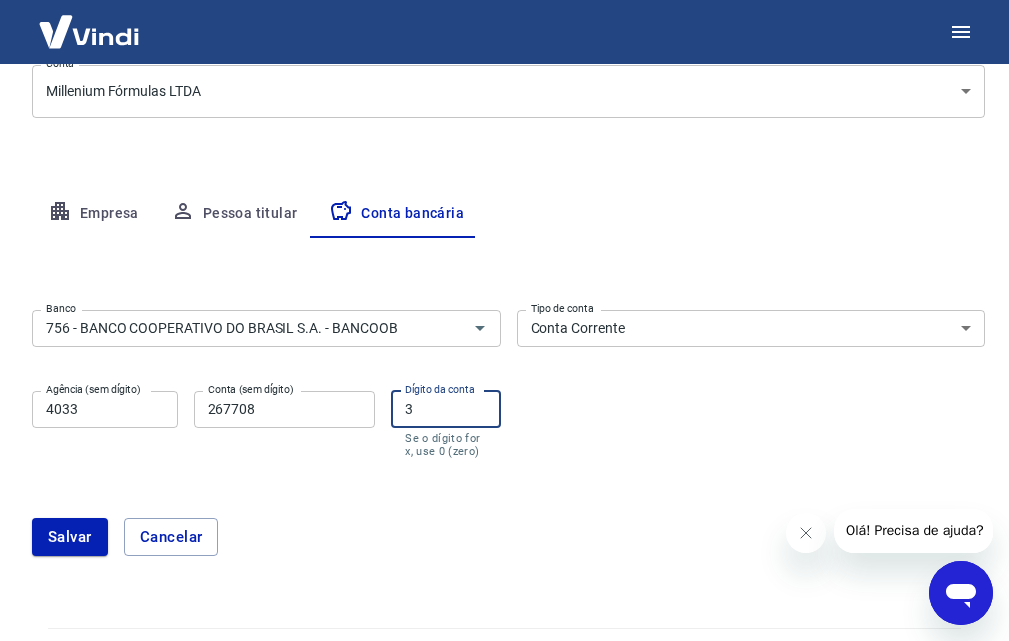 type on "3" 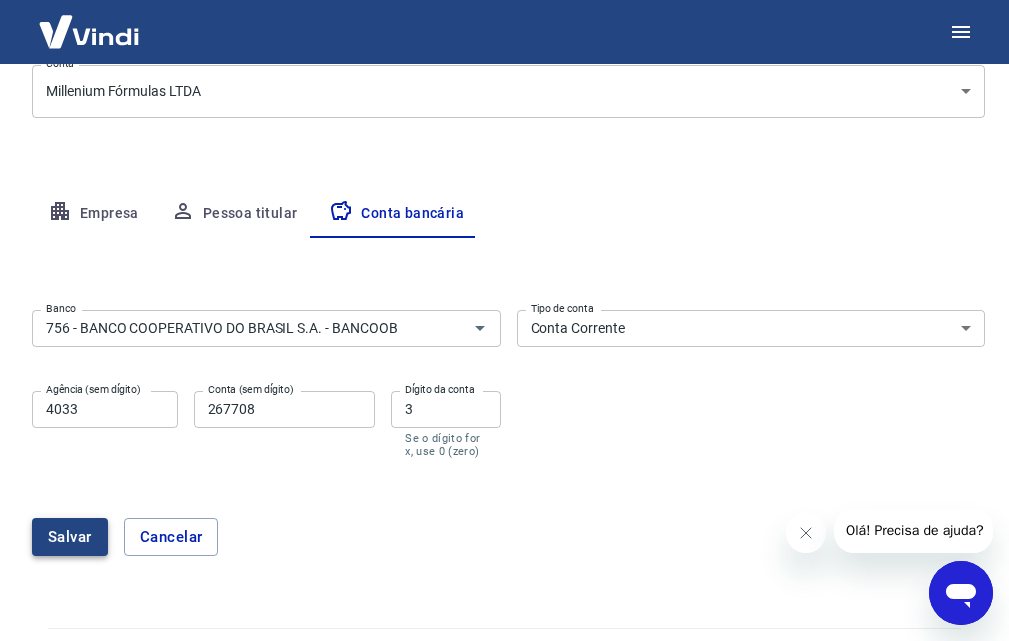 scroll, scrollTop: 318, scrollLeft: 0, axis: vertical 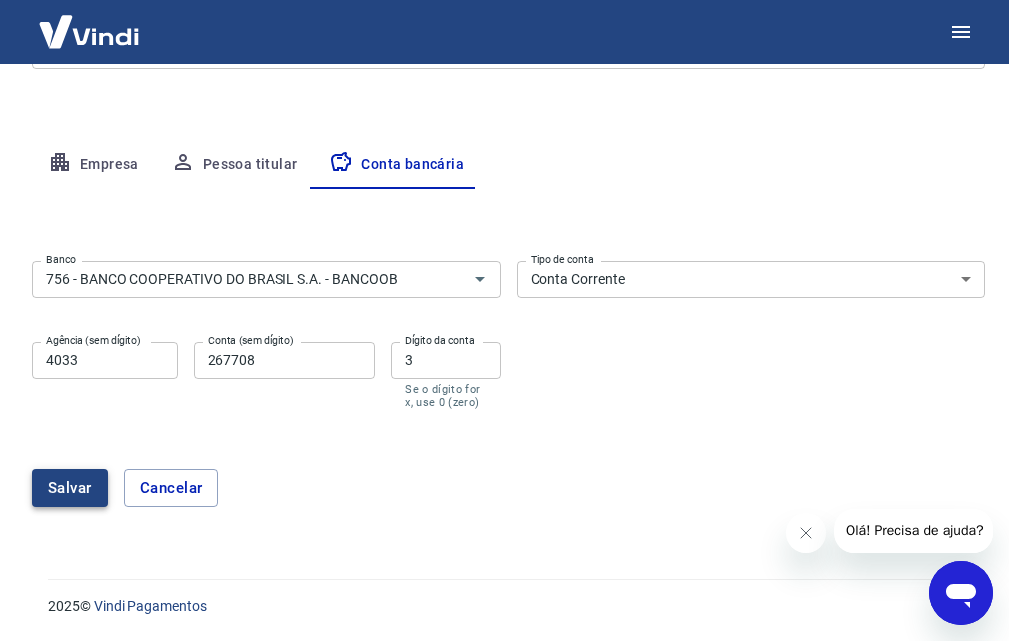 click on "Salvar" at bounding box center (70, 488) 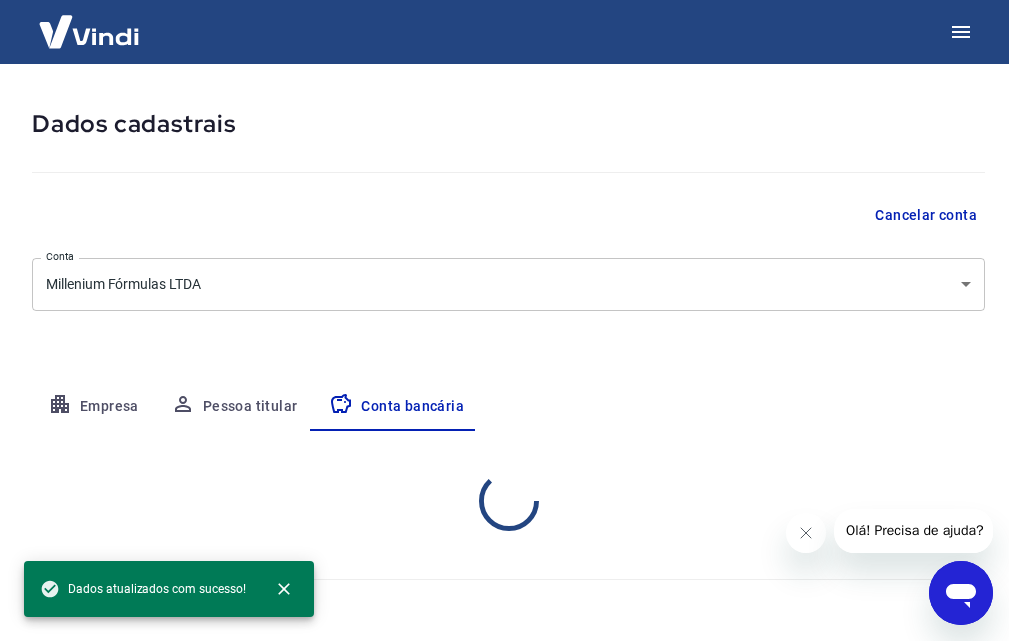 scroll, scrollTop: 280, scrollLeft: 0, axis: vertical 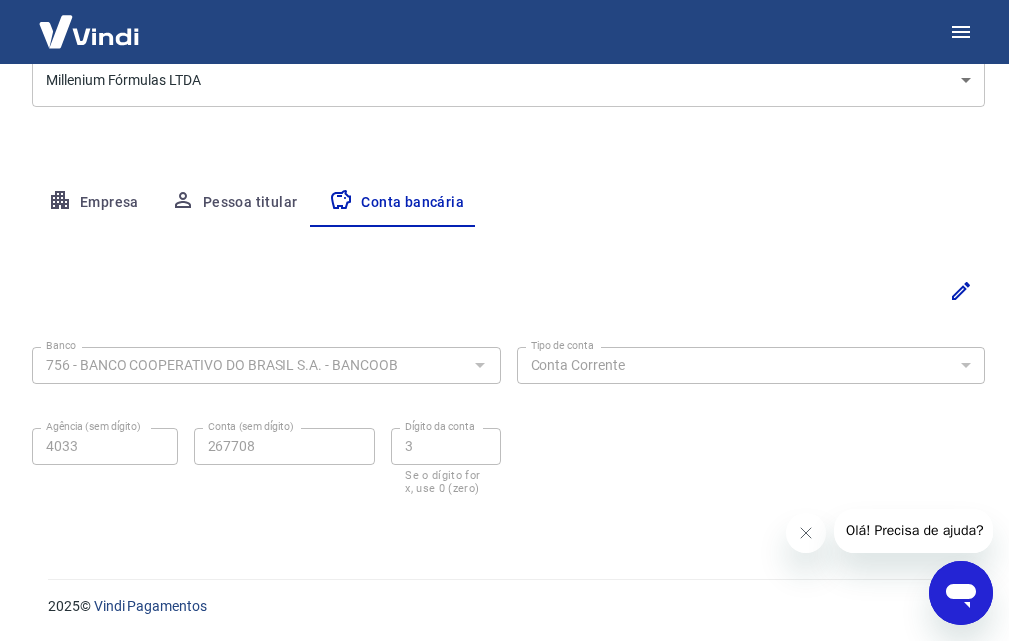 click 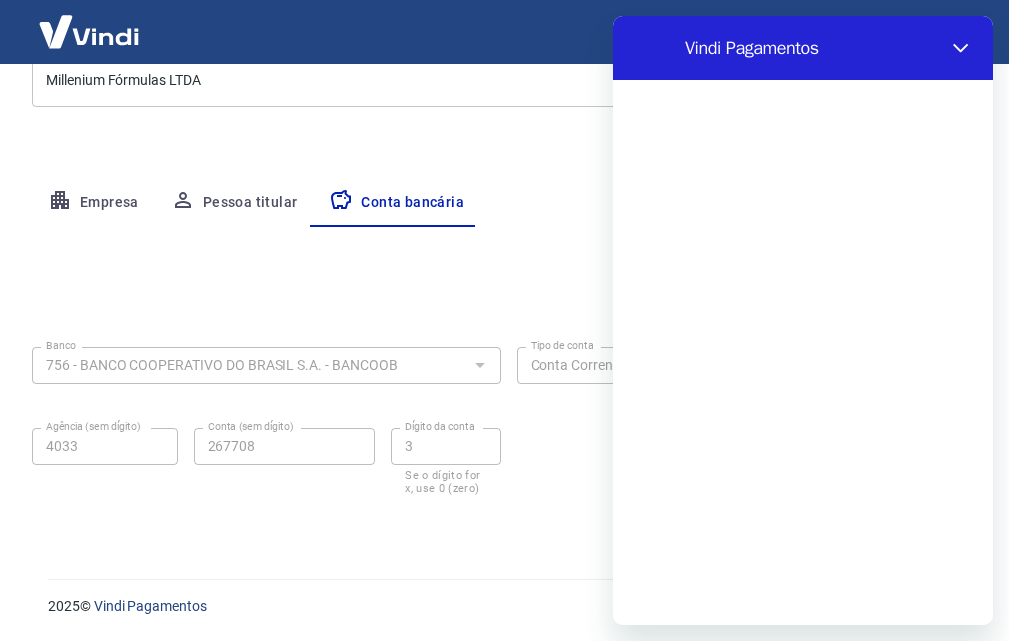 scroll, scrollTop: 0, scrollLeft: 0, axis: both 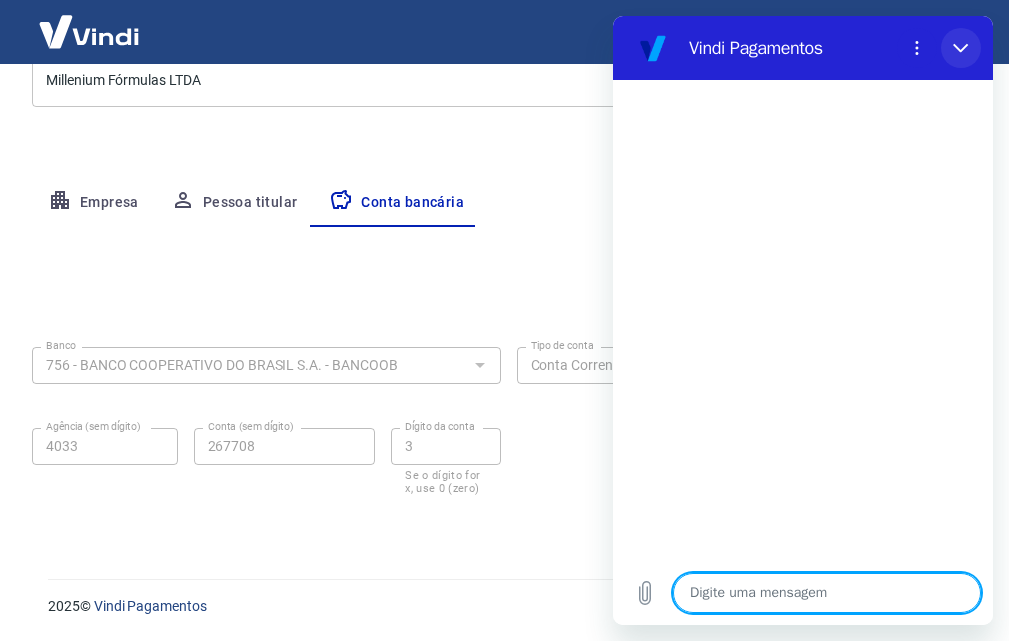 click 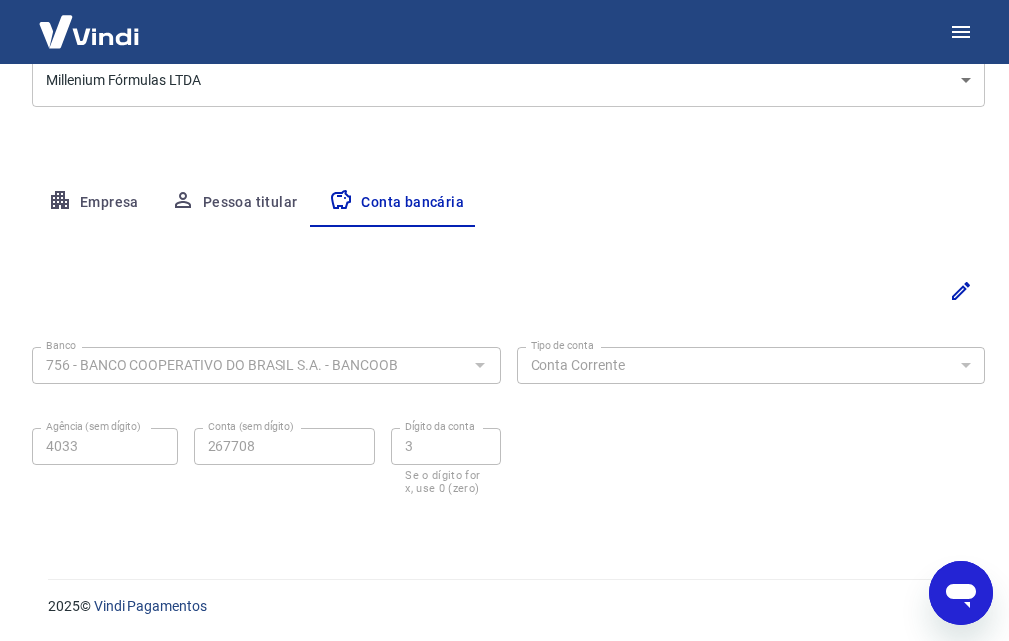 scroll, scrollTop: 0, scrollLeft: 0, axis: both 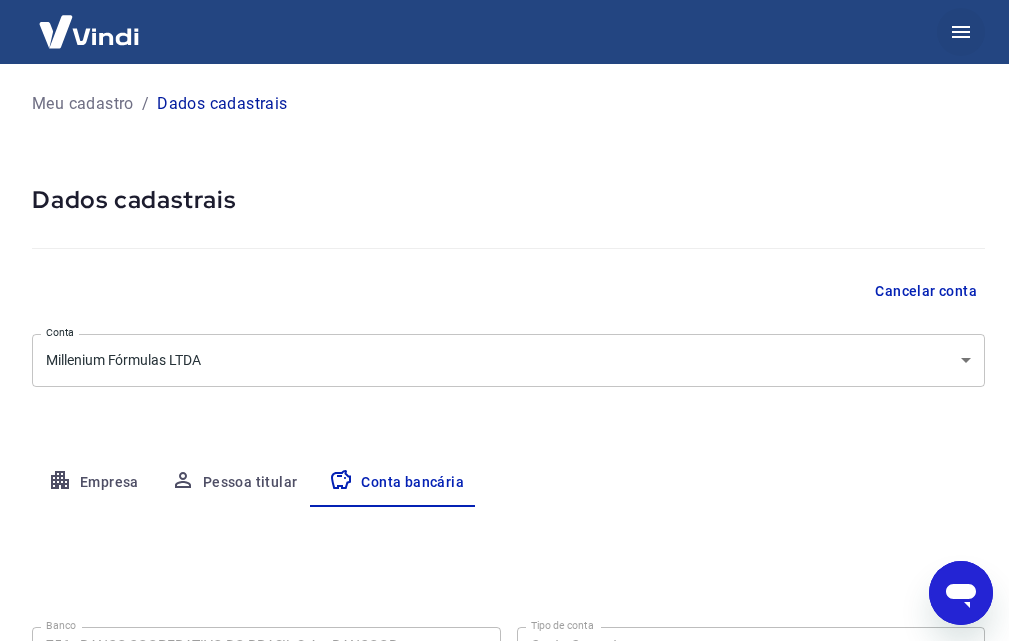 click 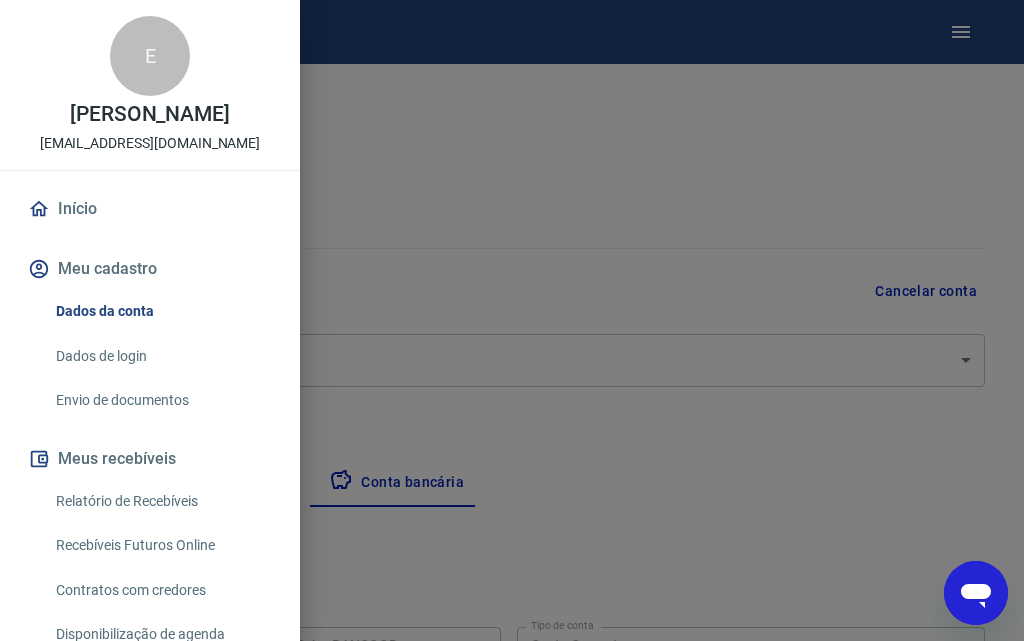 click on "Envio de documentos" at bounding box center (162, 400) 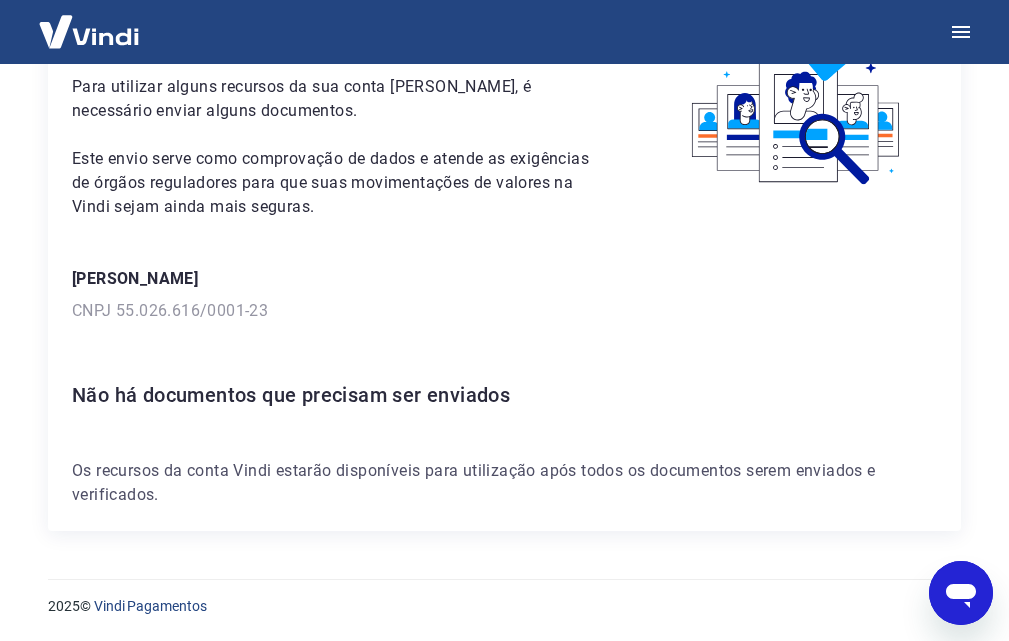 scroll, scrollTop: 0, scrollLeft: 0, axis: both 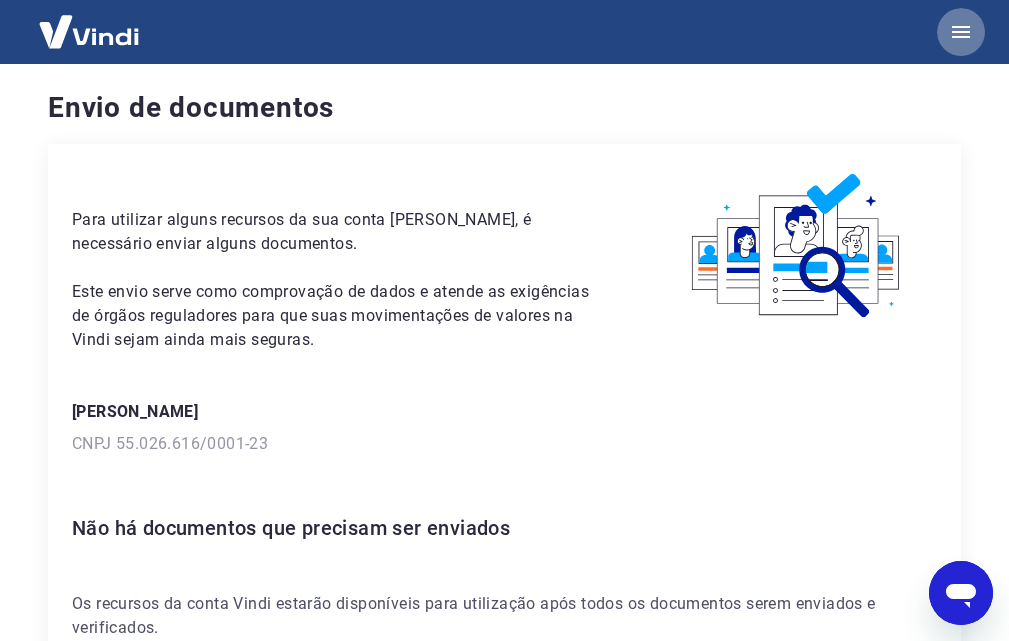 click at bounding box center (961, 32) 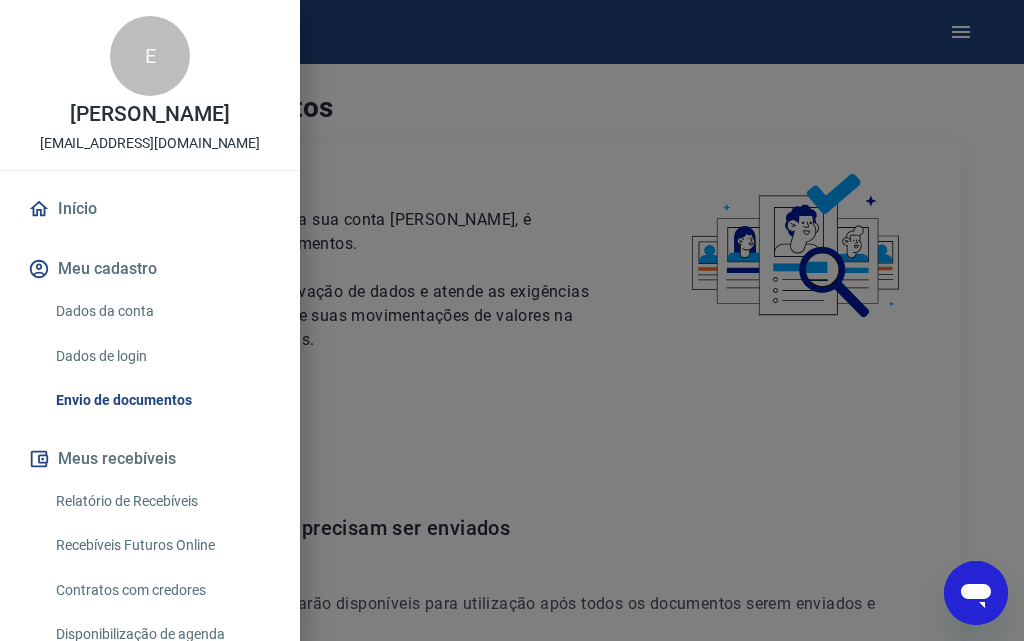 click at bounding box center [512, 320] 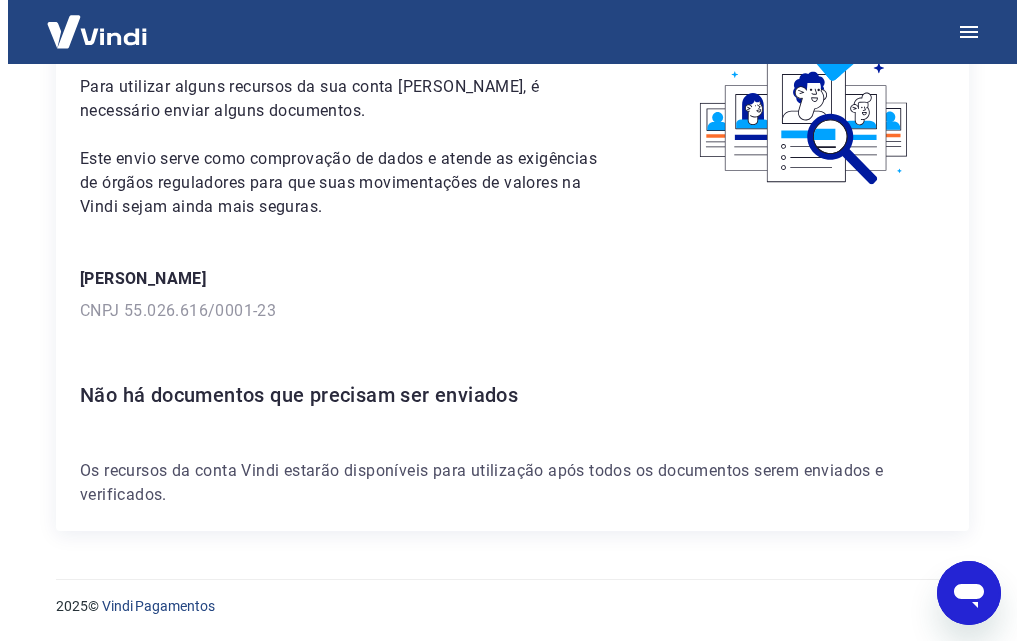 scroll, scrollTop: 0, scrollLeft: 0, axis: both 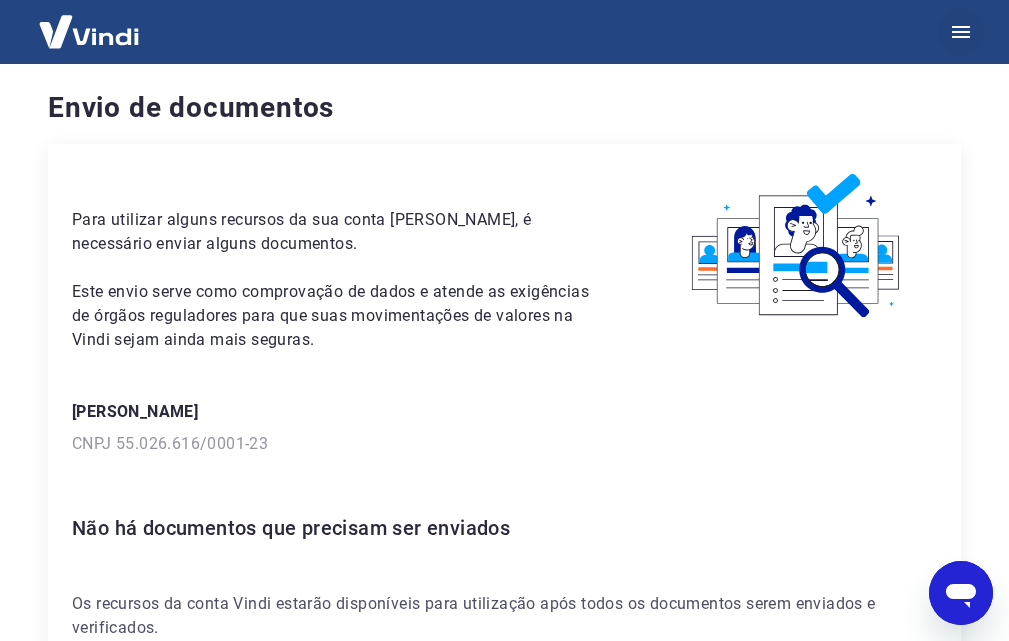 click 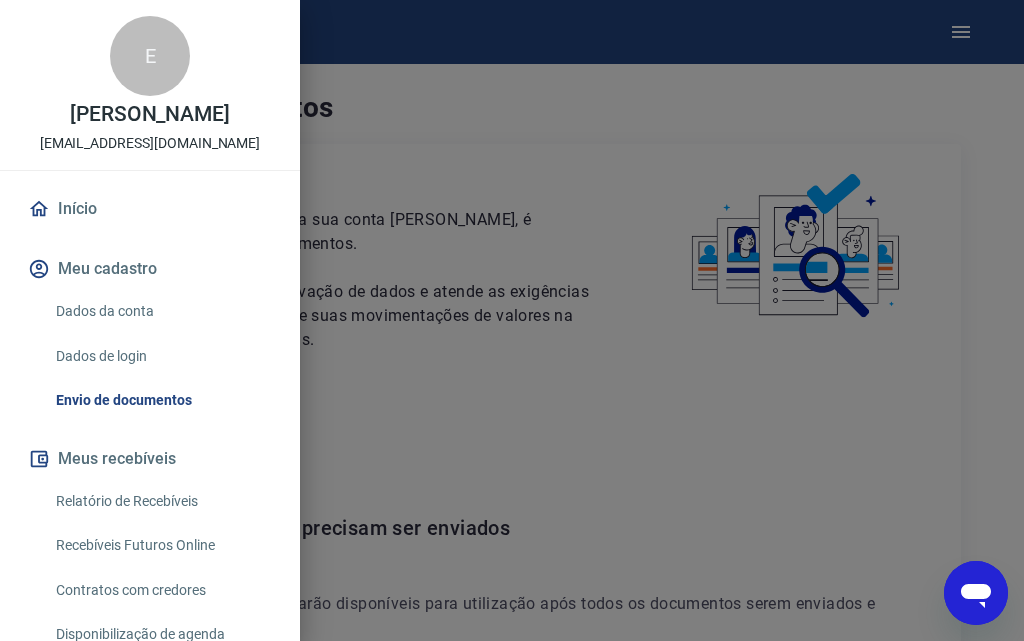 type on "x" 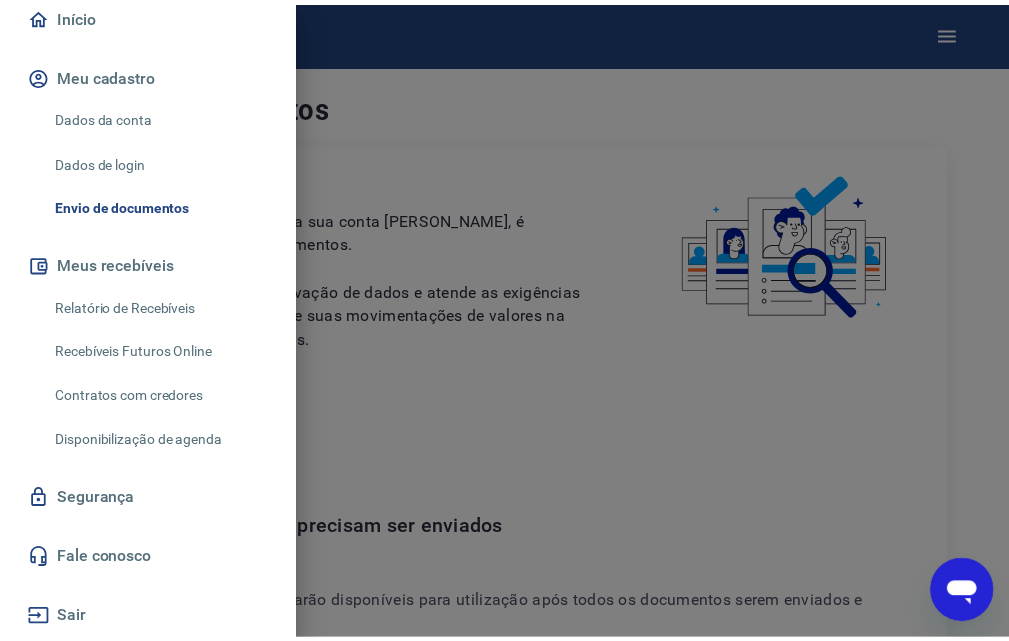 scroll, scrollTop: 0, scrollLeft: 0, axis: both 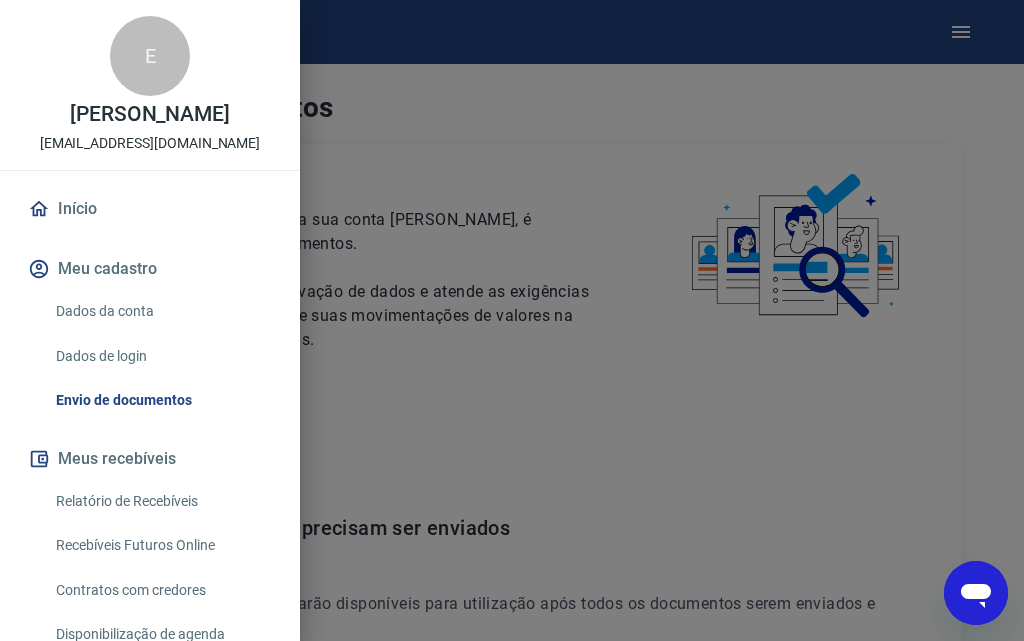 click on "Envio de documentos" at bounding box center (162, 400) 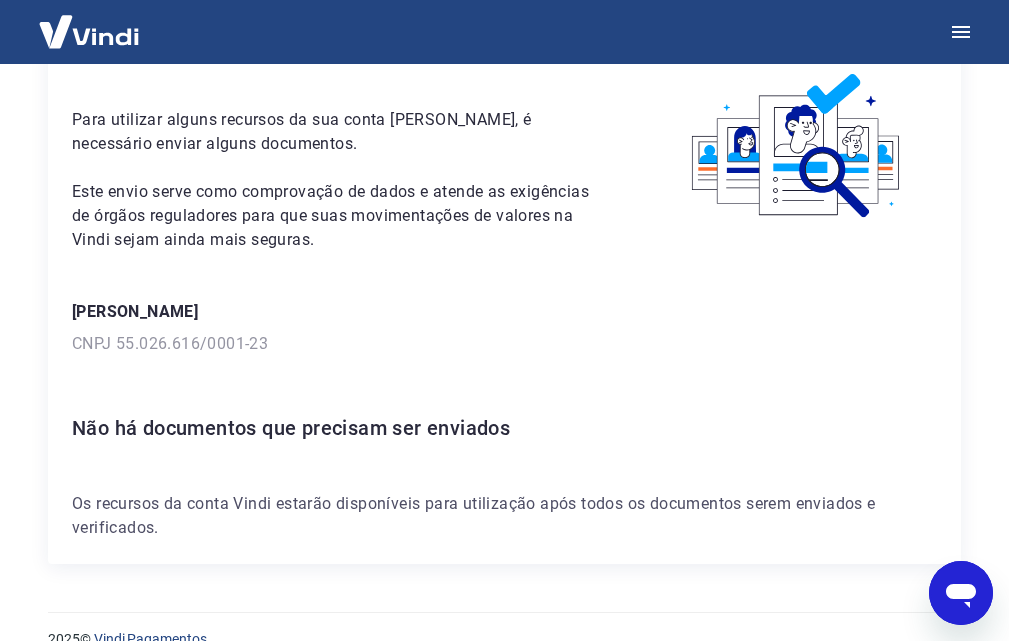scroll, scrollTop: 0, scrollLeft: 0, axis: both 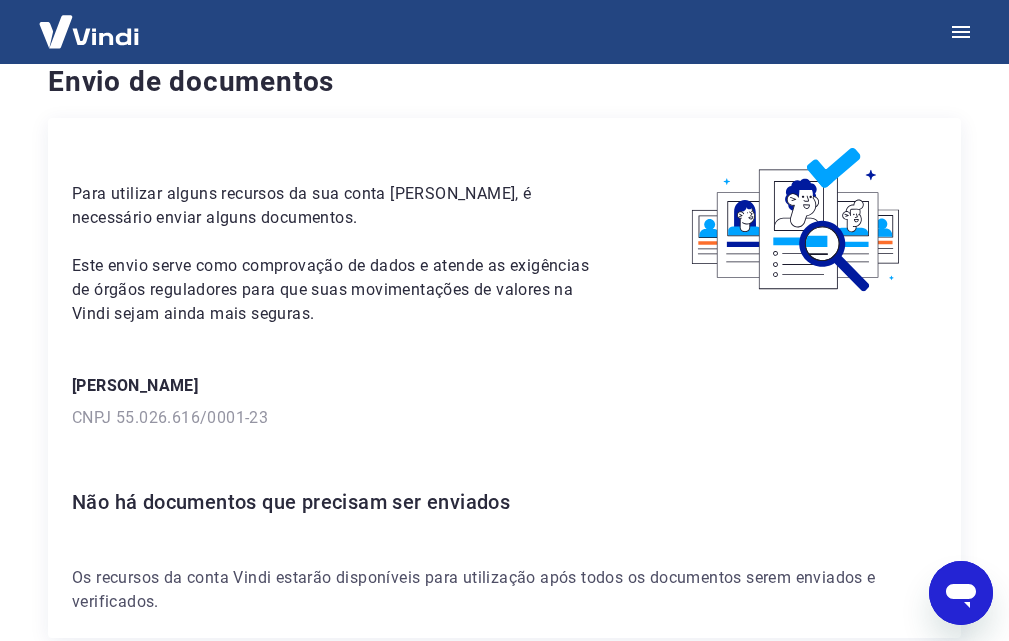 type 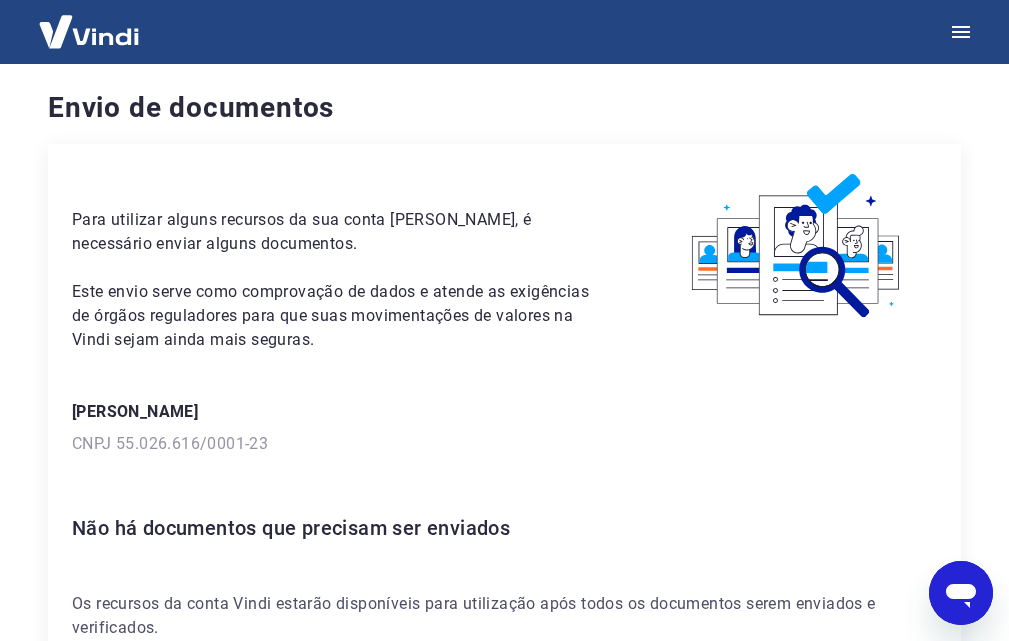 scroll, scrollTop: 100, scrollLeft: 0, axis: vertical 